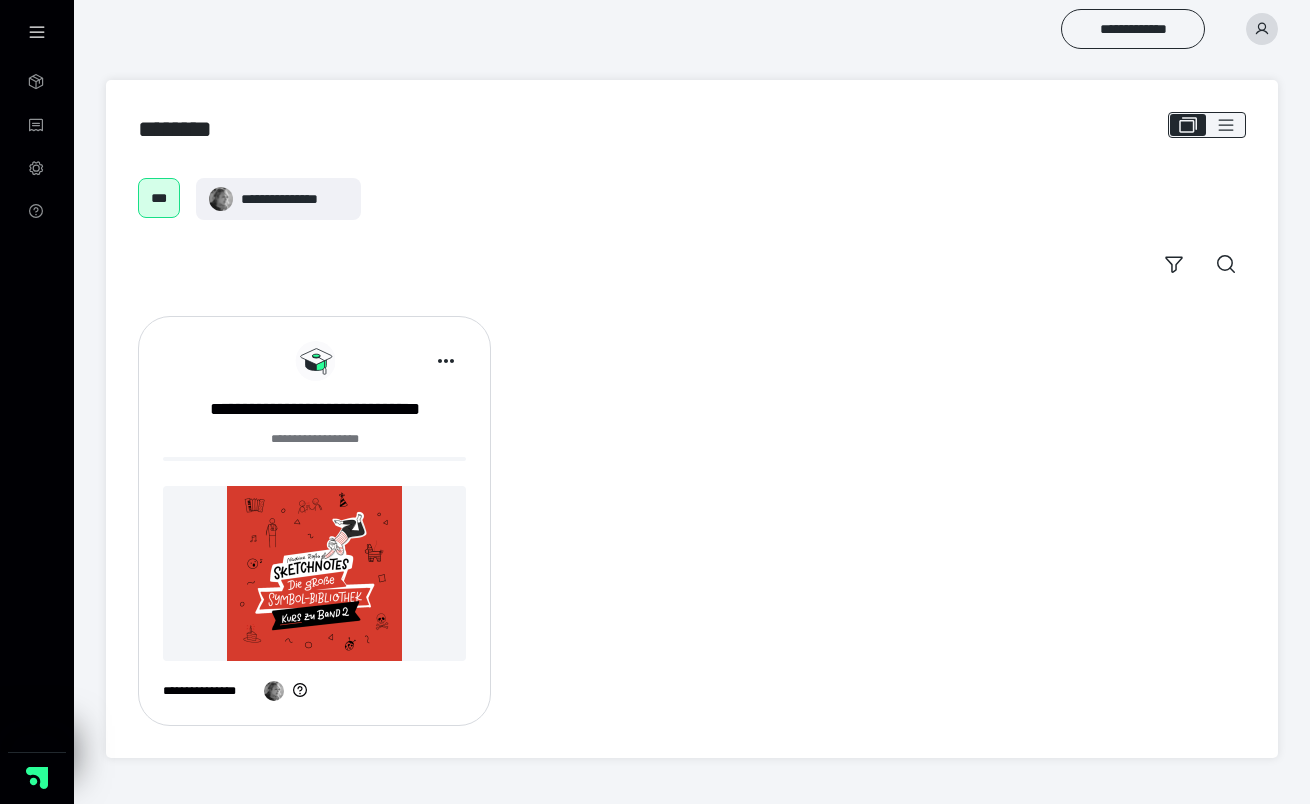 scroll, scrollTop: 0, scrollLeft: 0, axis: both 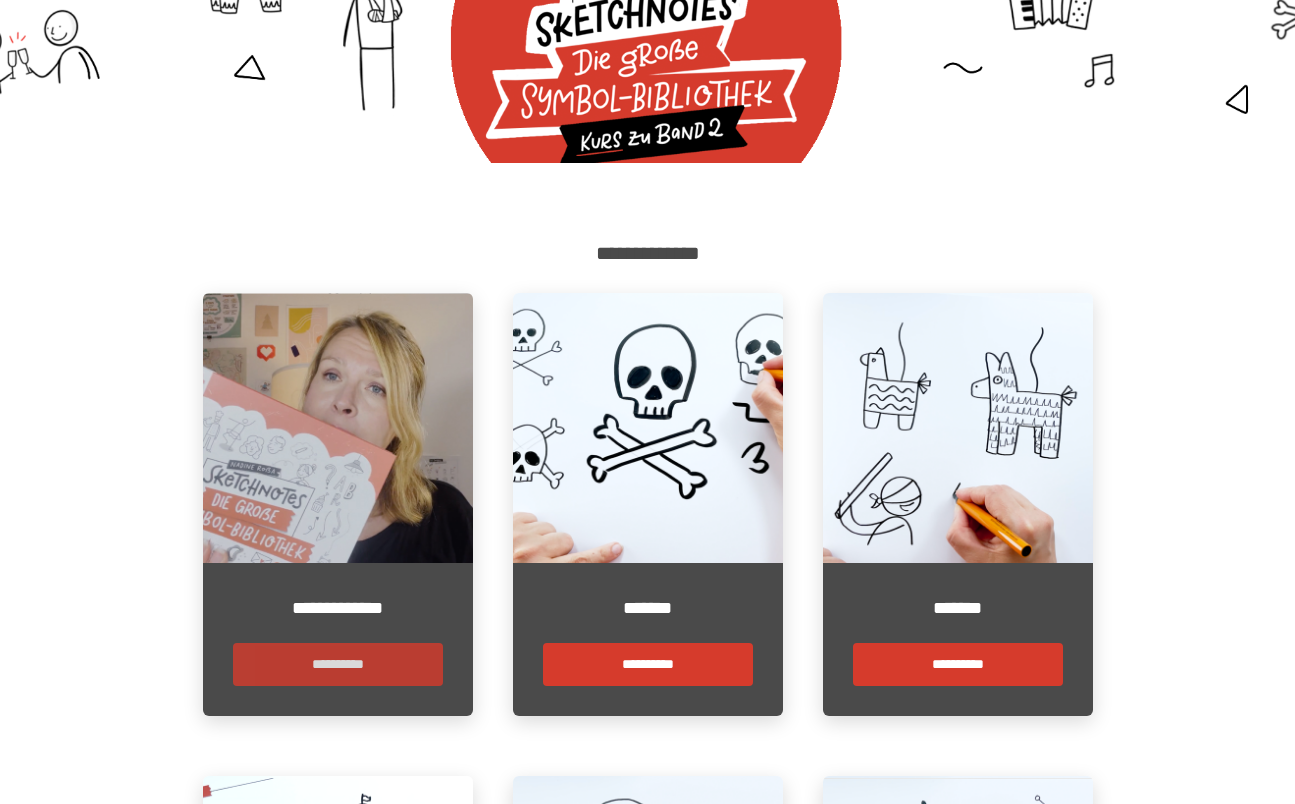 click on "**********" at bounding box center (338, 664) 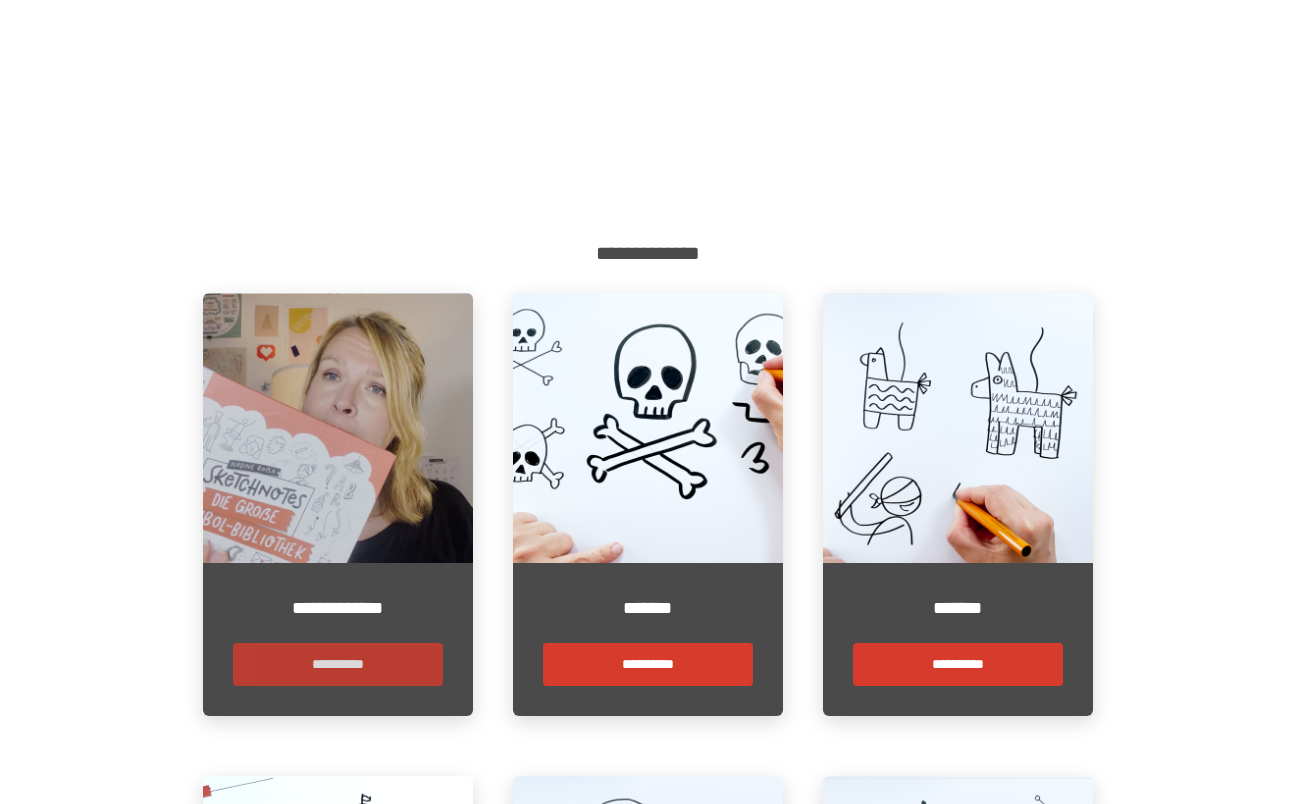 scroll, scrollTop: 0, scrollLeft: 0, axis: both 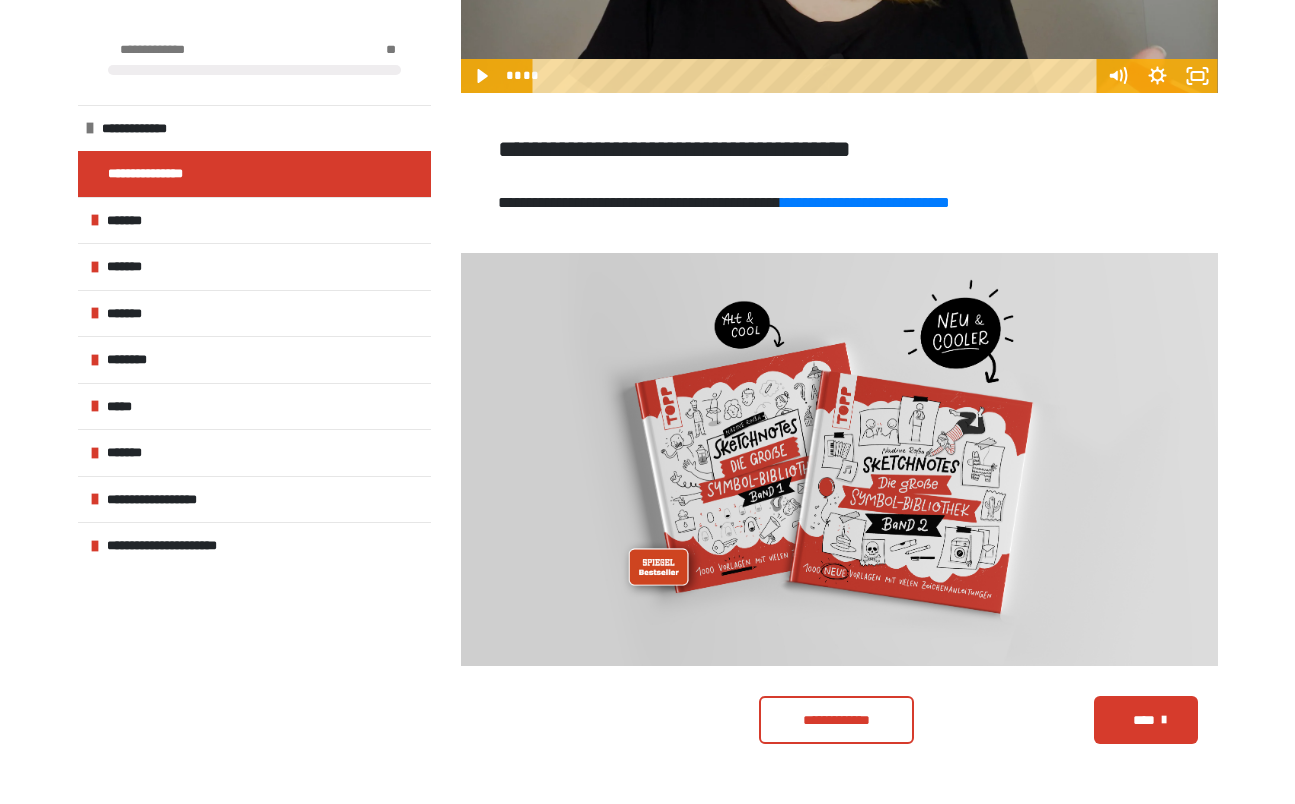 click at bounding box center (839, 460) 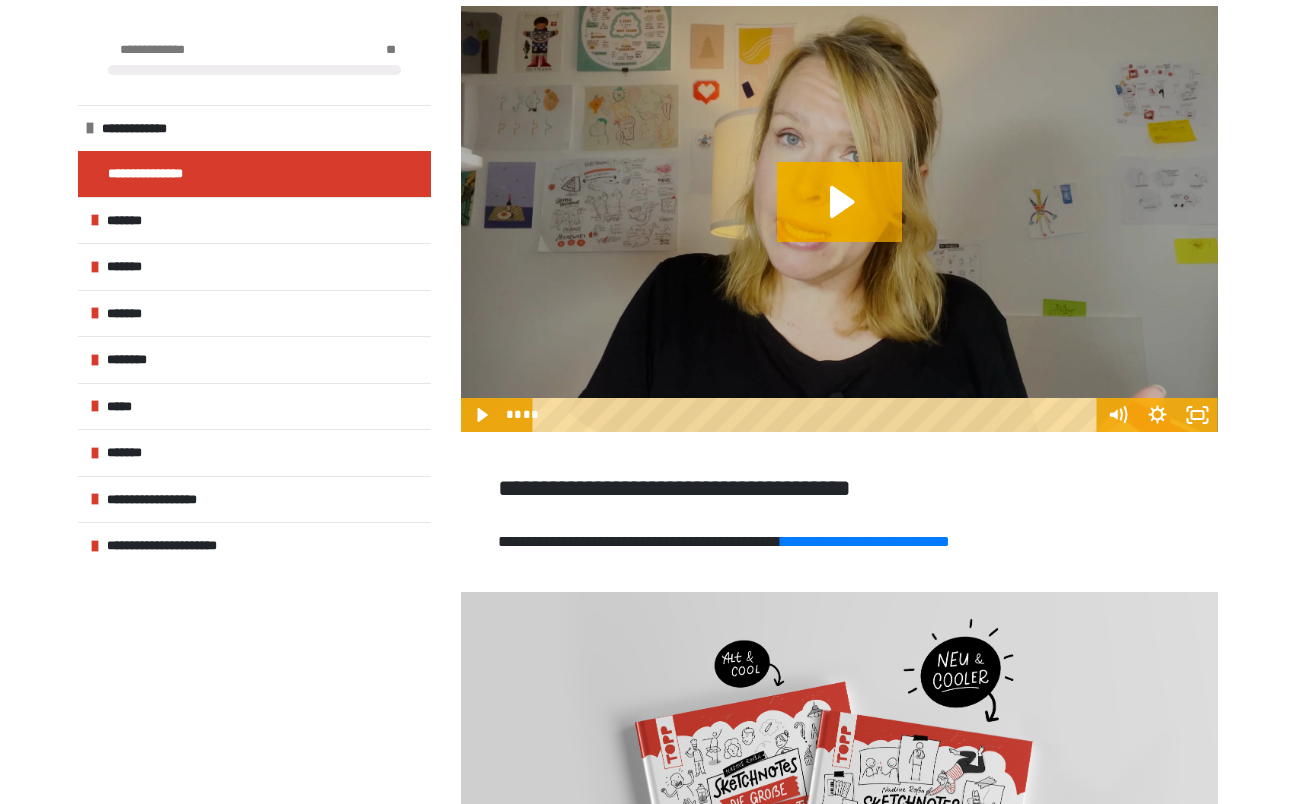 scroll, scrollTop: 280, scrollLeft: 0, axis: vertical 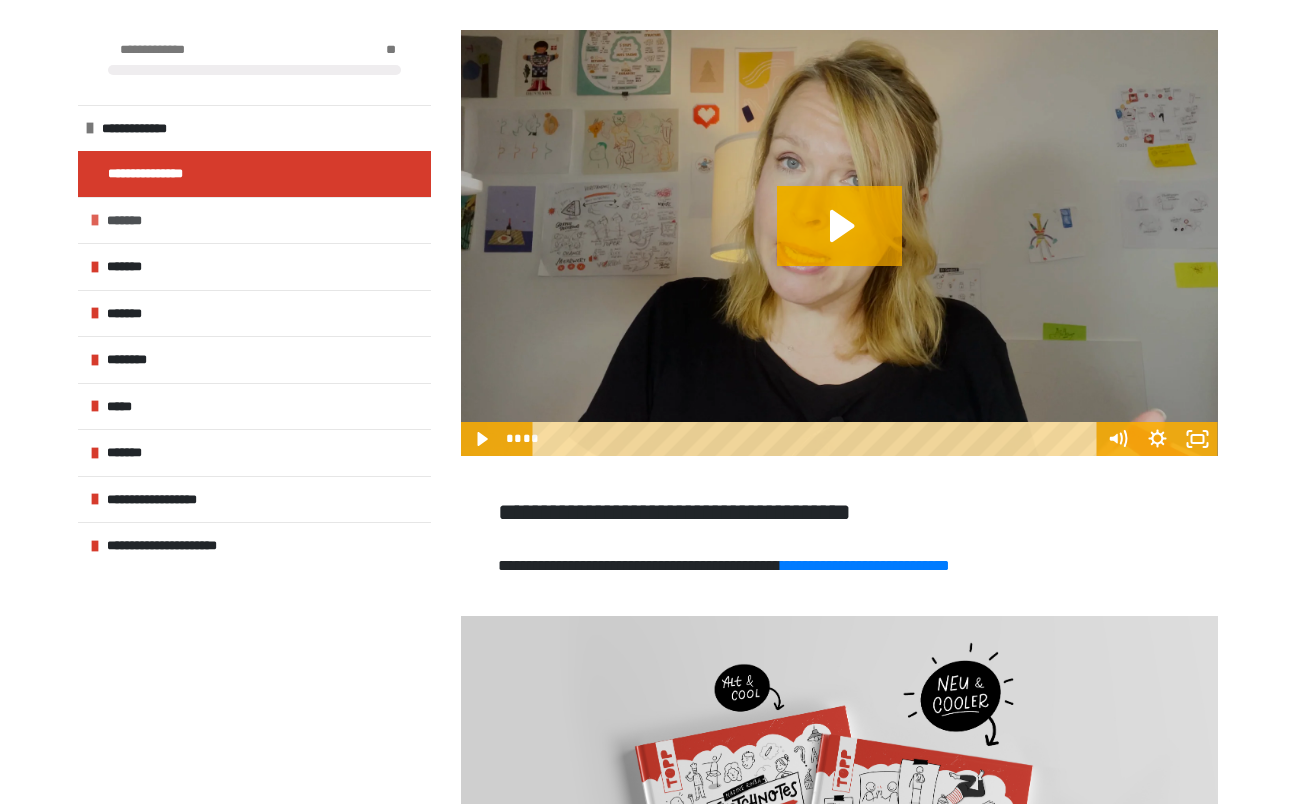click on "*******" at bounding box center [254, 220] 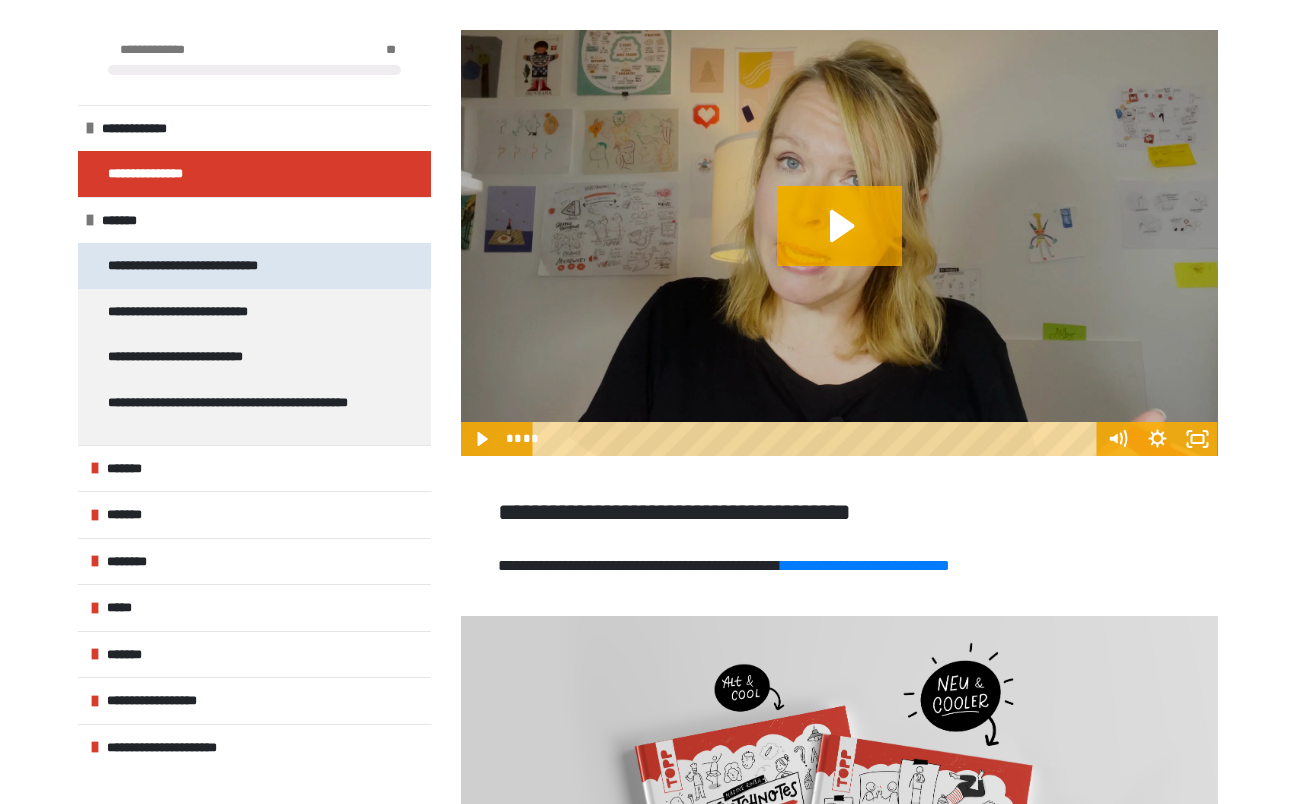 click on "**********" at bounding box center [208, 266] 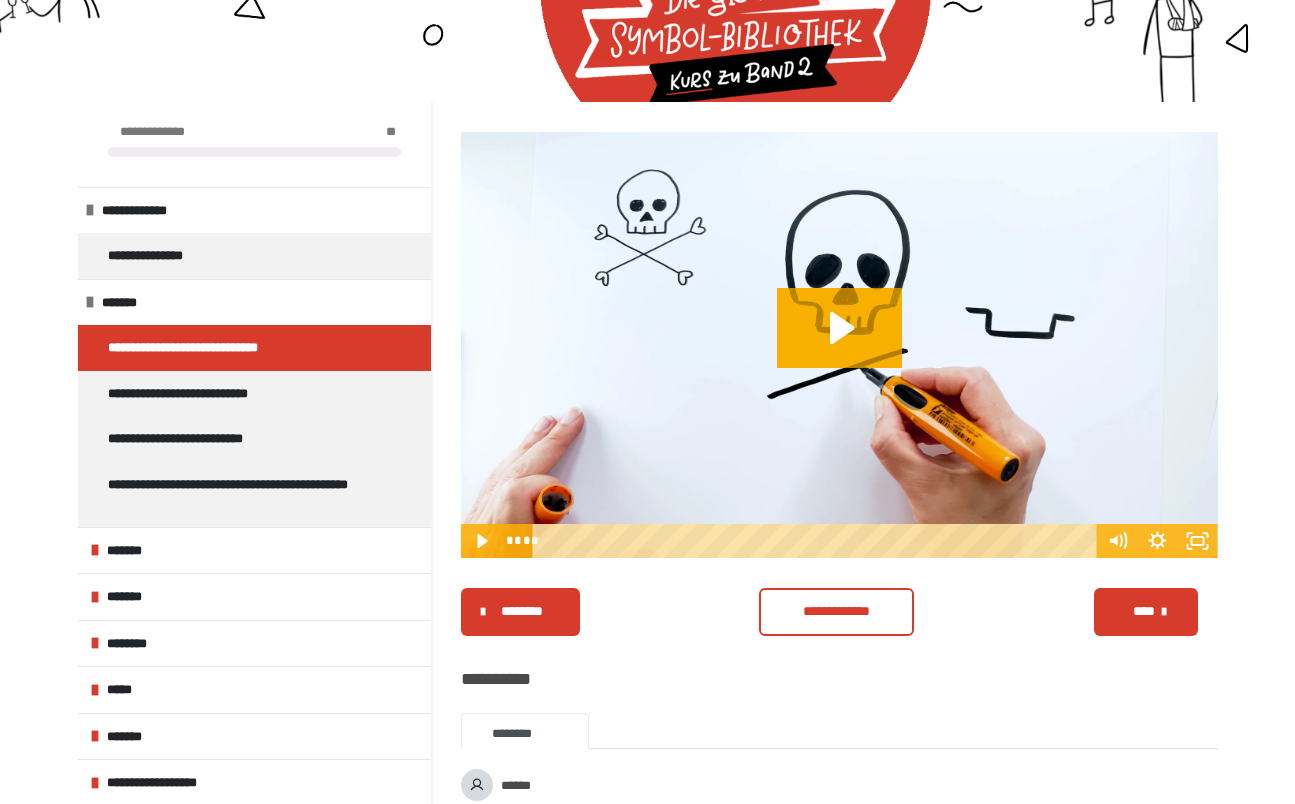 scroll, scrollTop: 0, scrollLeft: 0, axis: both 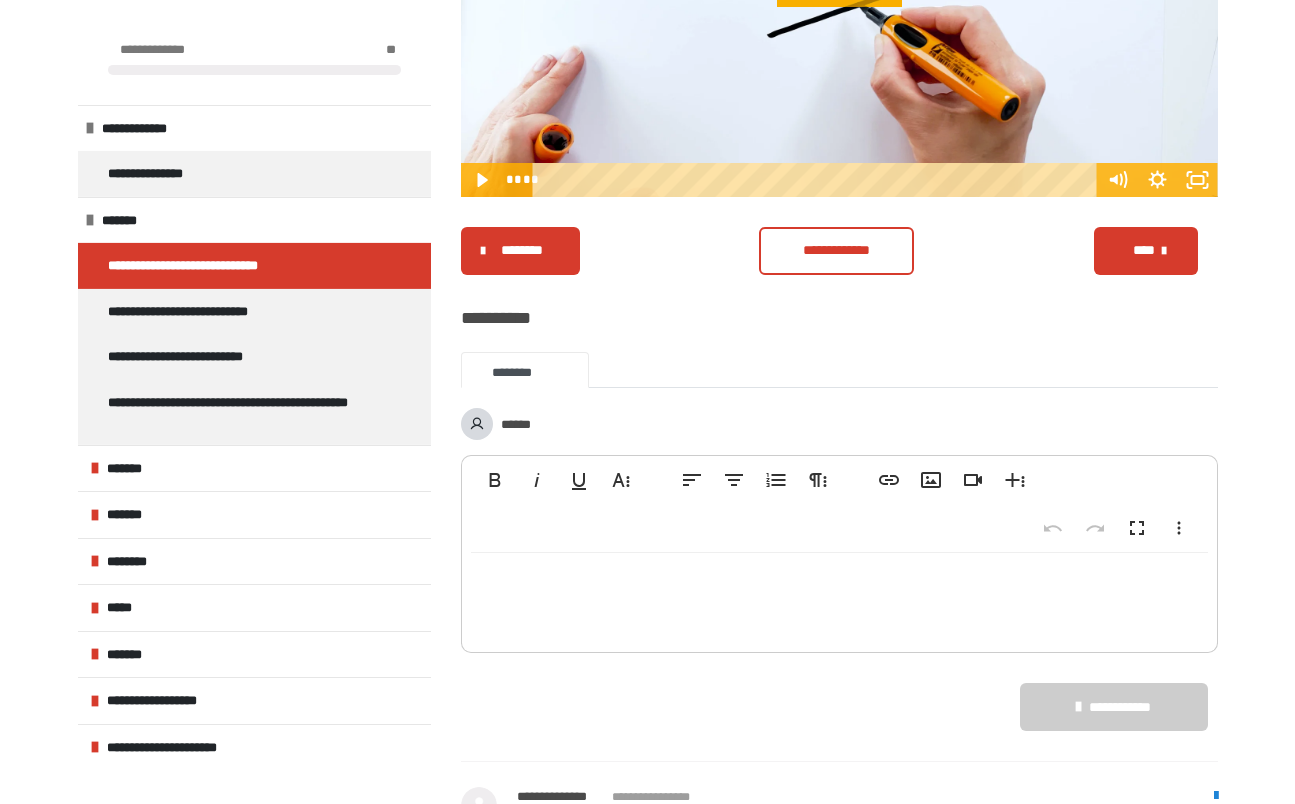 click on "**********" at bounding box center [839, 678] 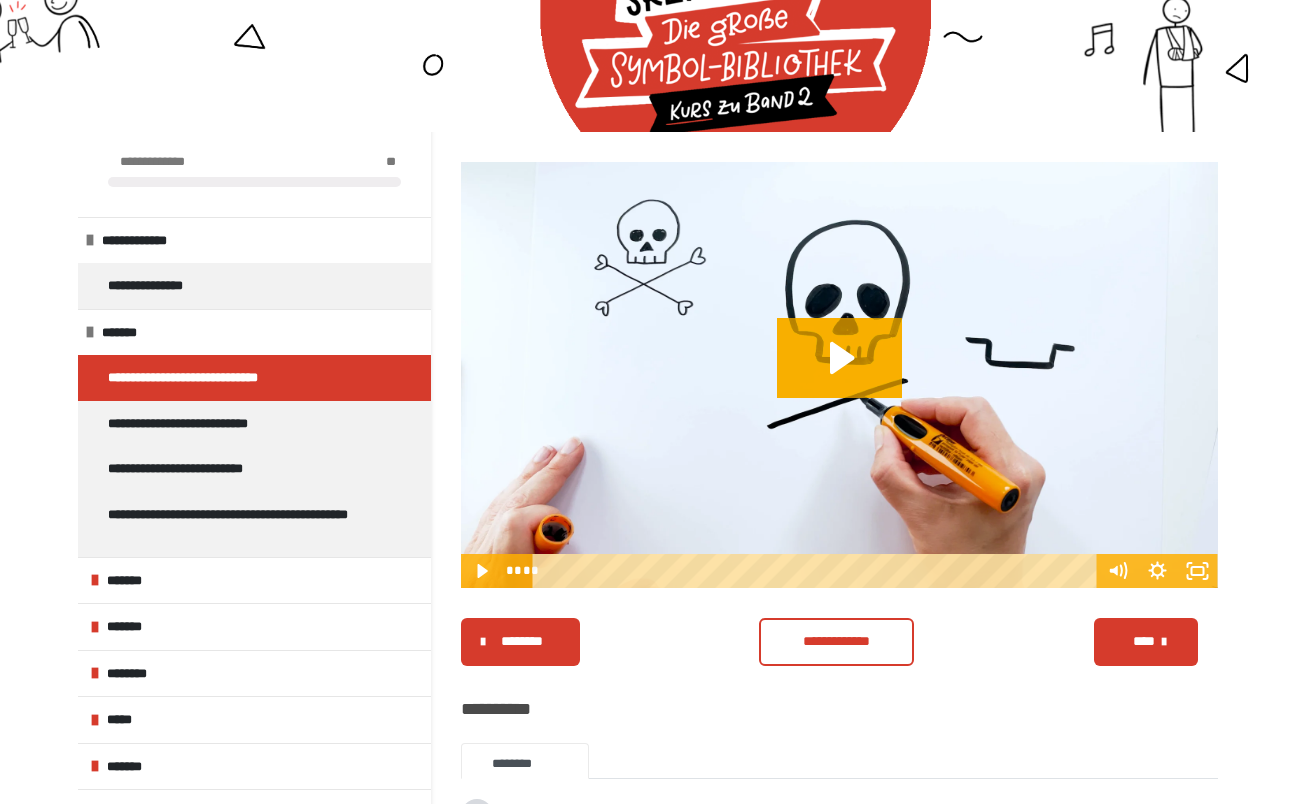 scroll, scrollTop: 0, scrollLeft: 0, axis: both 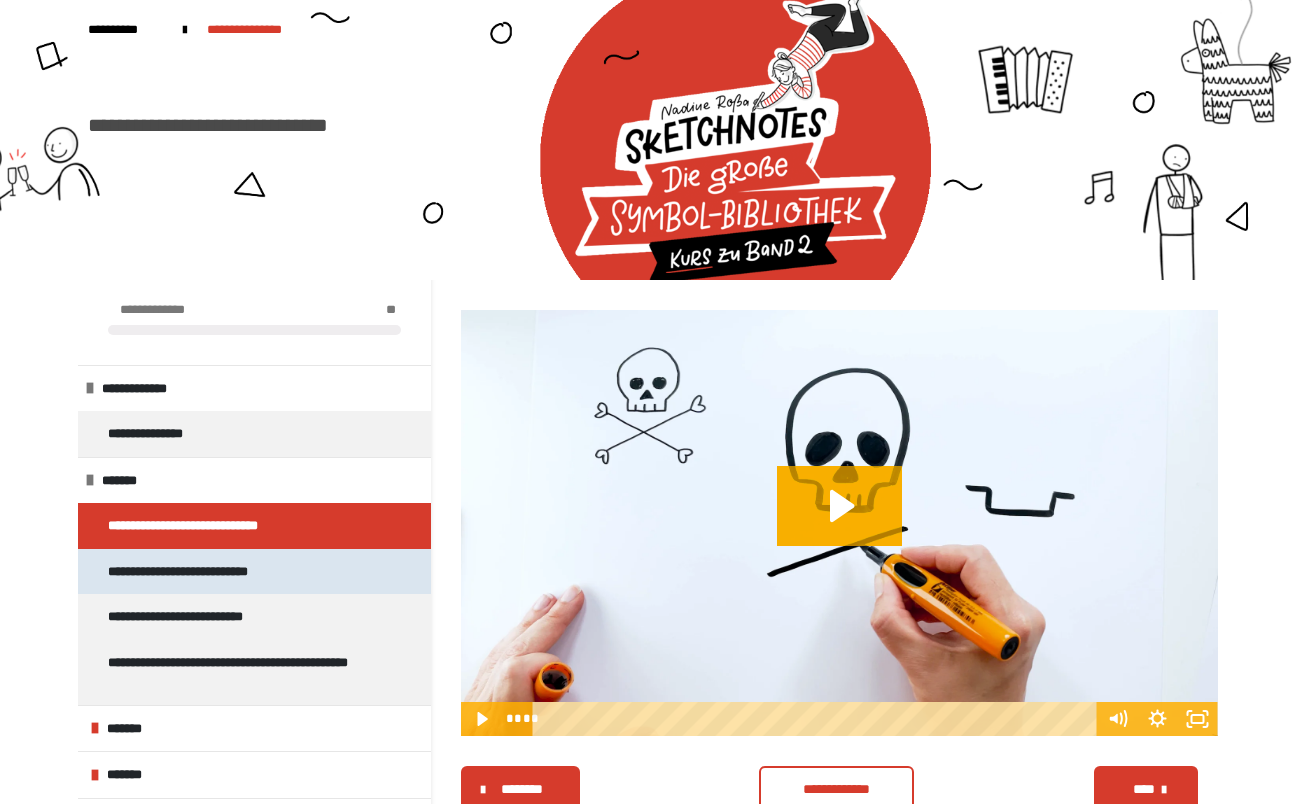 click on "**********" at bounding box center (197, 572) 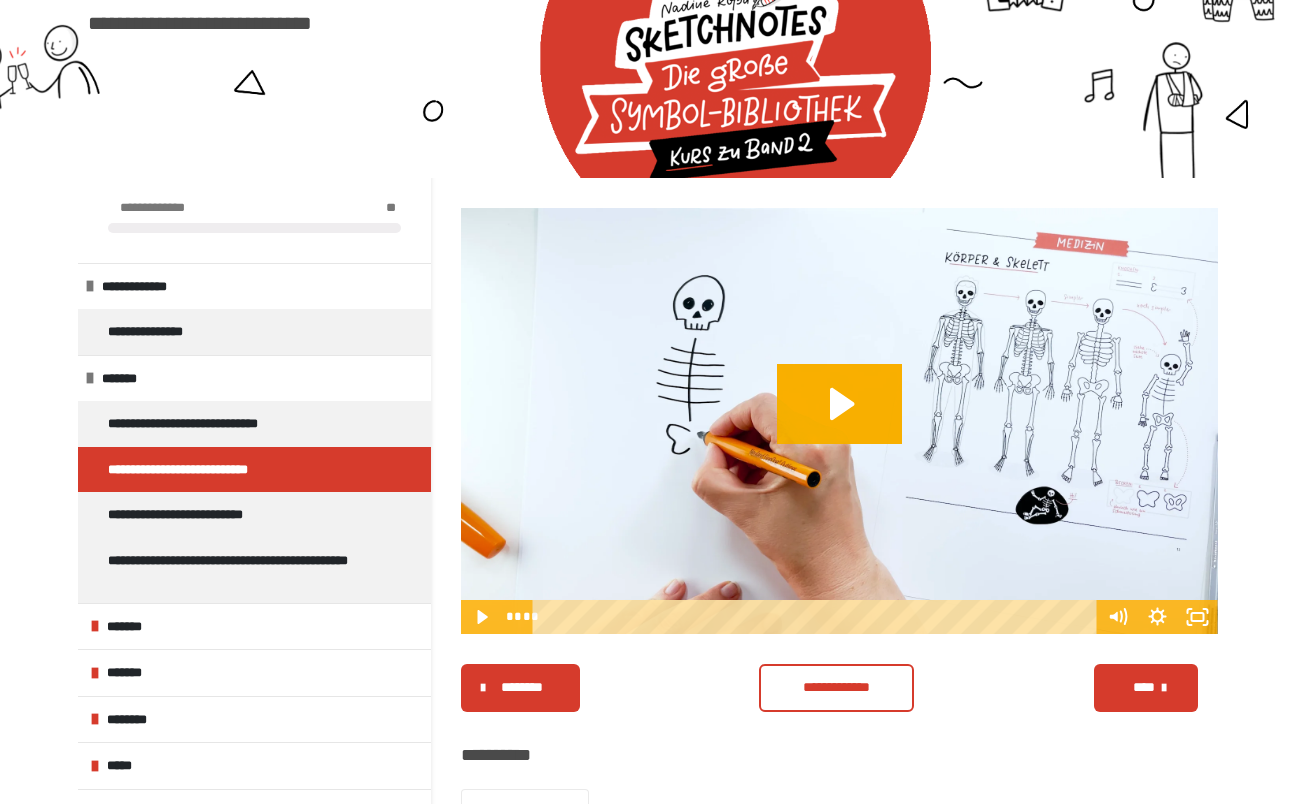 scroll, scrollTop: 113, scrollLeft: 0, axis: vertical 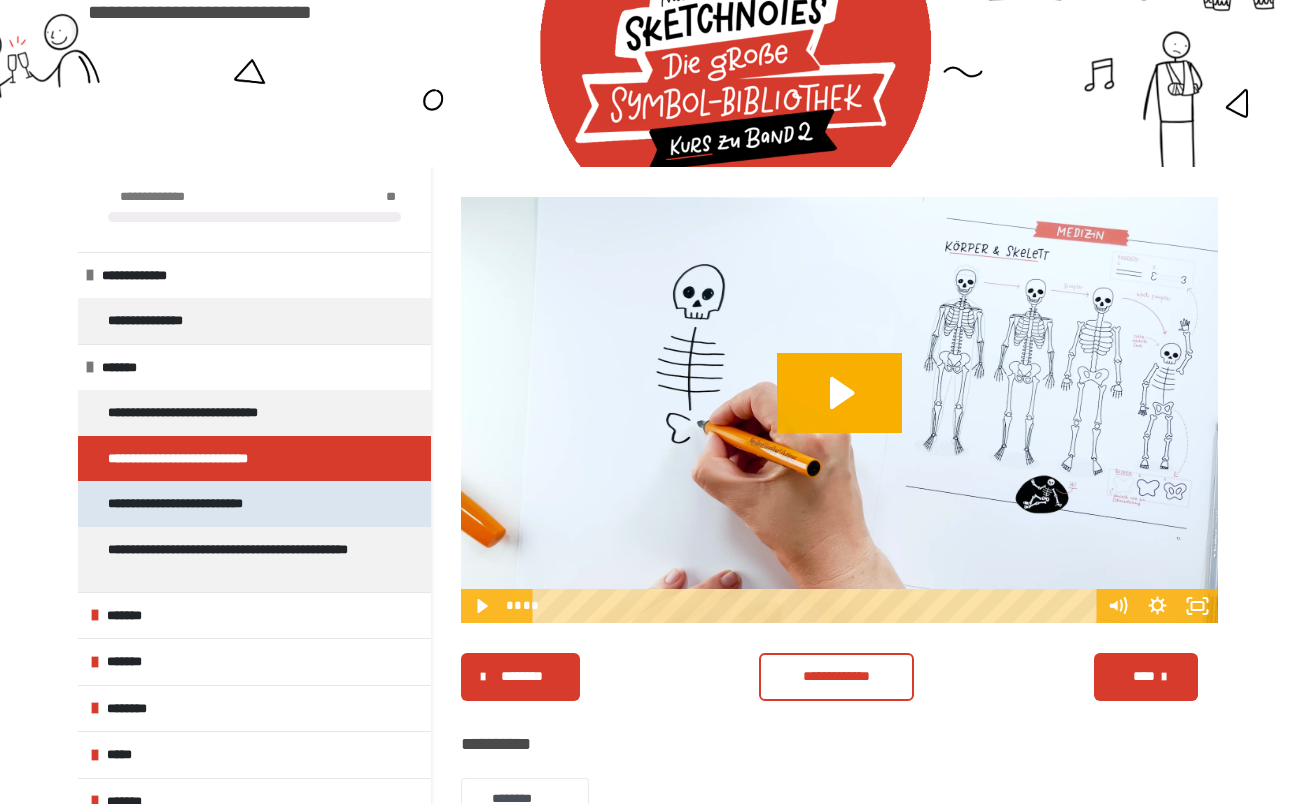 click on "**********" at bounding box center (198, 504) 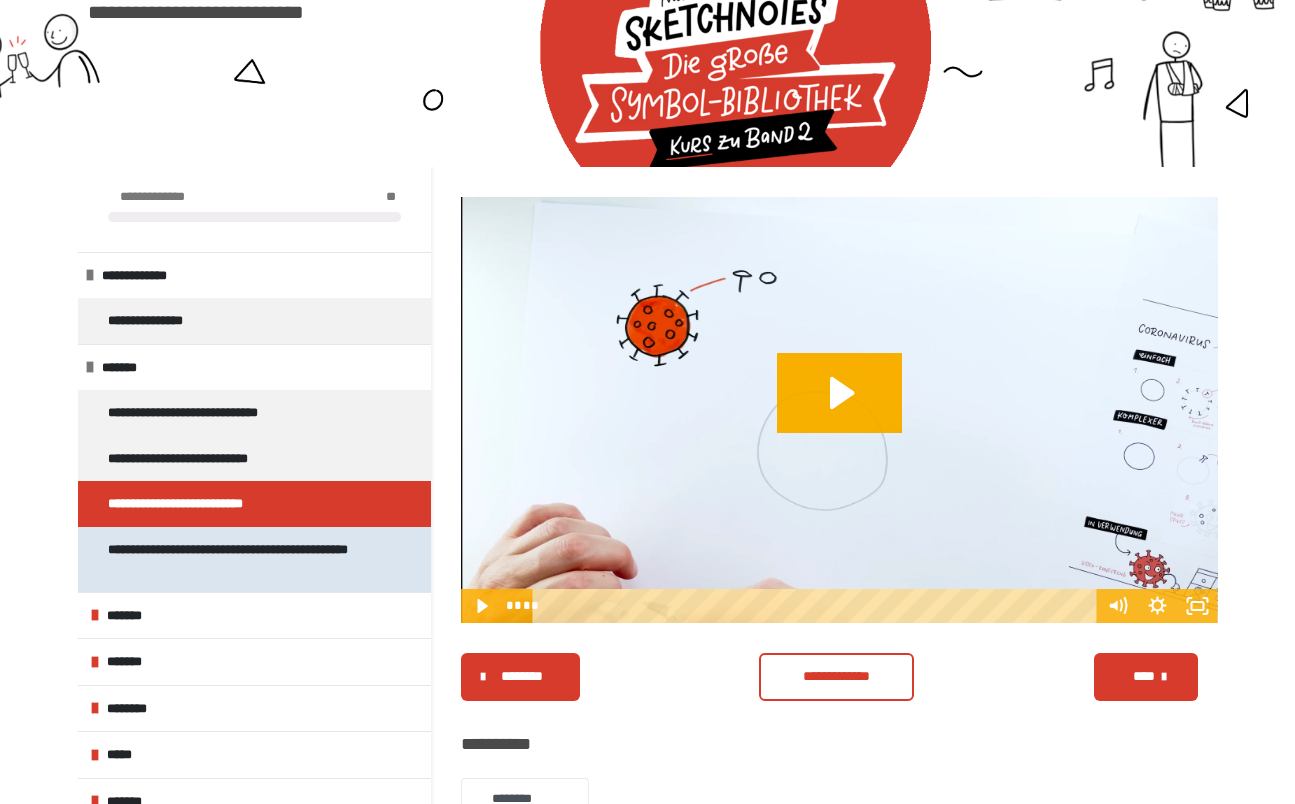click on "**********" at bounding box center (246, 559) 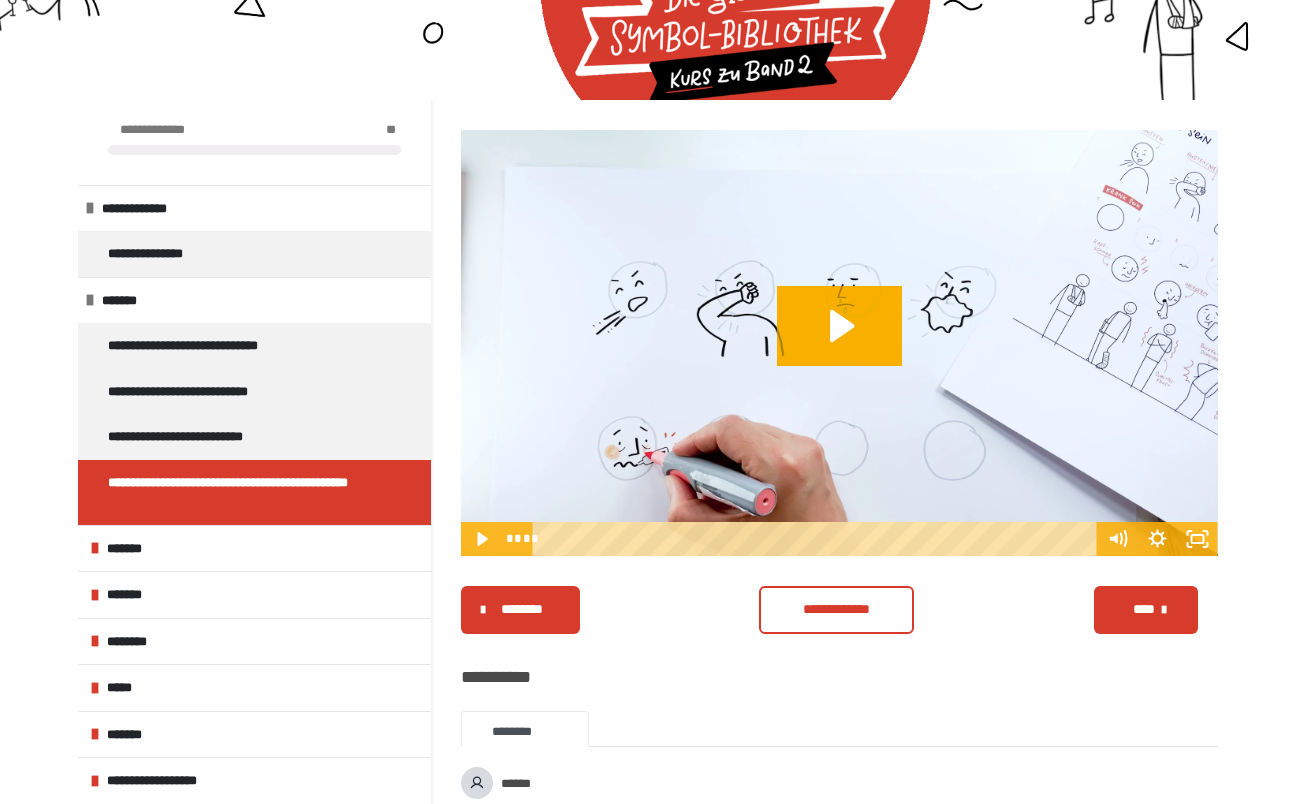 scroll, scrollTop: 183, scrollLeft: 0, axis: vertical 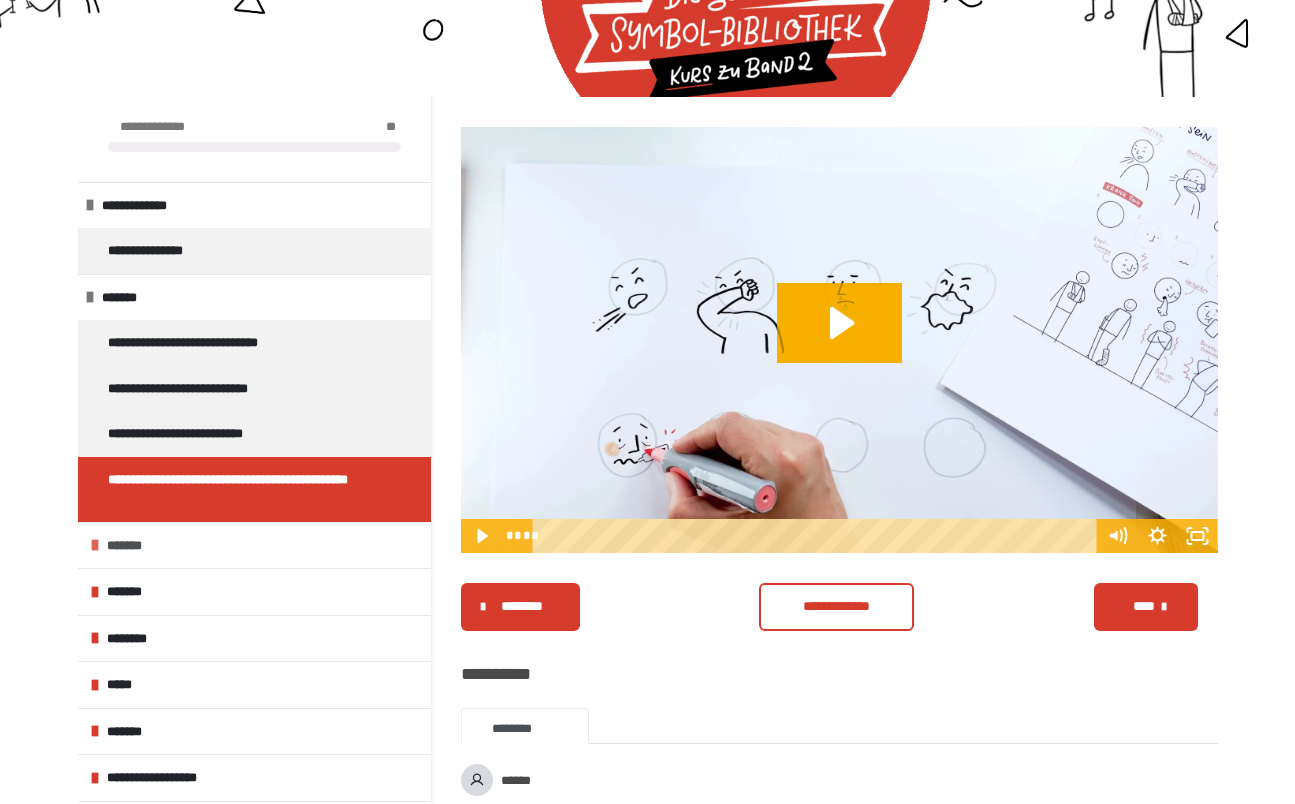 click on "*******" at bounding box center (254, 545) 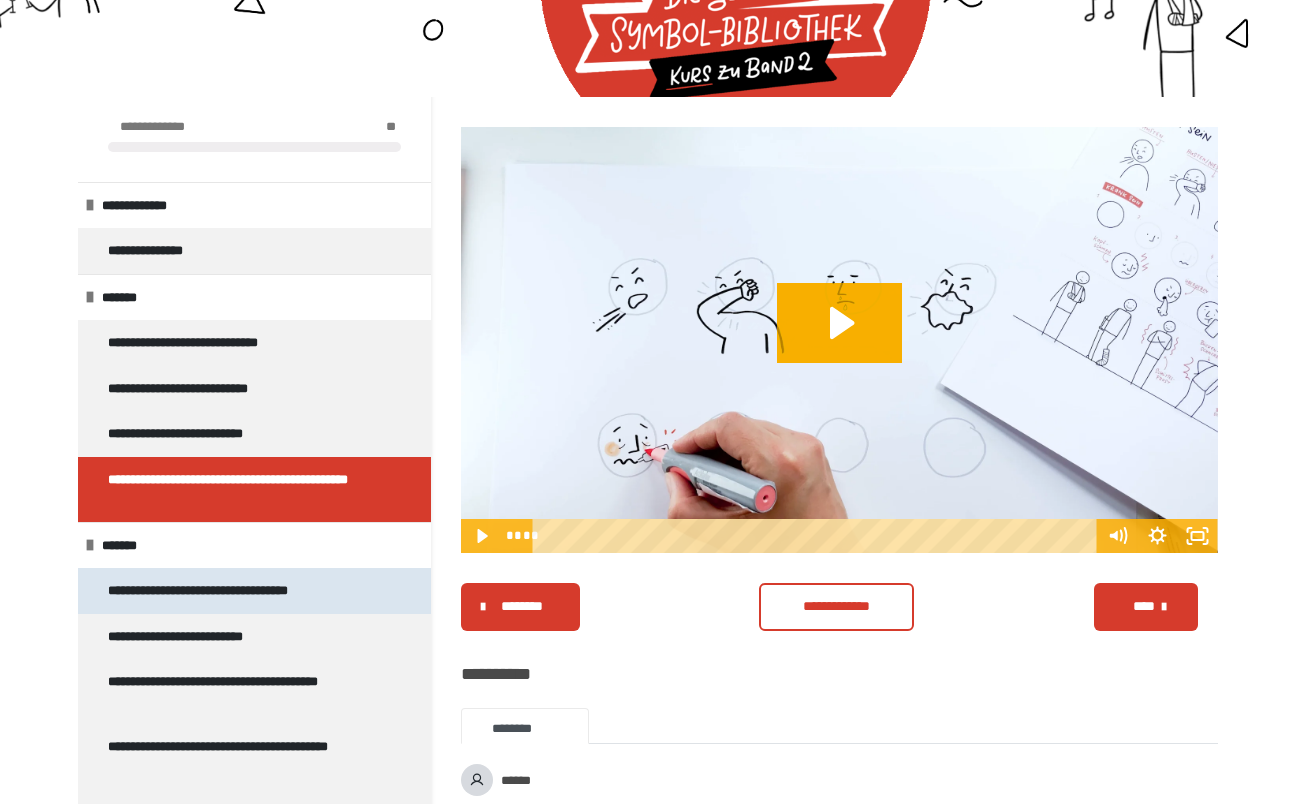 click on "**********" at bounding box center [229, 591] 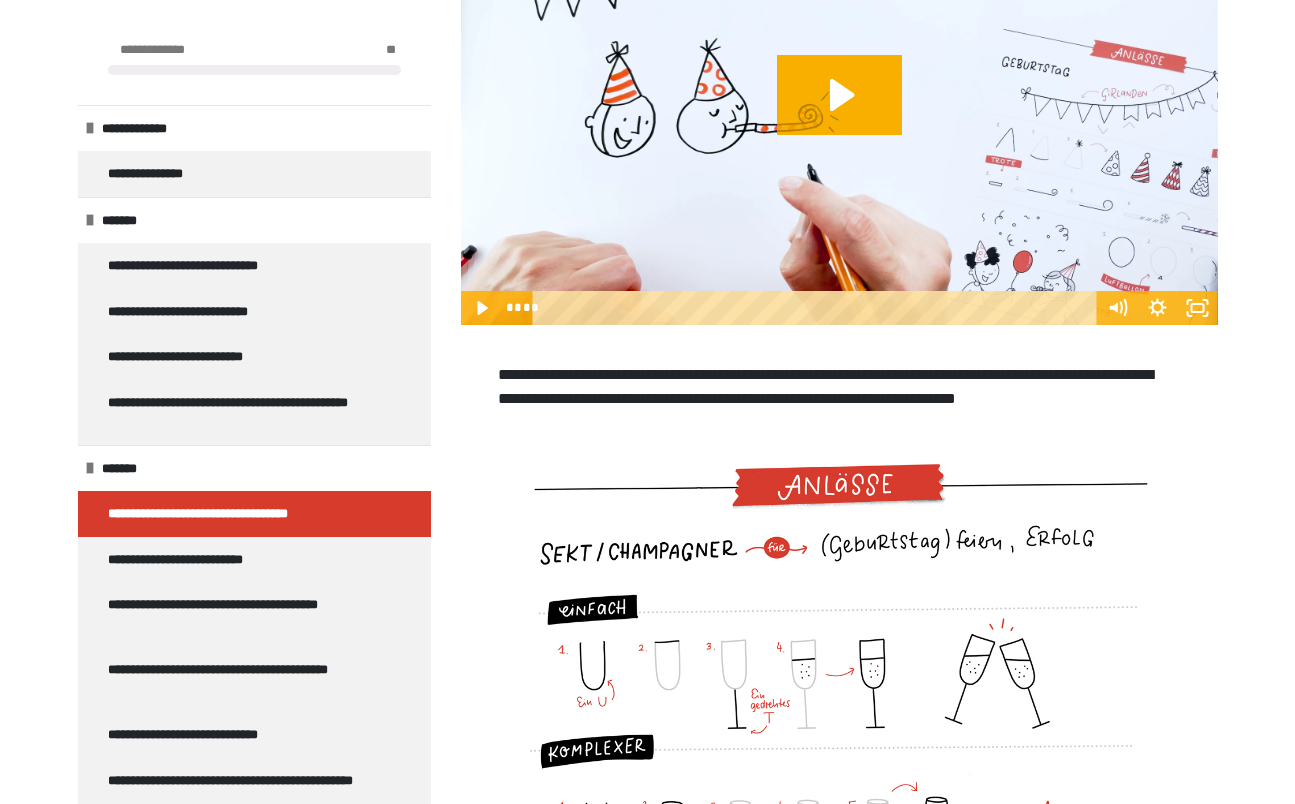 scroll, scrollTop: 435, scrollLeft: 0, axis: vertical 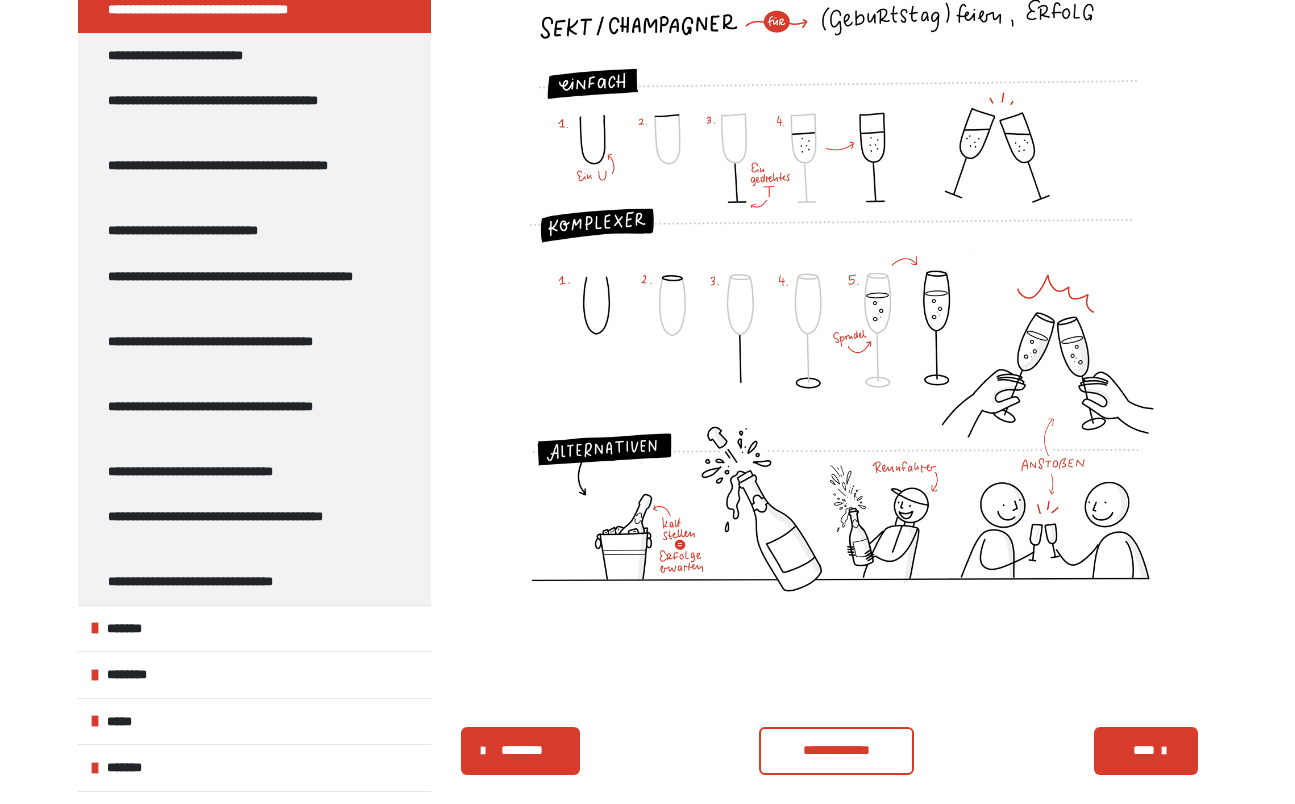 click at bounding box center (838, 274) 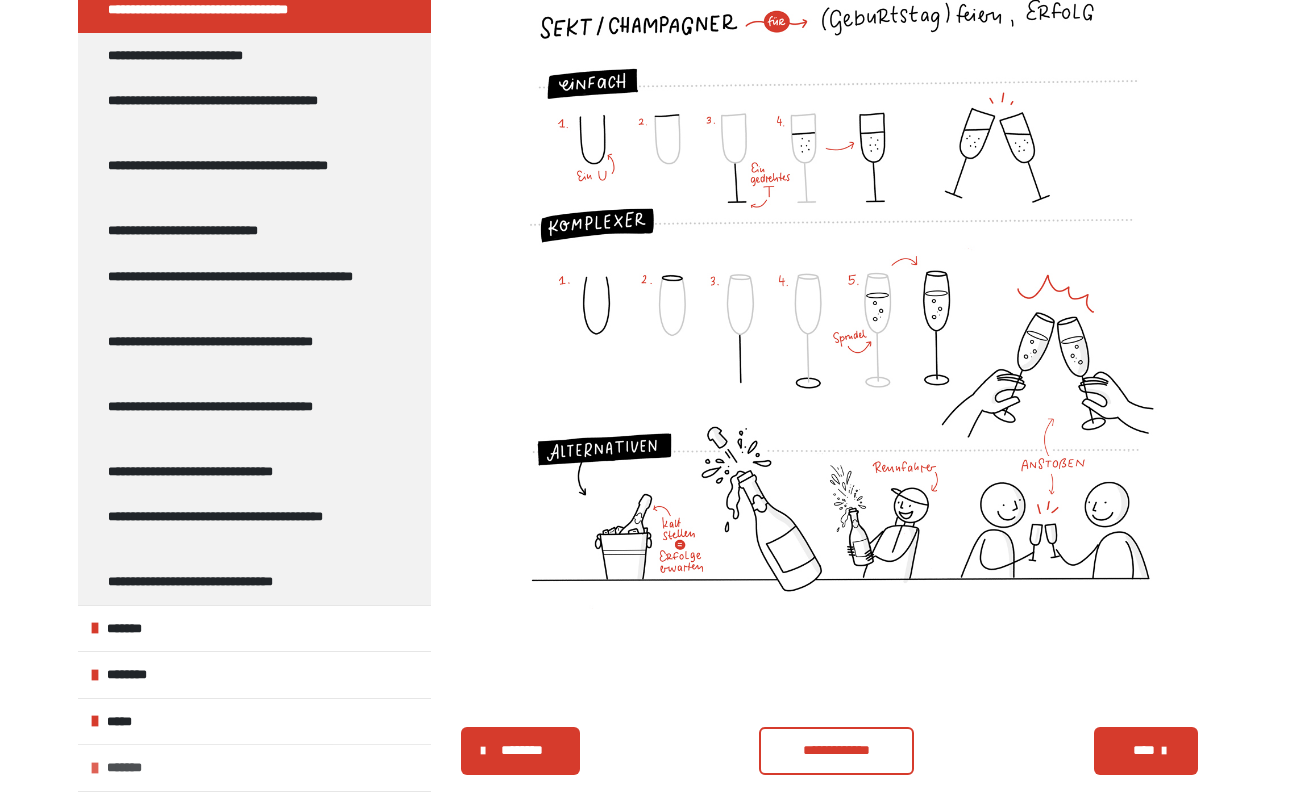 click on "*******" at bounding box center [133, 768] 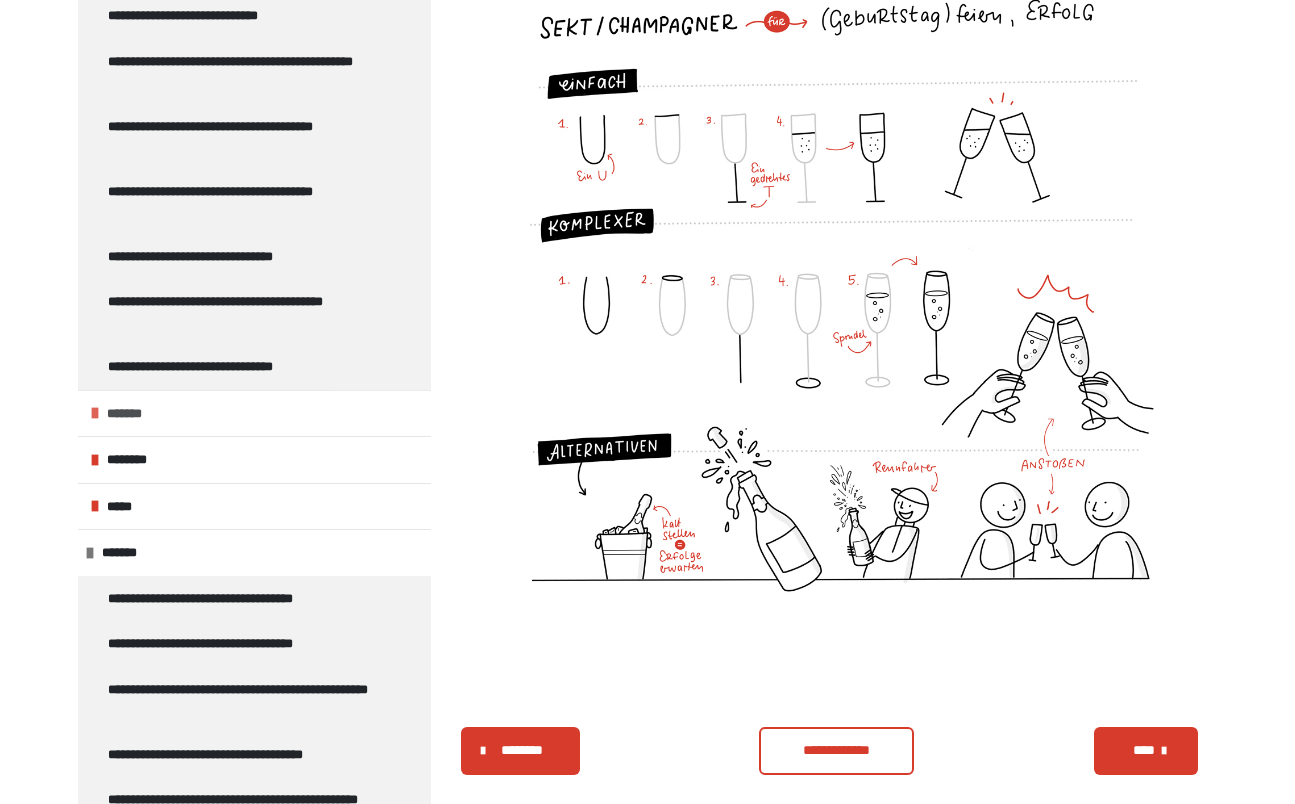 scroll, scrollTop: 730, scrollLeft: 0, axis: vertical 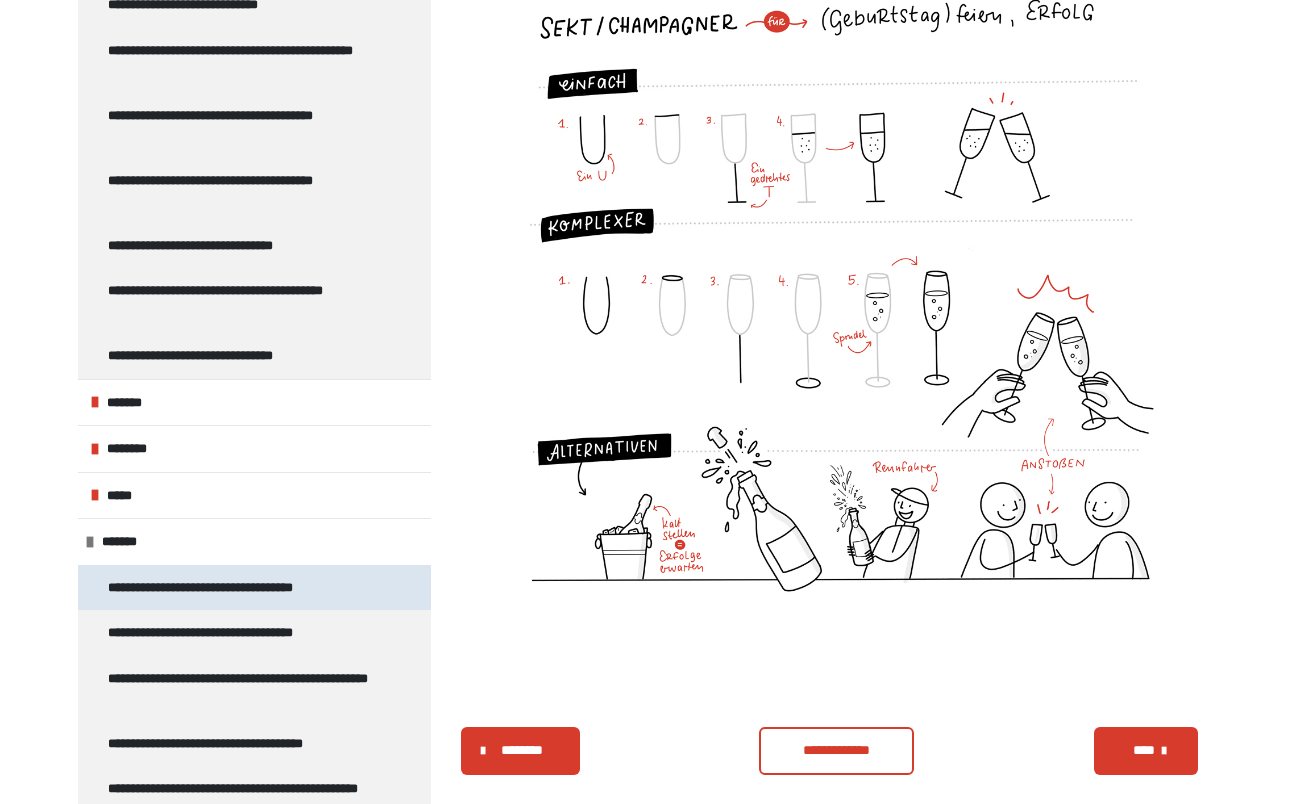 click on "**********" at bounding box center (230, 588) 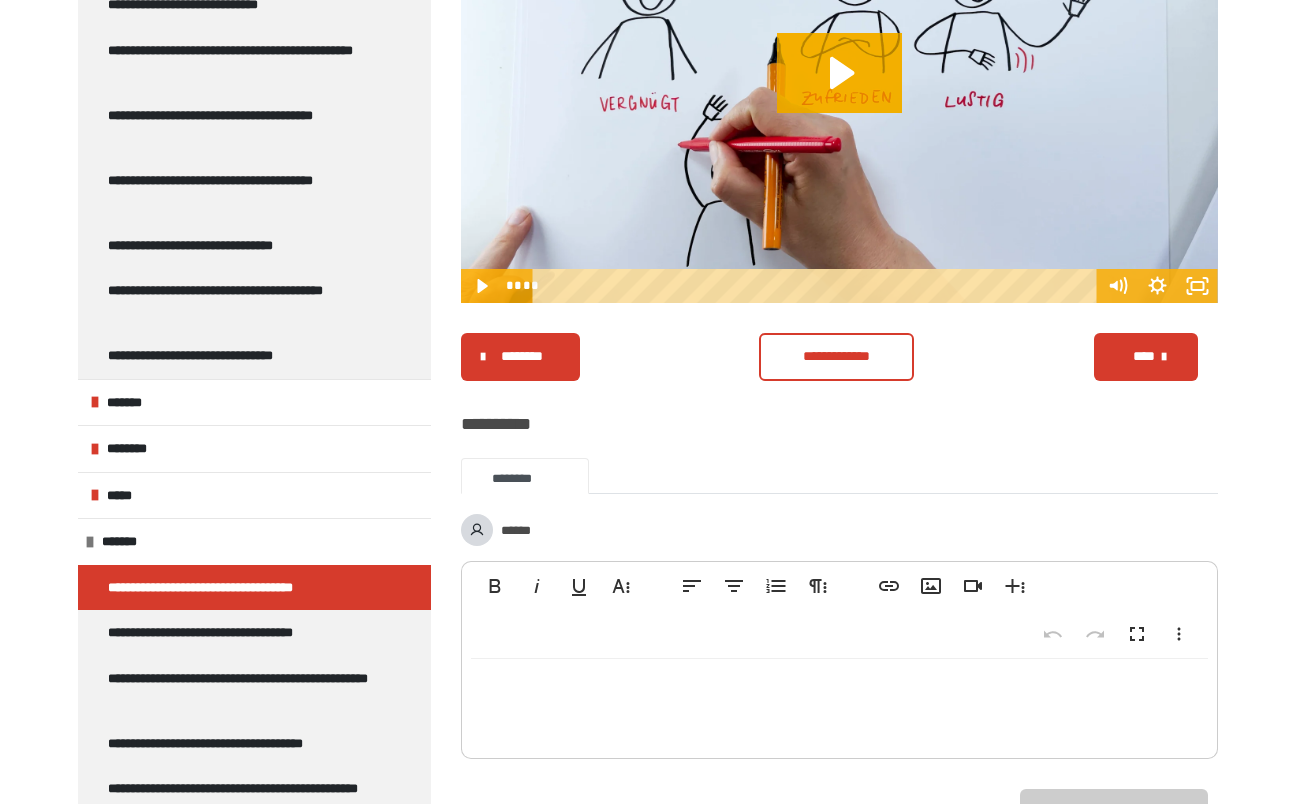 scroll, scrollTop: 617, scrollLeft: 0, axis: vertical 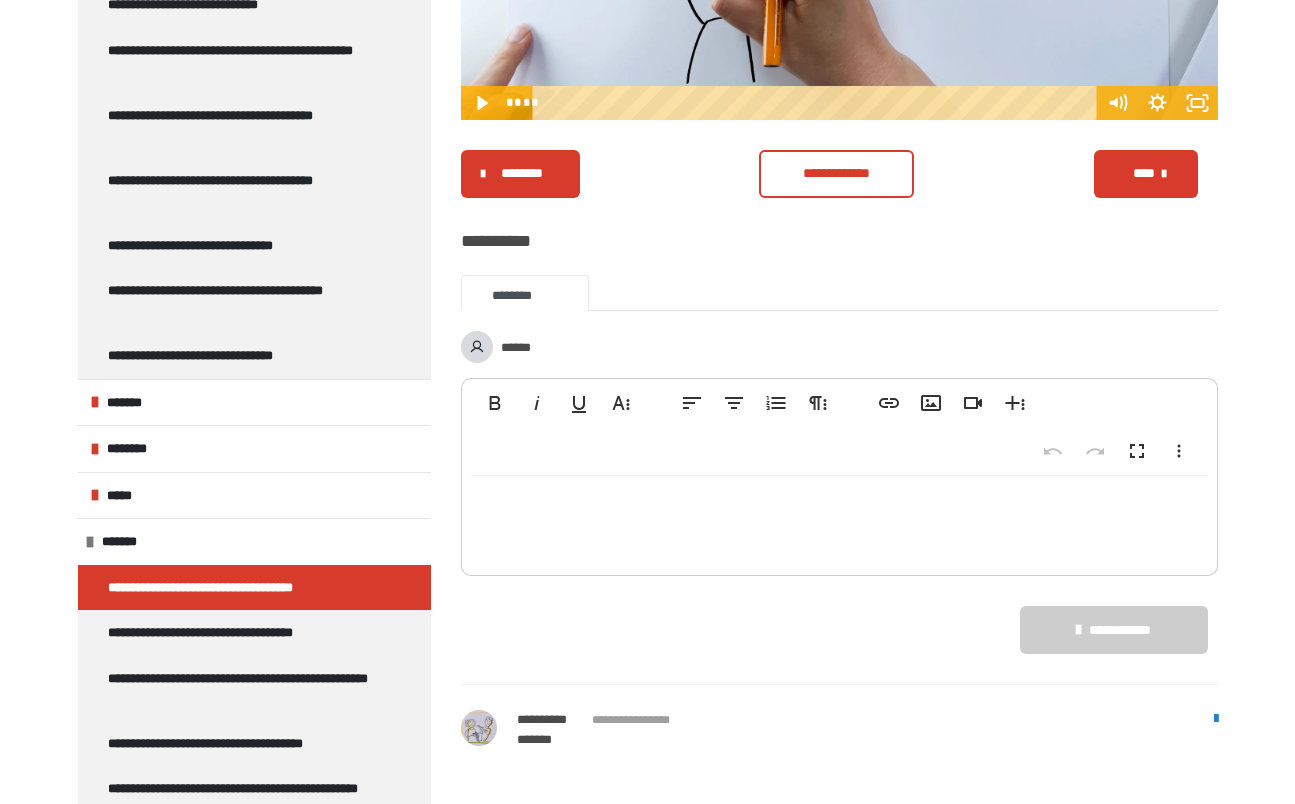 click on "**********" at bounding box center [229, -216] 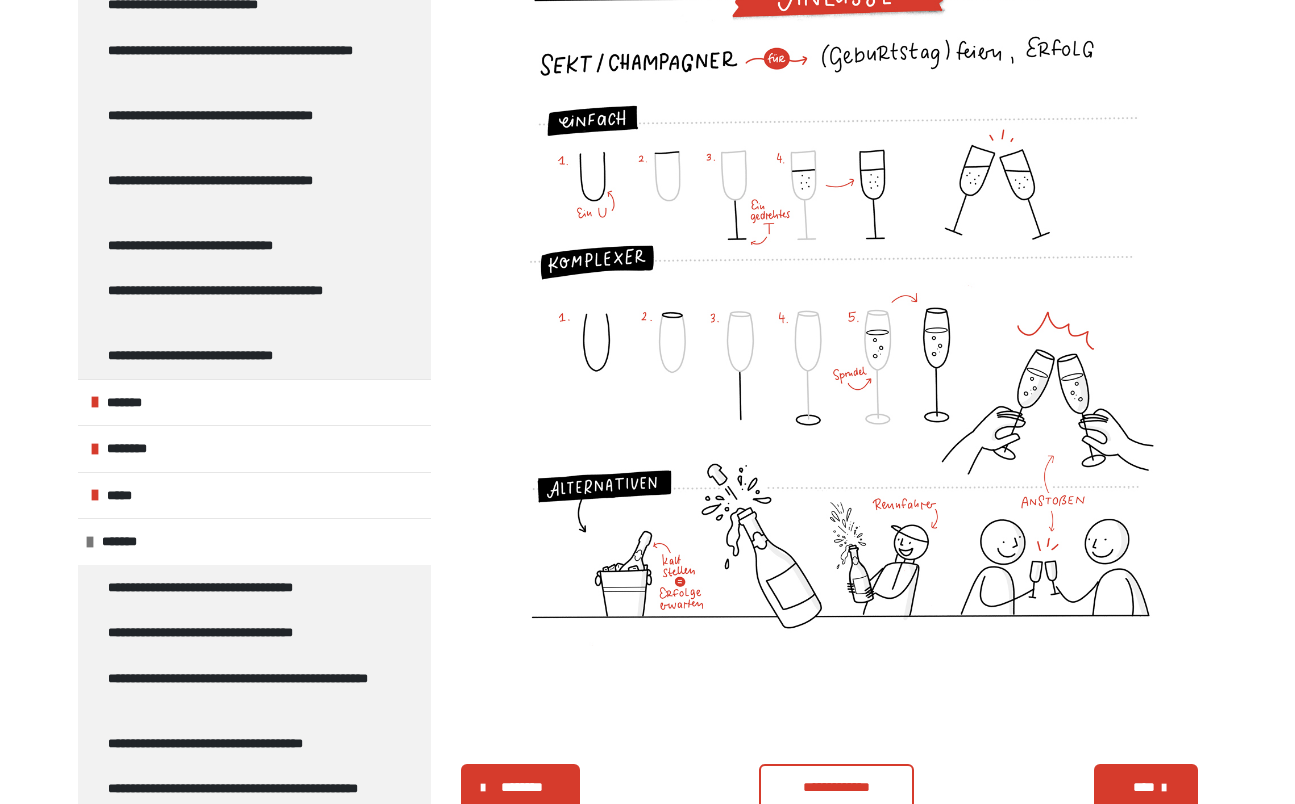 scroll, scrollTop: 917, scrollLeft: 0, axis: vertical 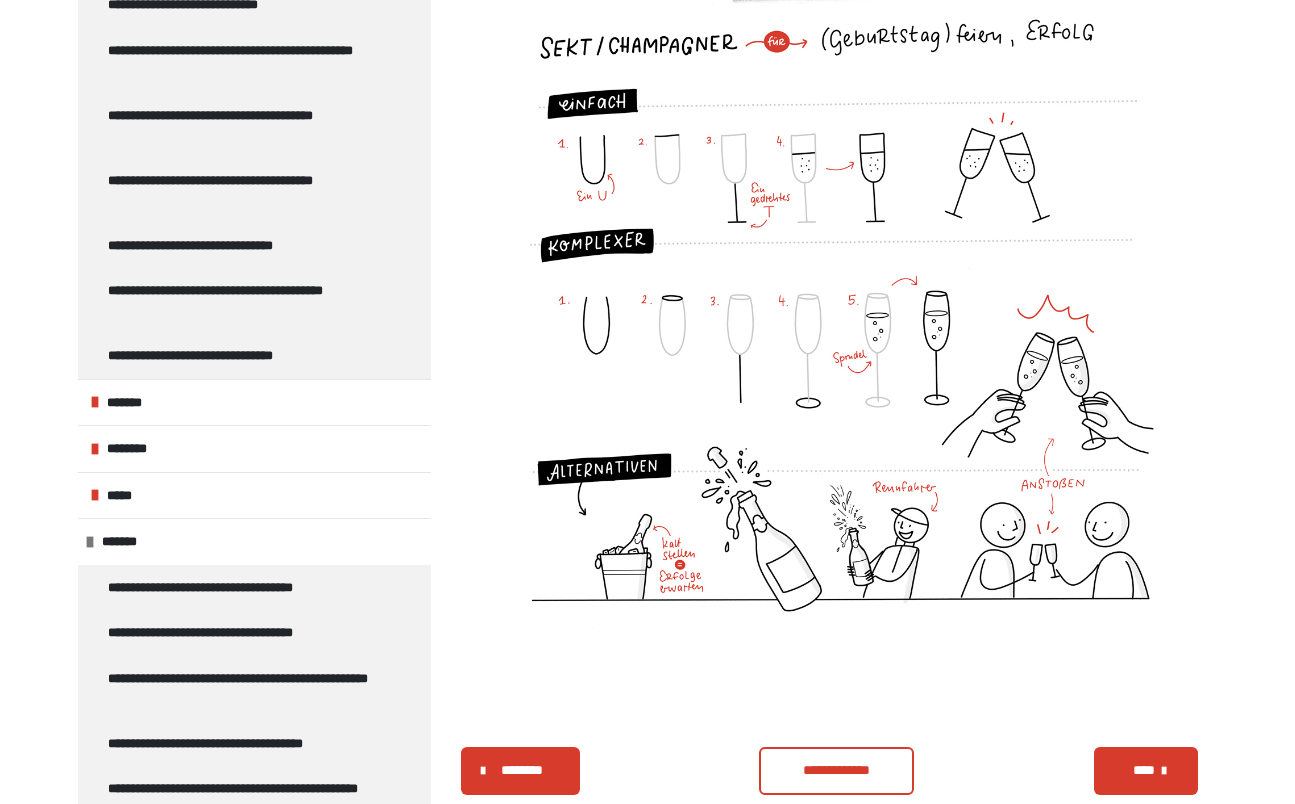 click on "**********" at bounding box center (254, -170) 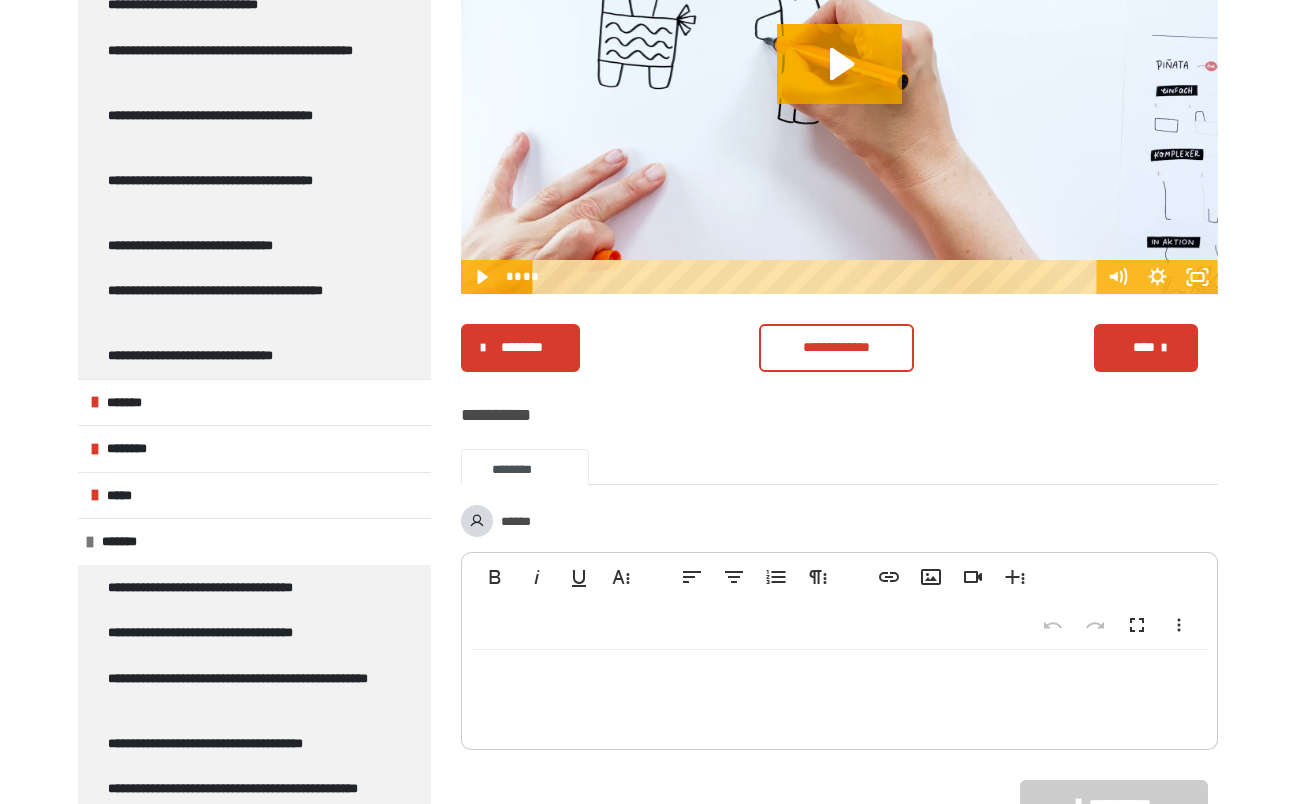 scroll, scrollTop: 527, scrollLeft: 0, axis: vertical 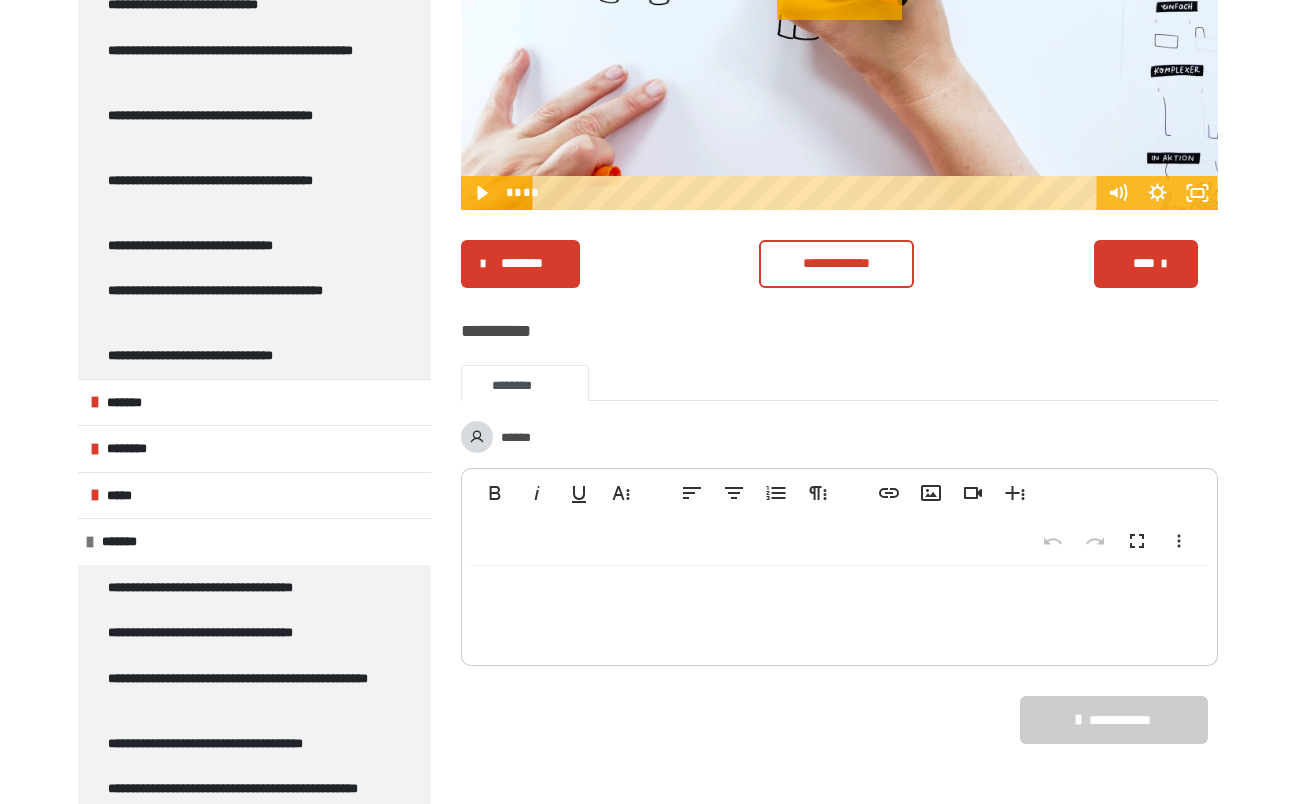 click on "**********" at bounding box center (239, -51) 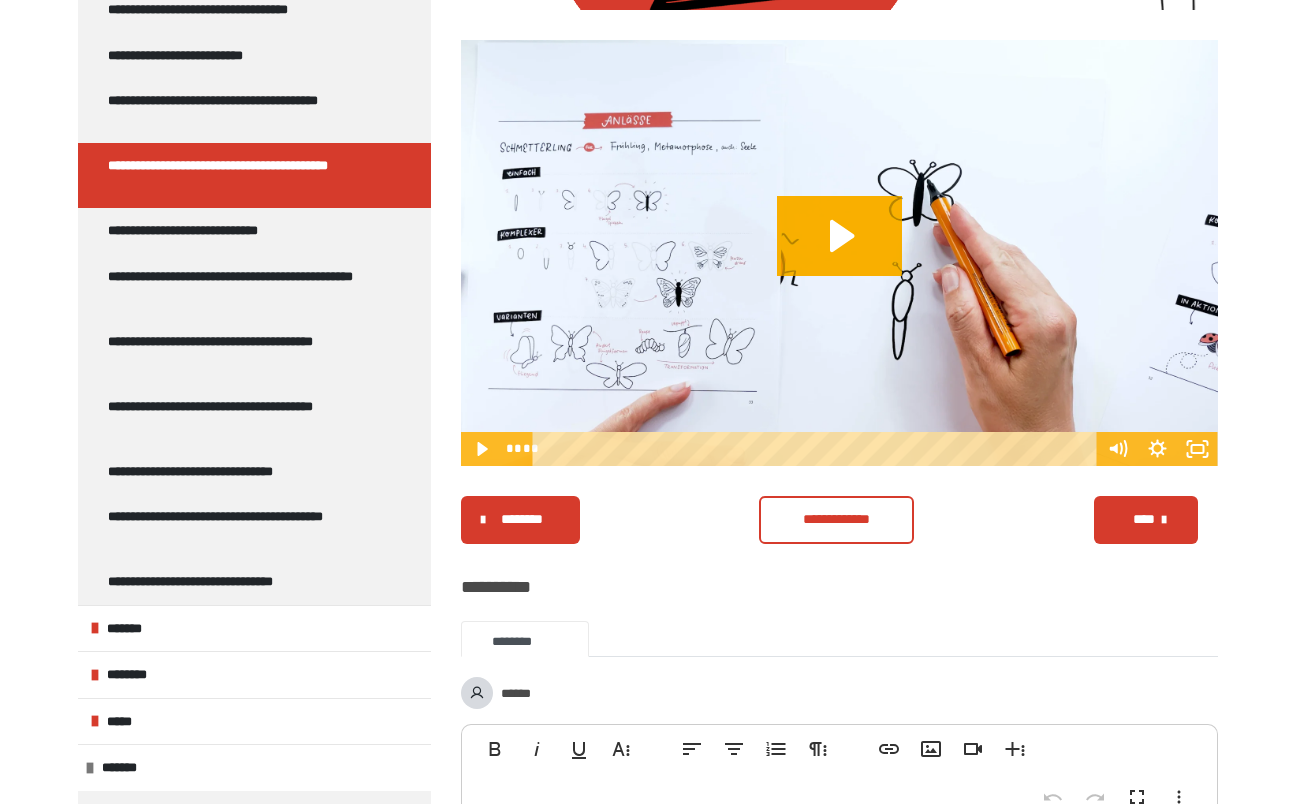 scroll, scrollTop: 517, scrollLeft: 0, axis: vertical 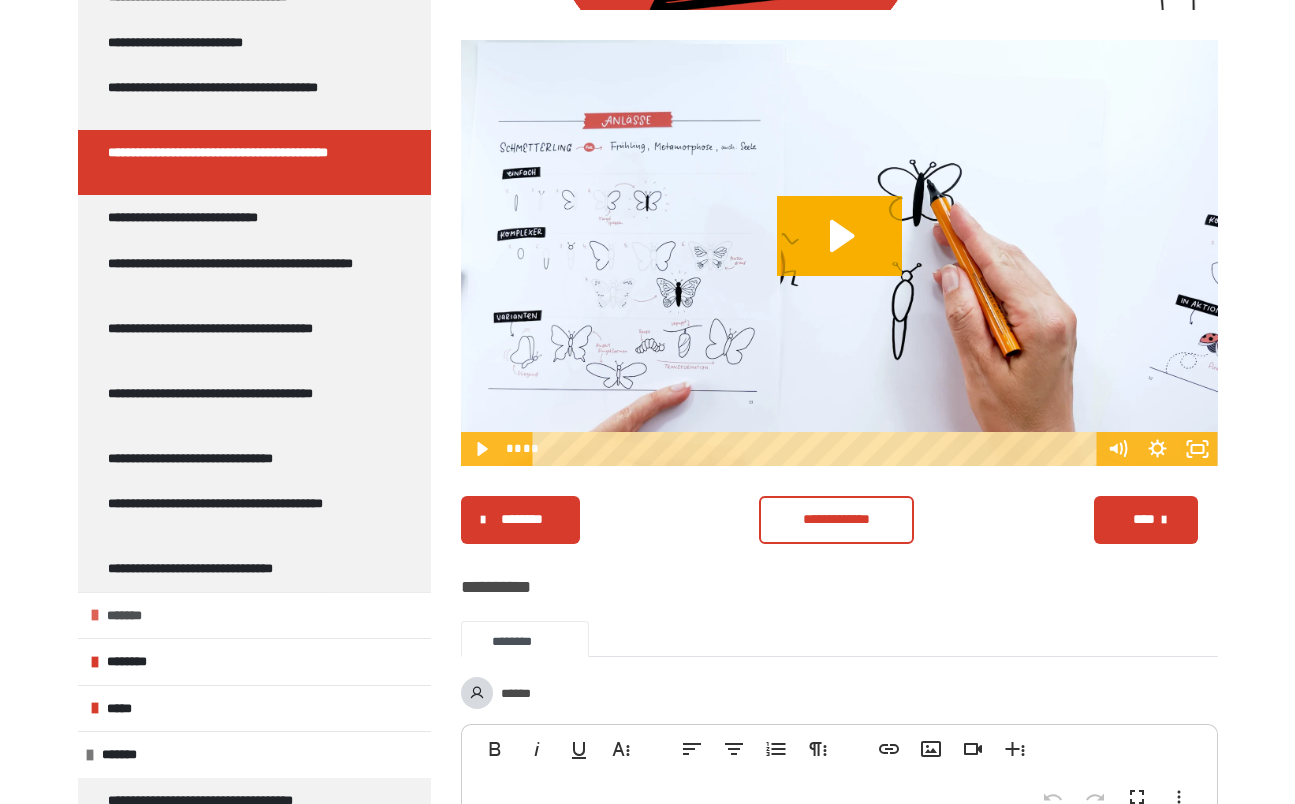 click on "*******" at bounding box center (254, 615) 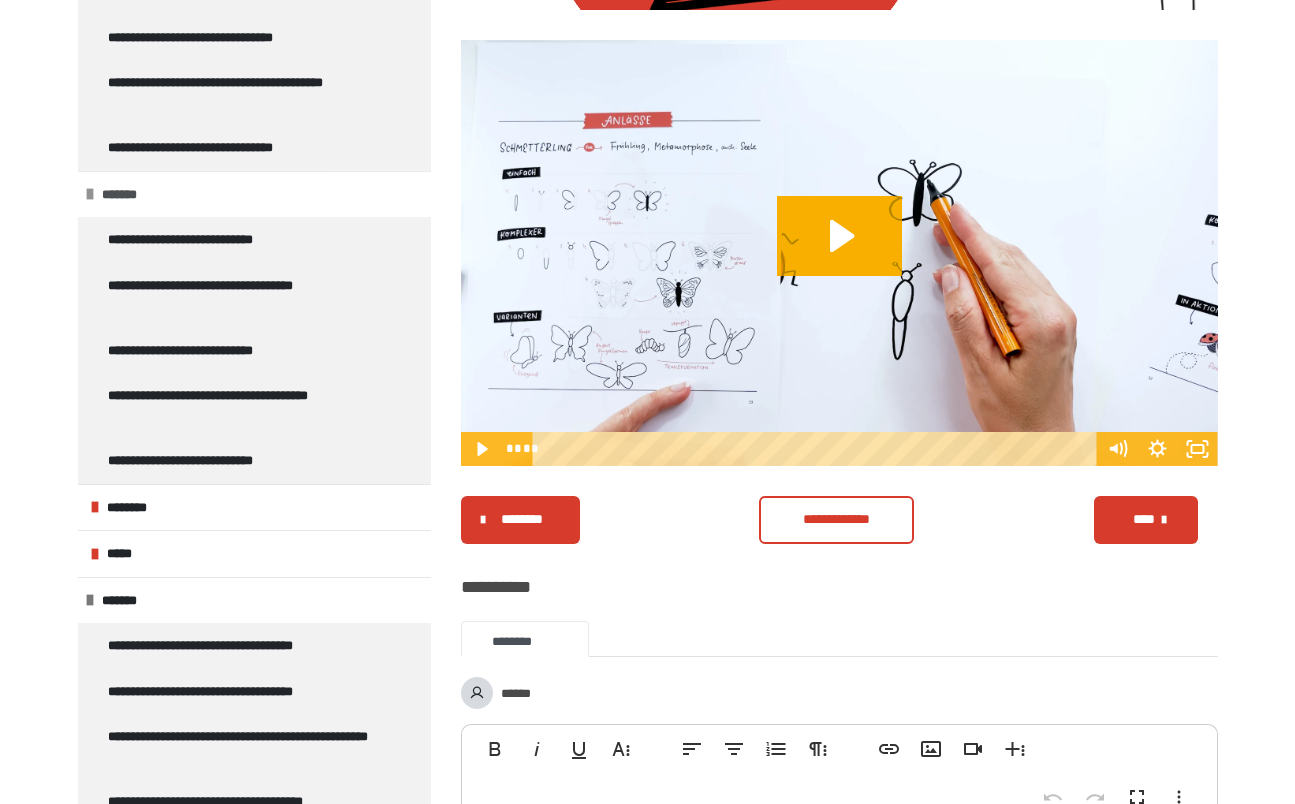 scroll, scrollTop: 1112, scrollLeft: 0, axis: vertical 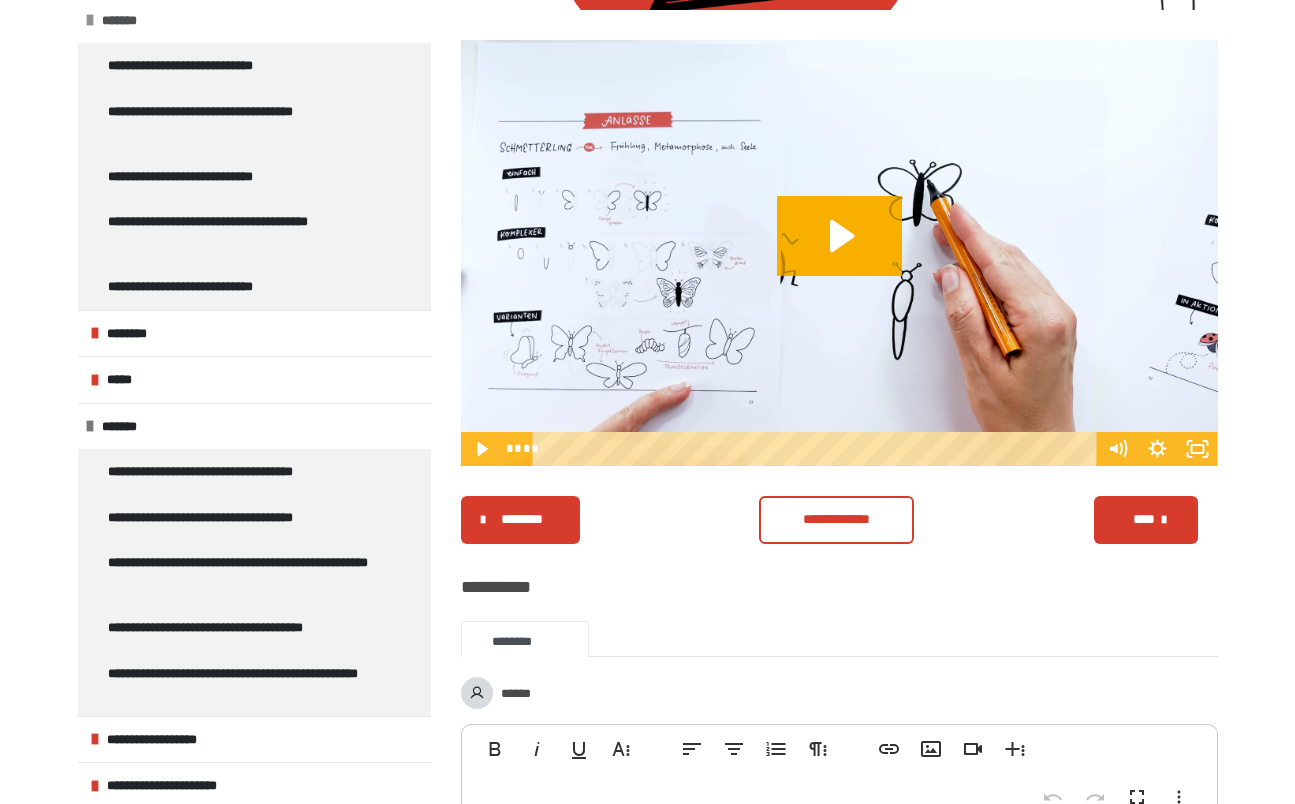 click on "**********" at bounding box center (238, 628) 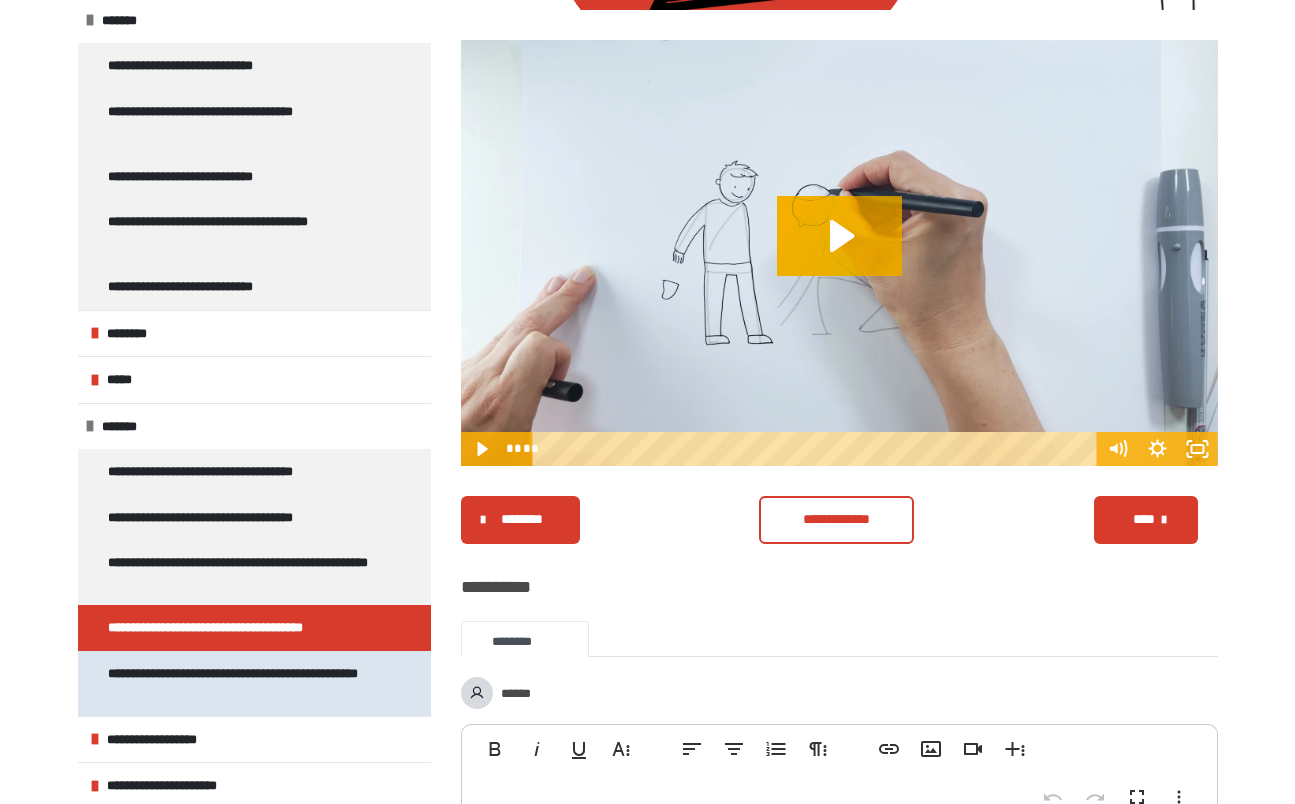 click on "**********" at bounding box center [239, 683] 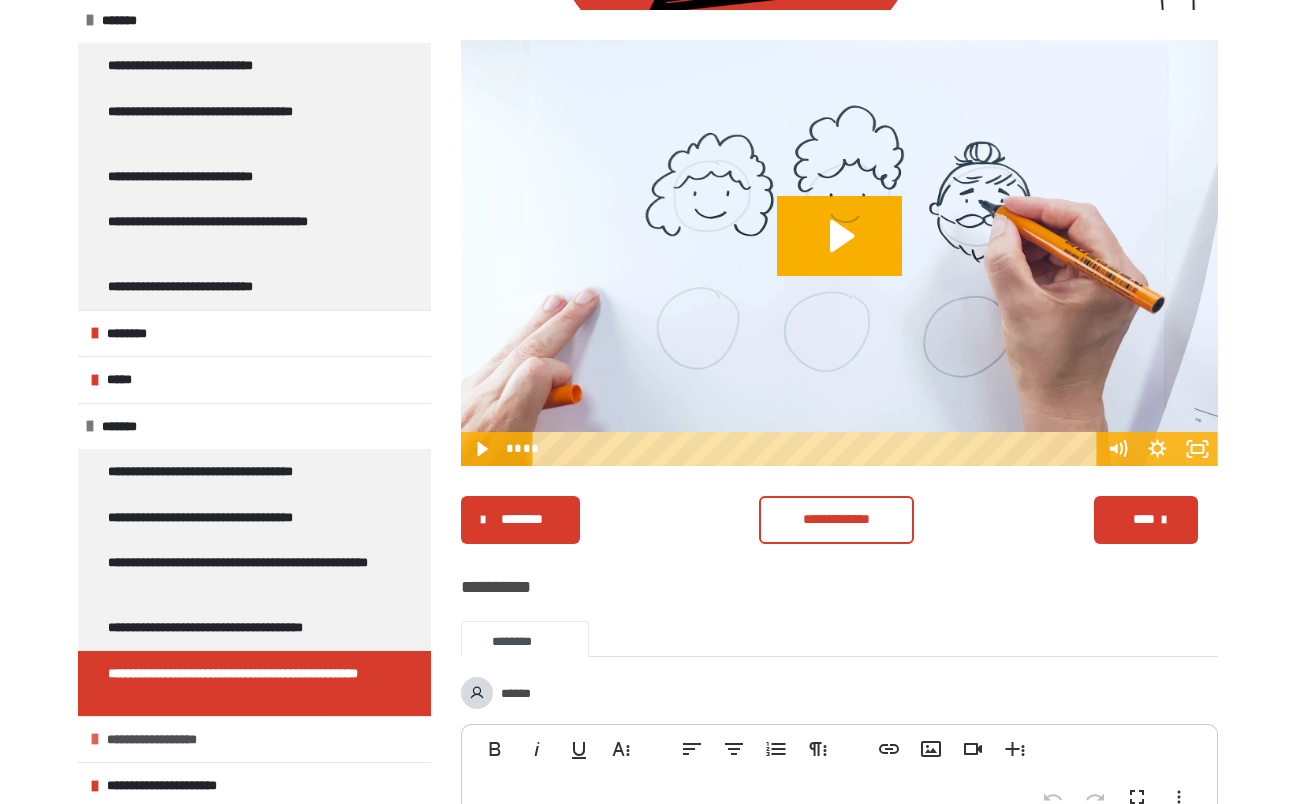 click on "**********" at bounding box center [254, 739] 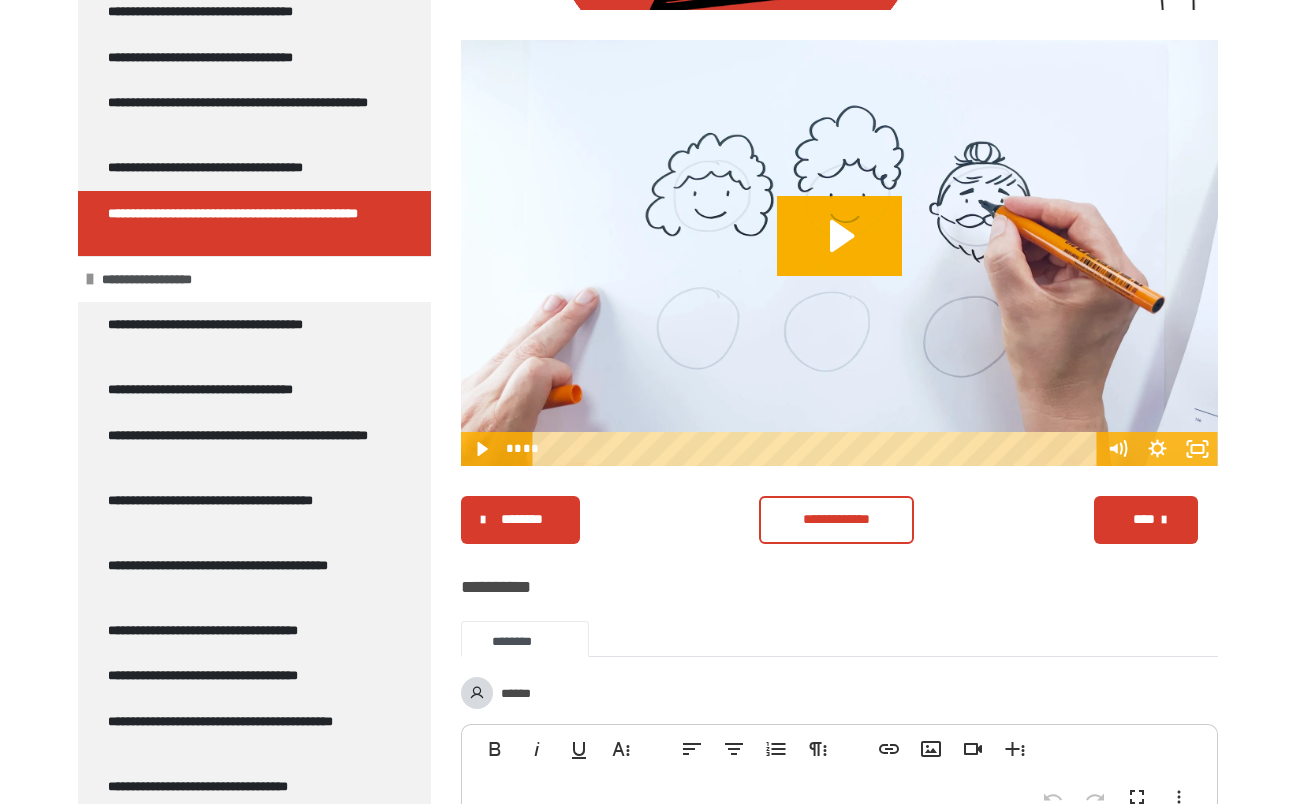 scroll, scrollTop: 1619, scrollLeft: 0, axis: vertical 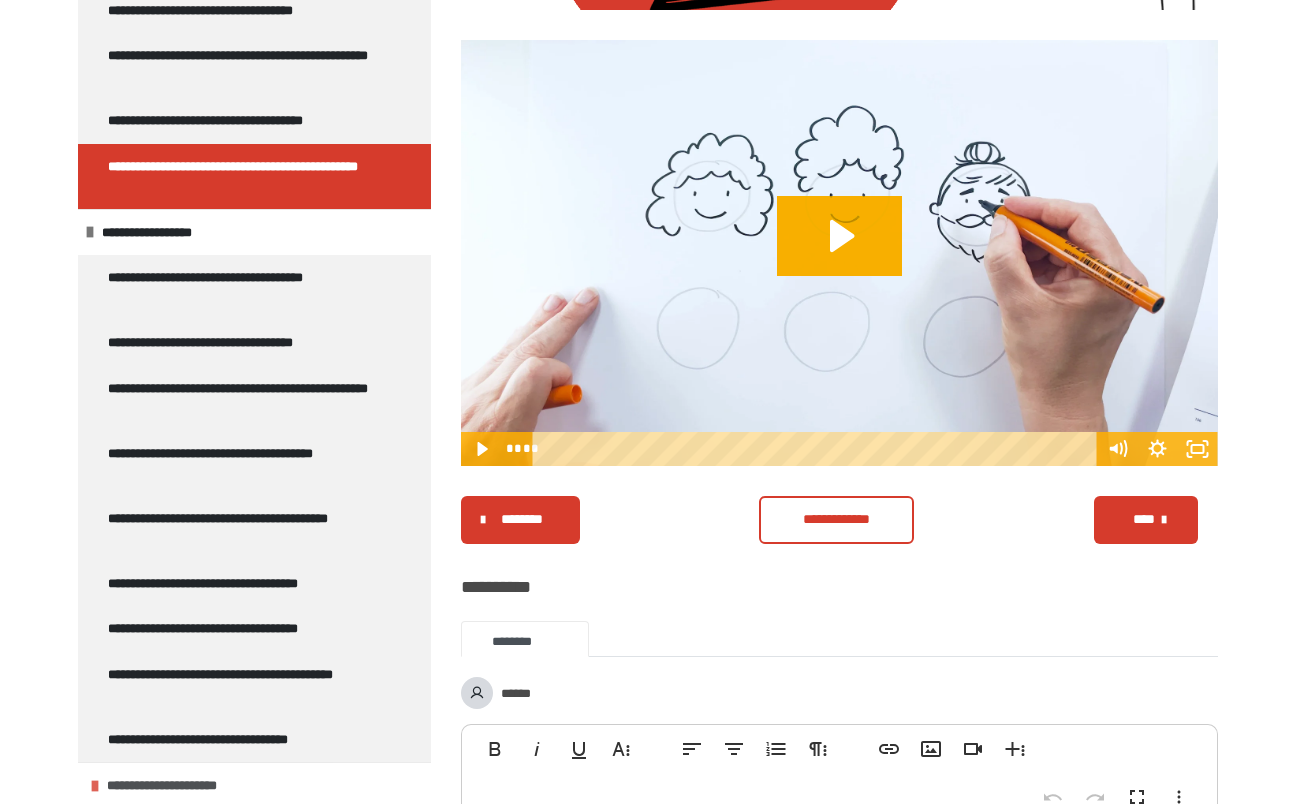 click on "**********" at bounding box center (186, 786) 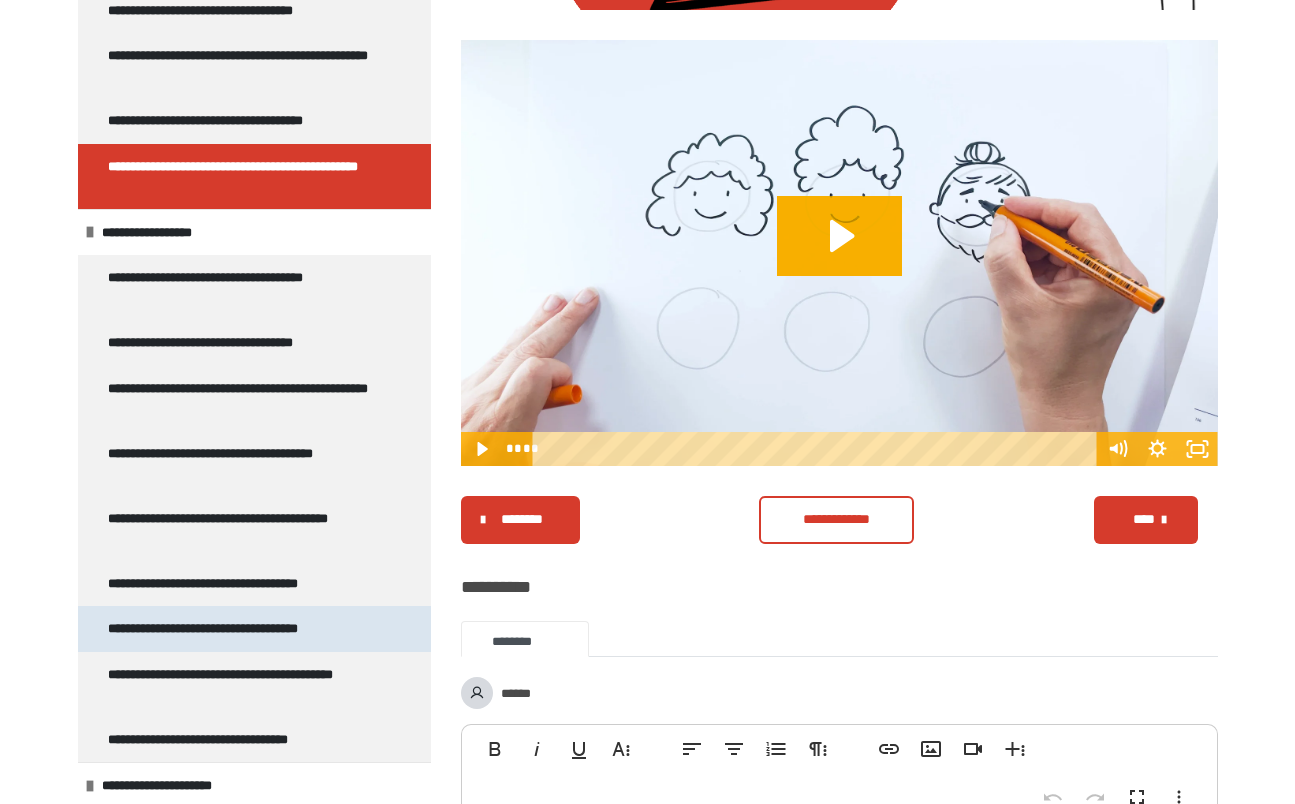 scroll, scrollTop: 1665, scrollLeft: 0, axis: vertical 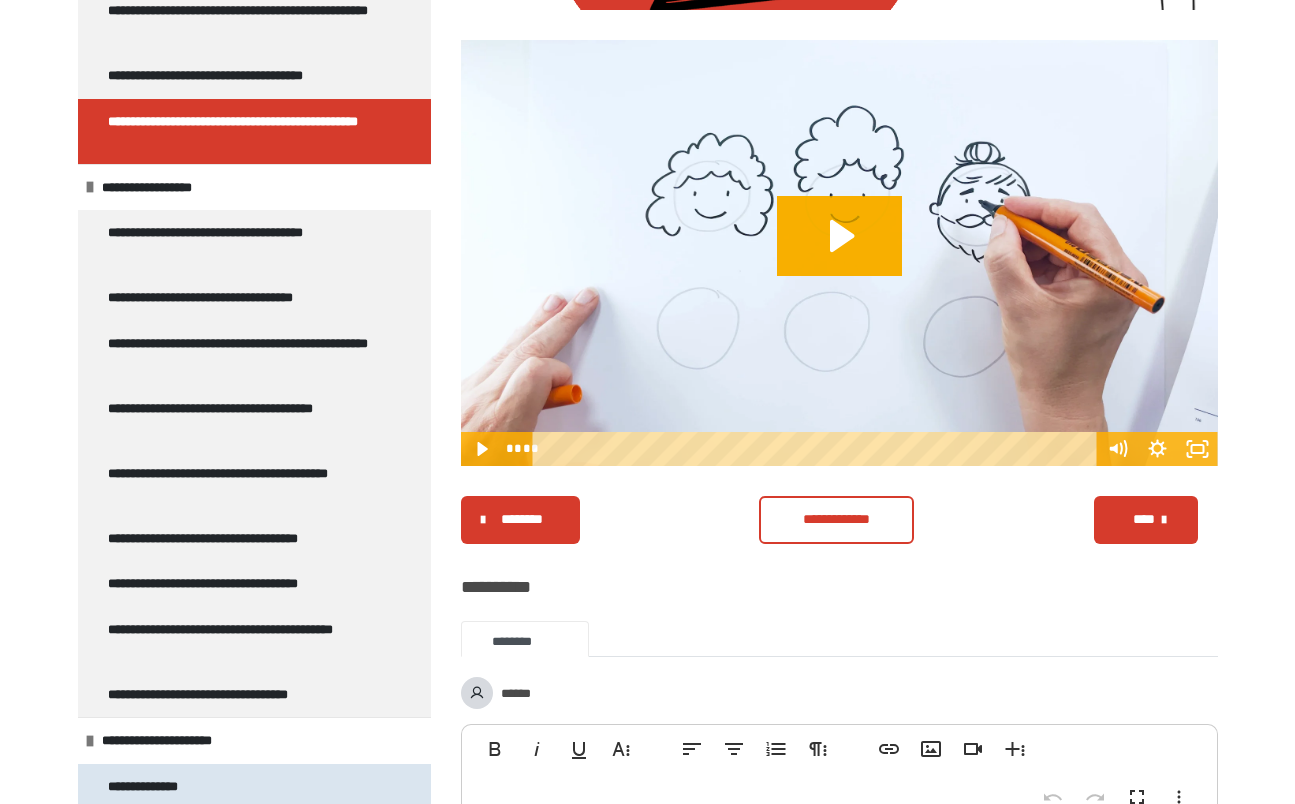click on "**********" at bounding box center (154, 787) 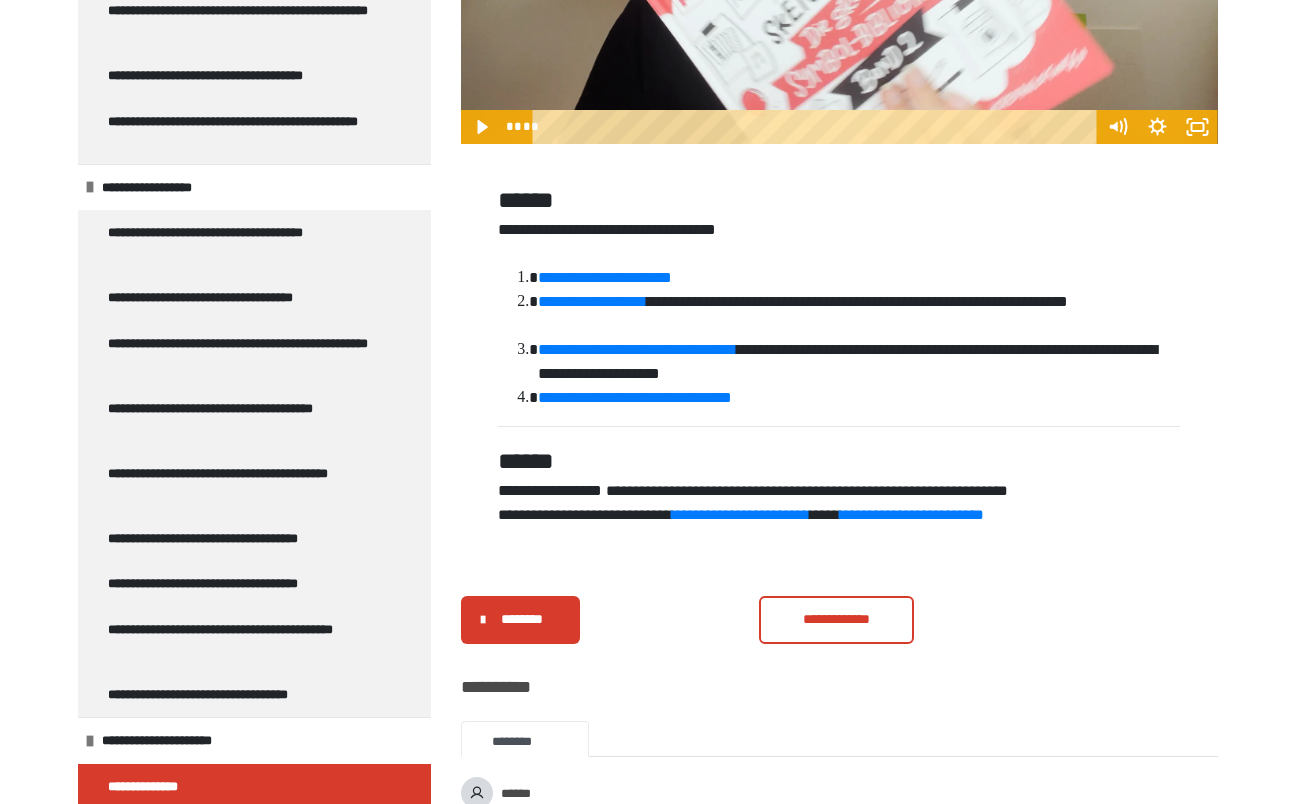 scroll, scrollTop: 581, scrollLeft: 0, axis: vertical 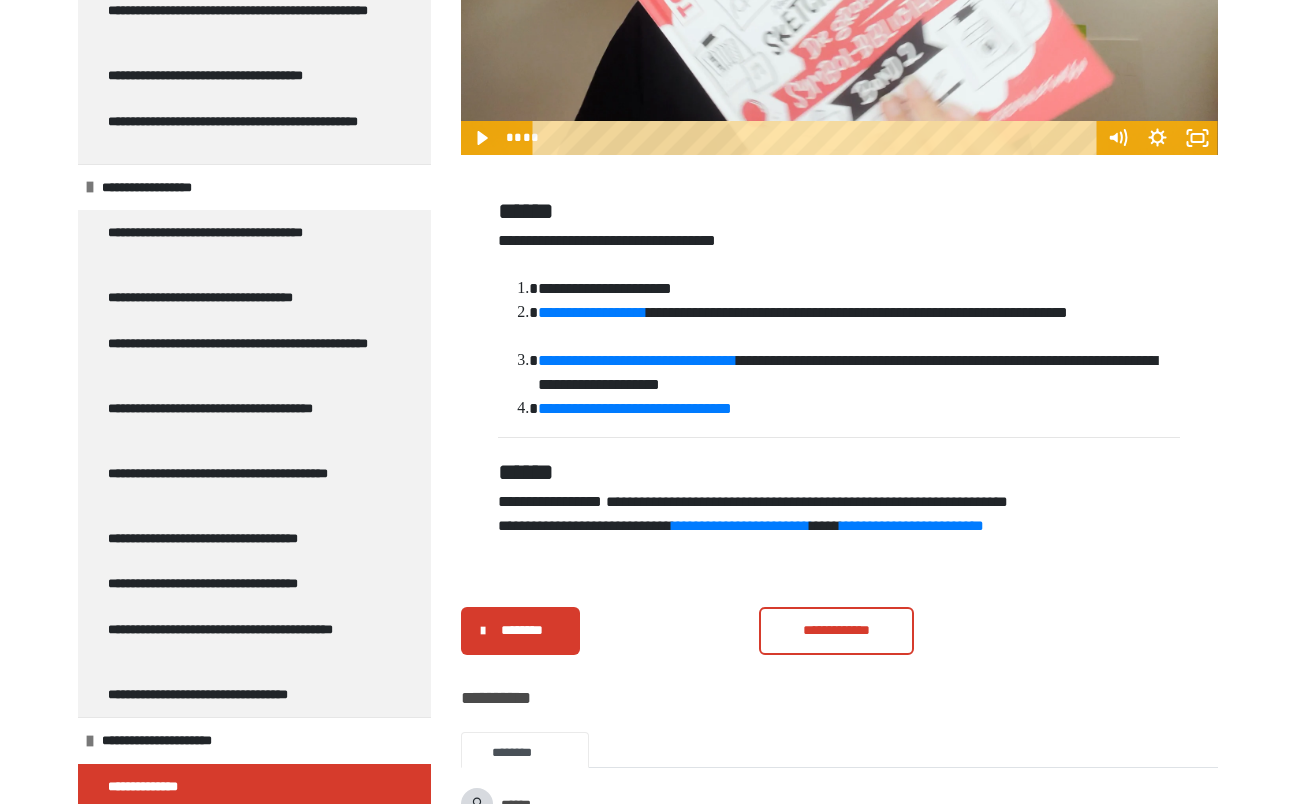 click on "**********" at bounding box center (605, 288) 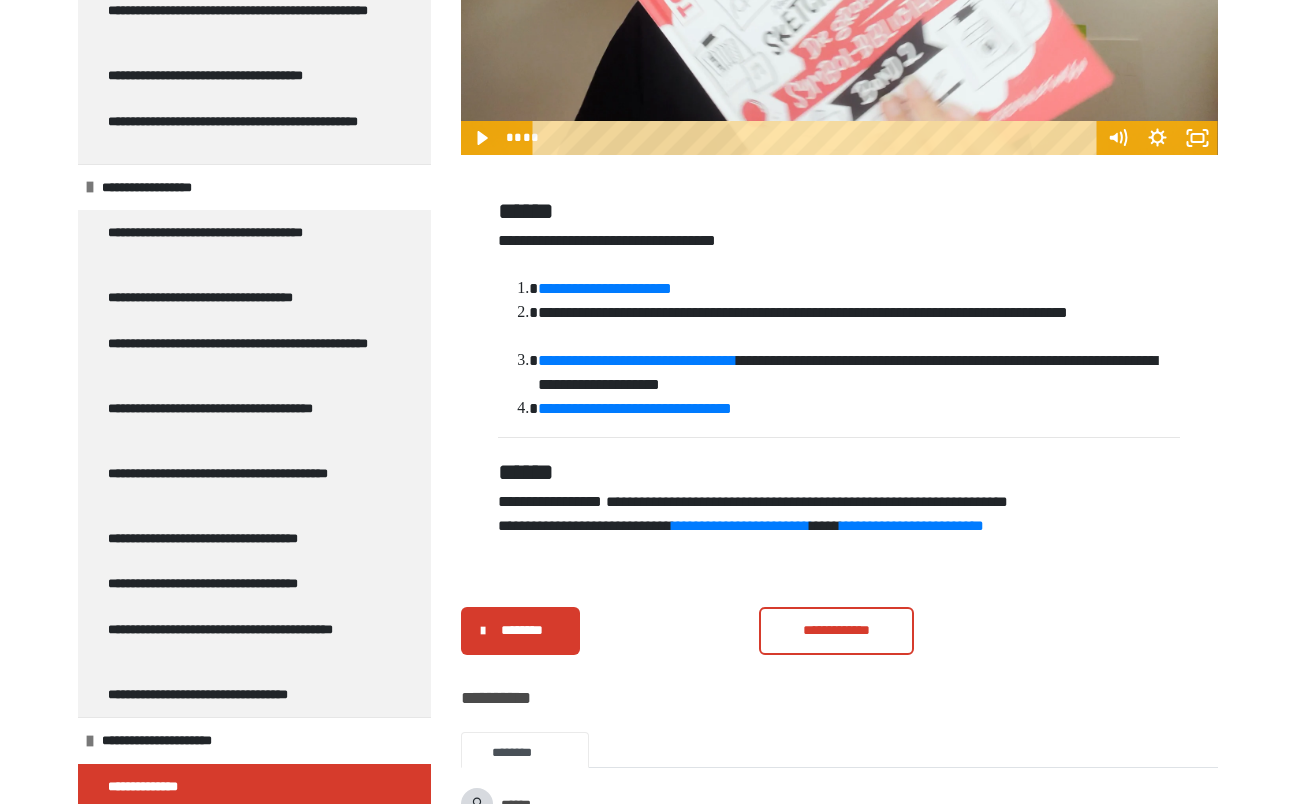 click on "**********" at bounding box center [592, 312] 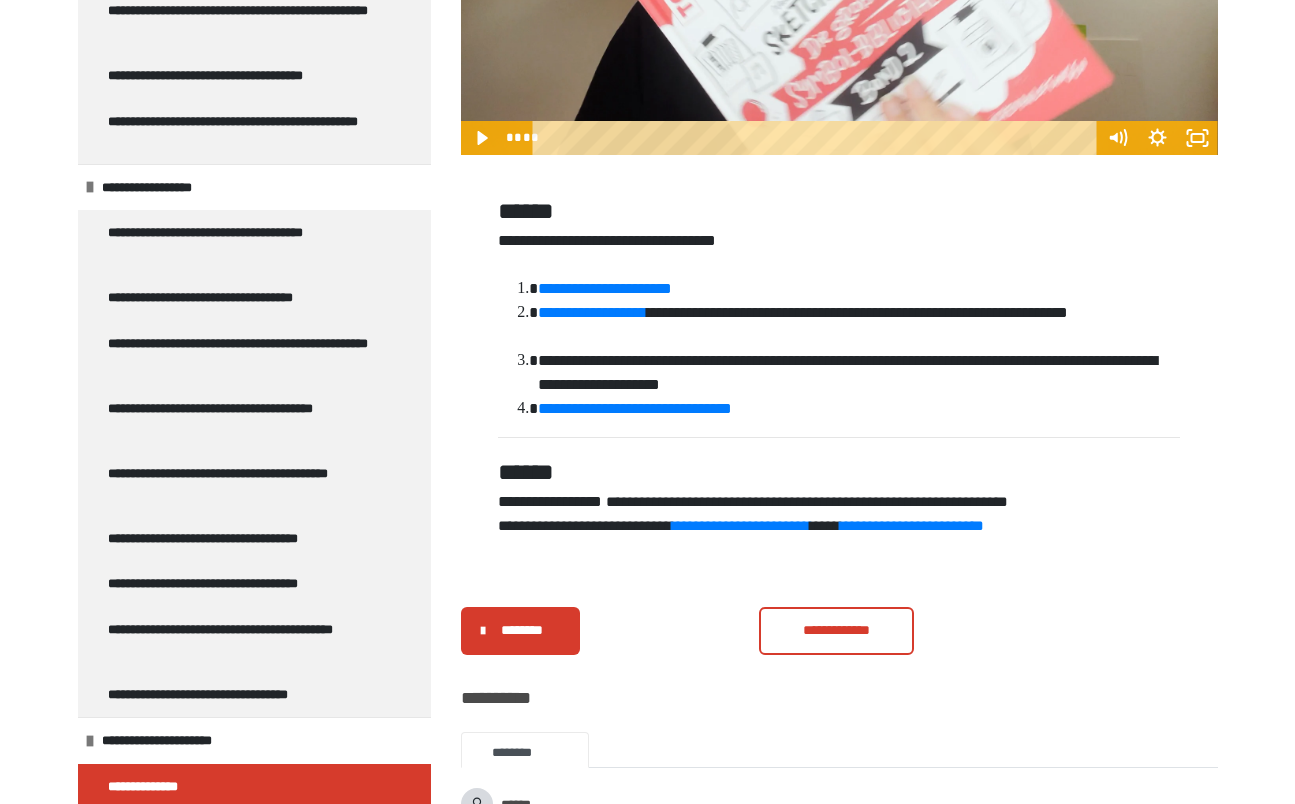 click on "**********" at bounding box center [637, 360] 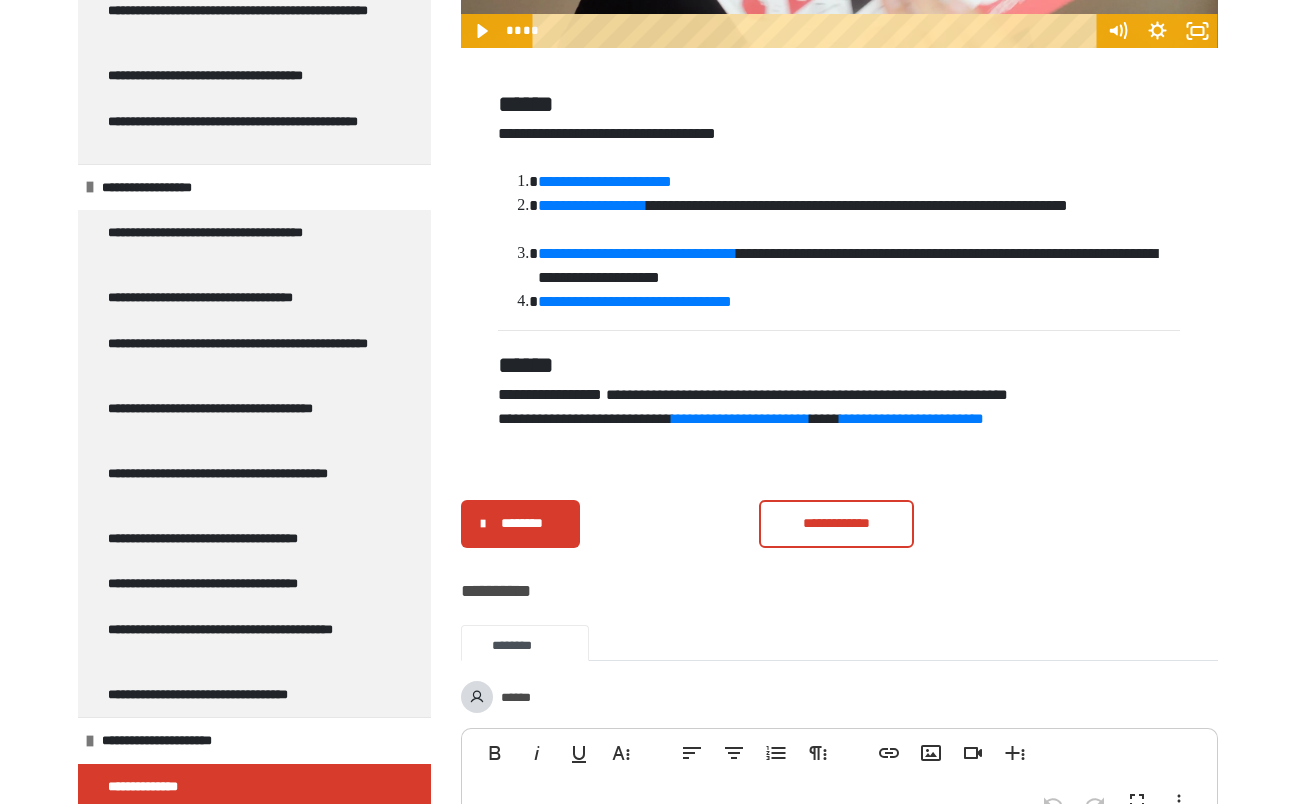 scroll, scrollTop: 691, scrollLeft: 0, axis: vertical 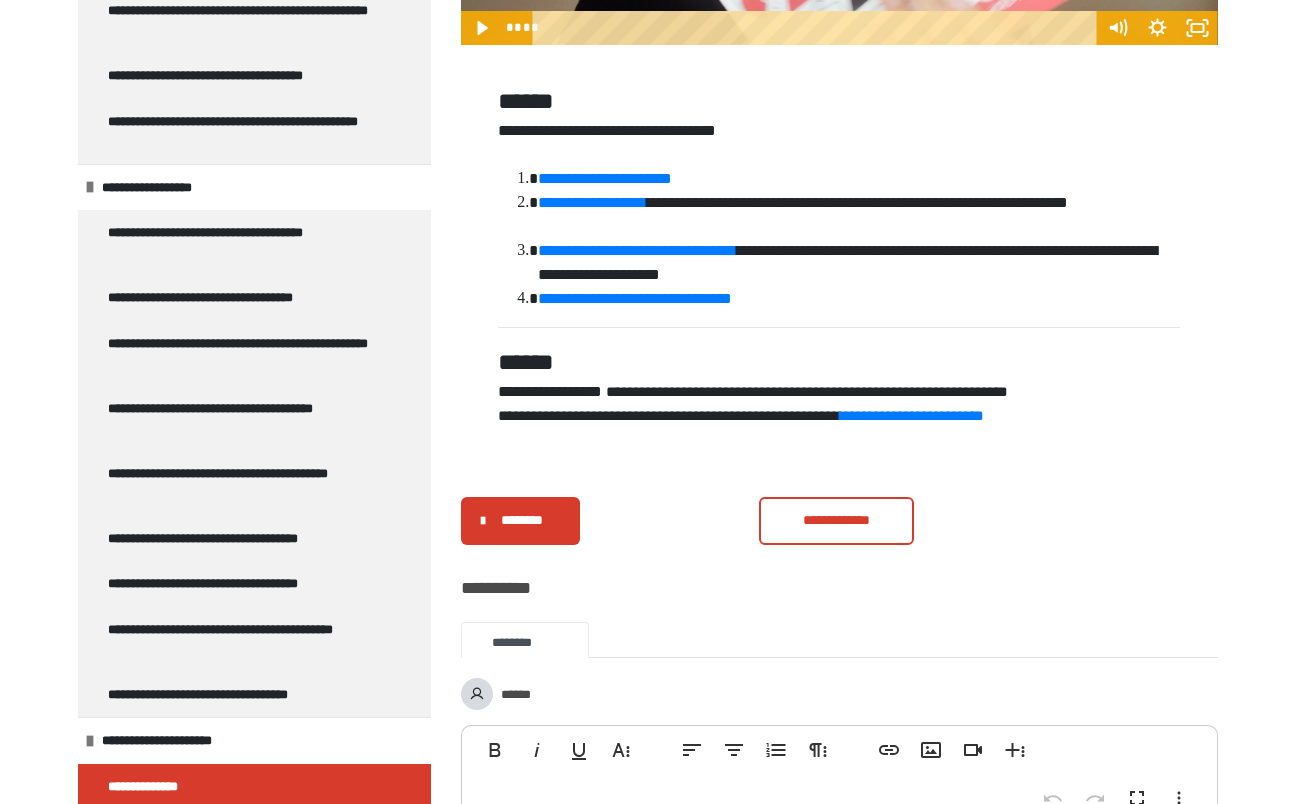 click on "**********" at bounding box center [741, 415] 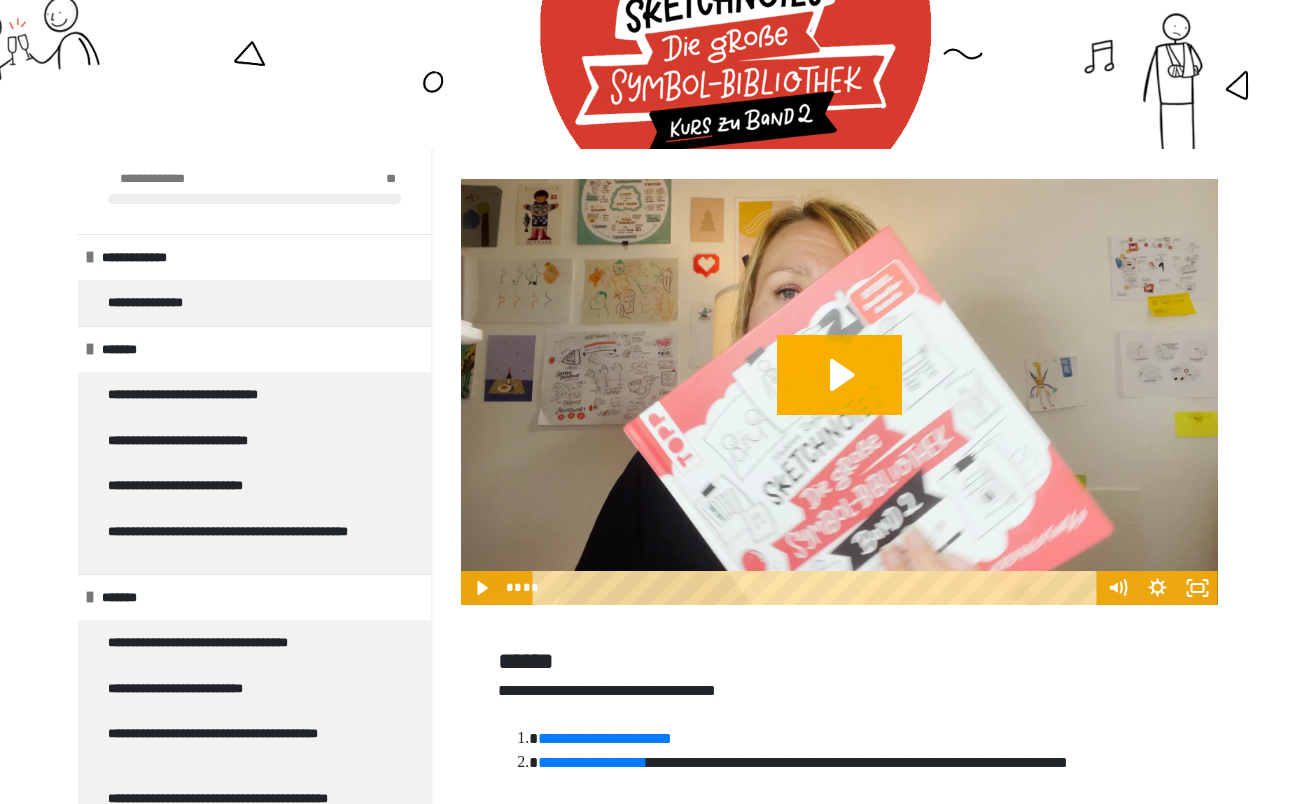 scroll, scrollTop: 0, scrollLeft: 0, axis: both 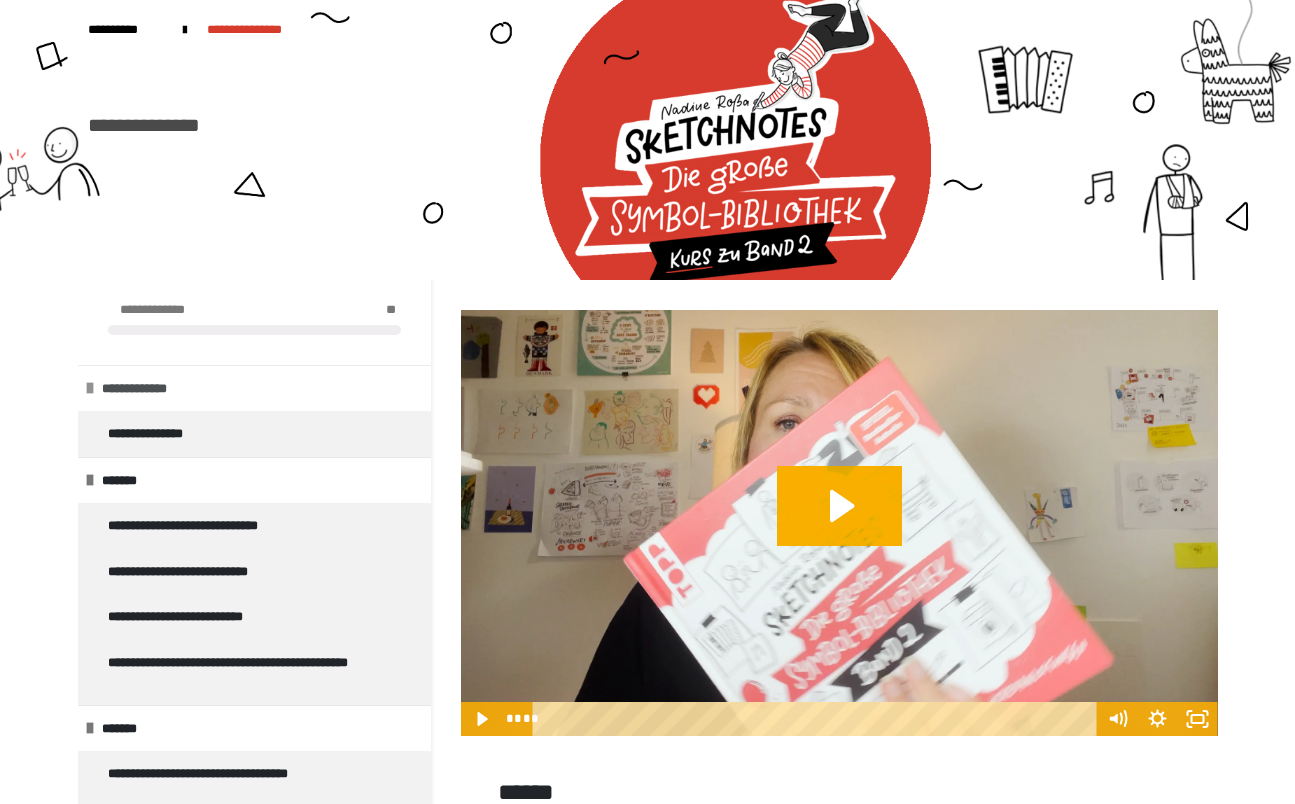 click on "**********" at bounding box center [254, 388] 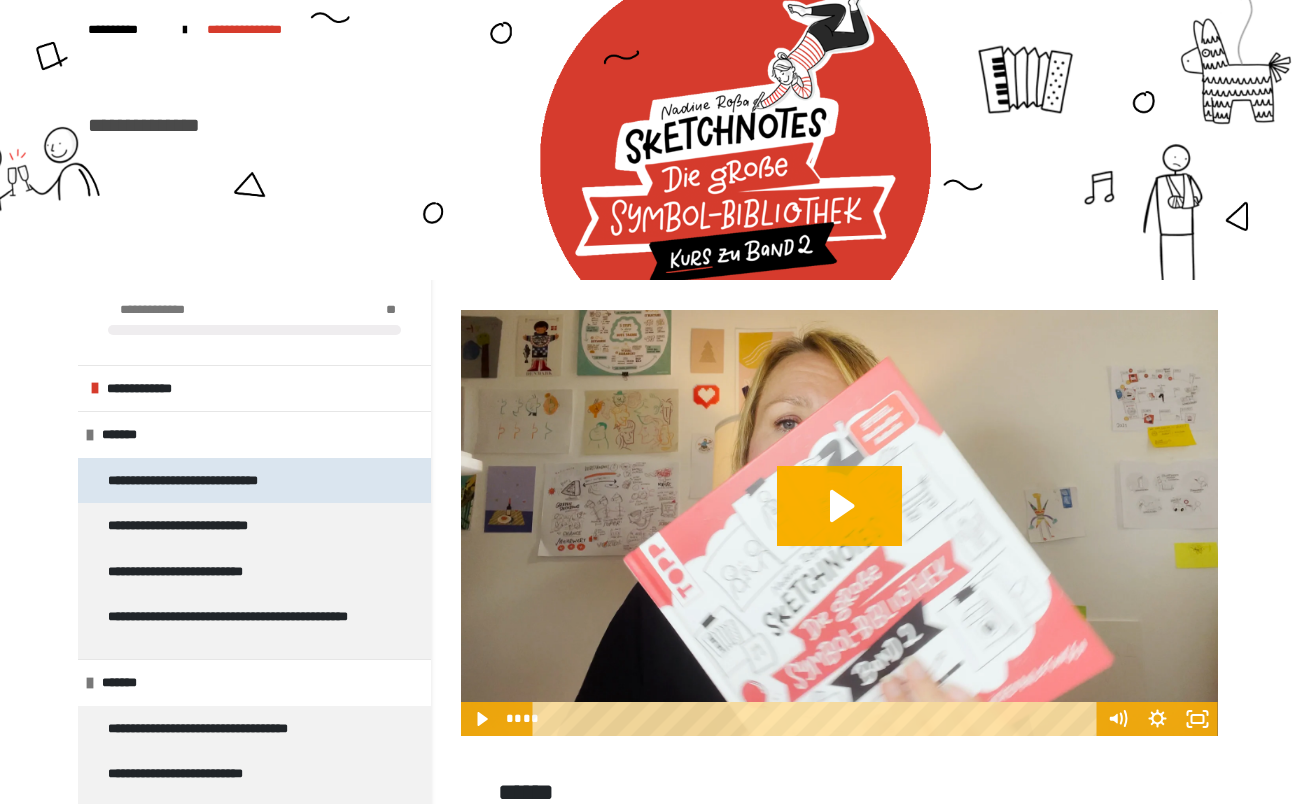 click on "**********" at bounding box center (208, 481) 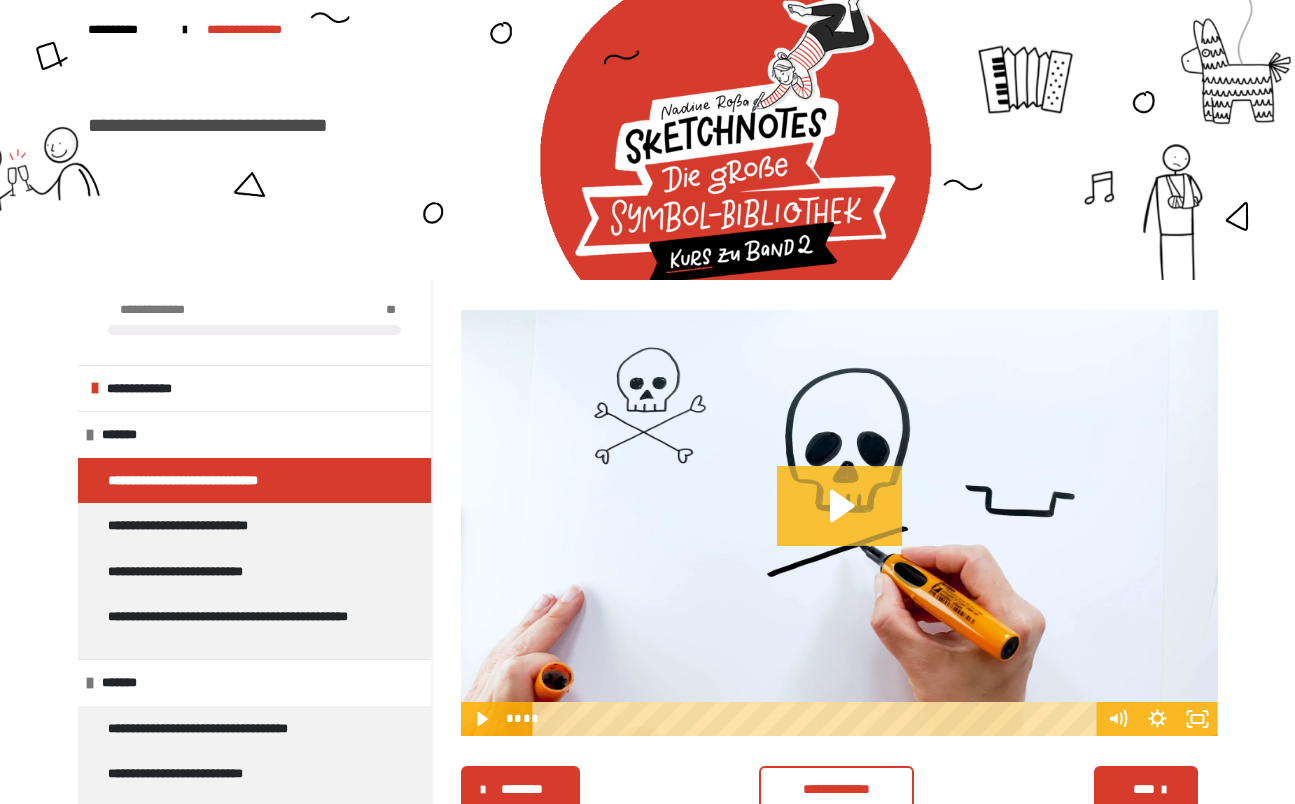 click 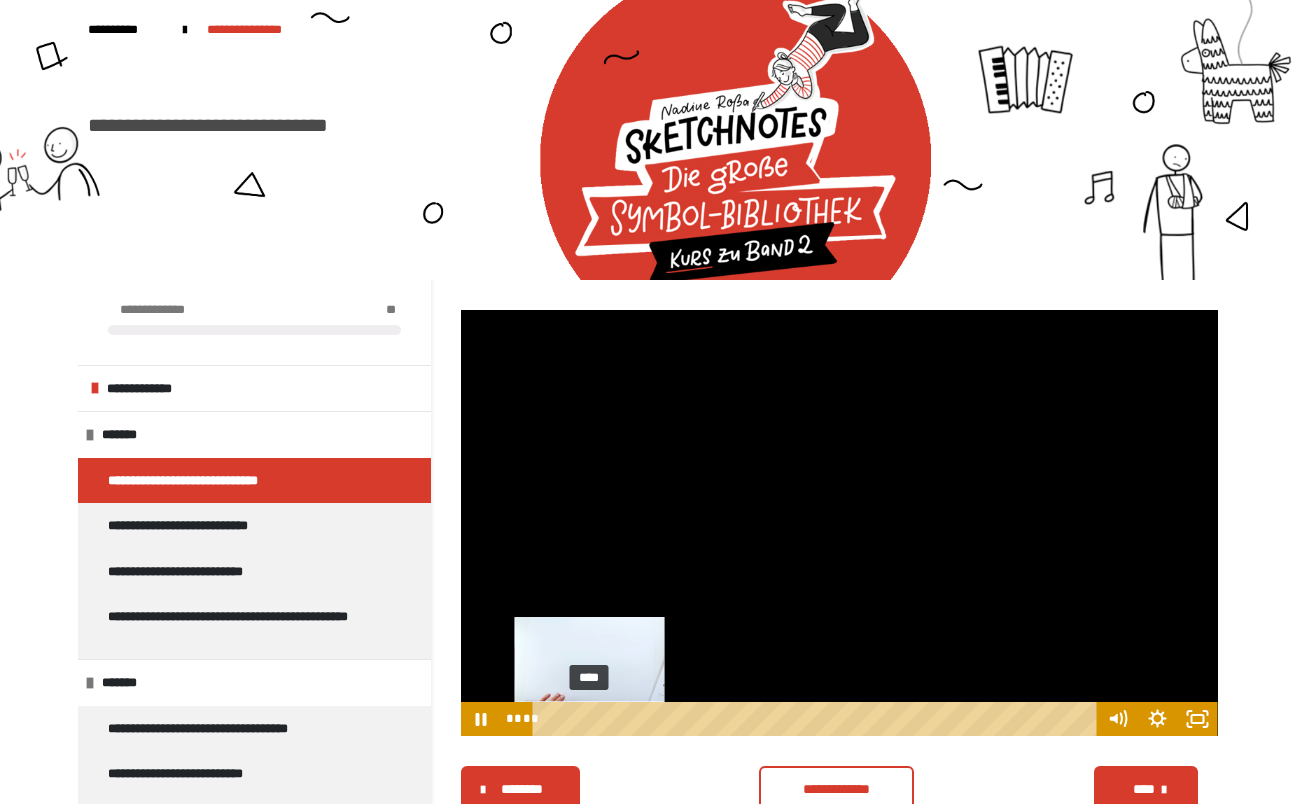 click on "****" at bounding box center [817, 719] 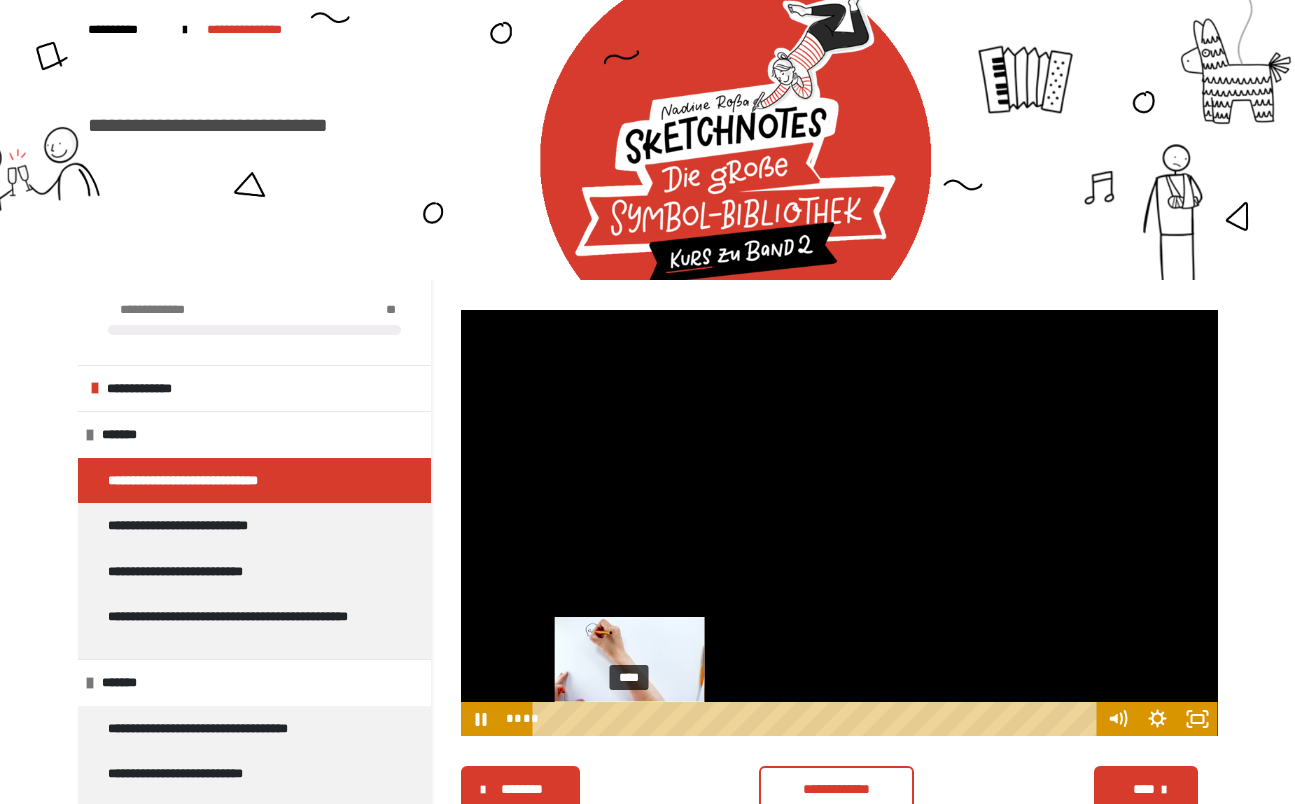 click on "****" at bounding box center (817, 719) 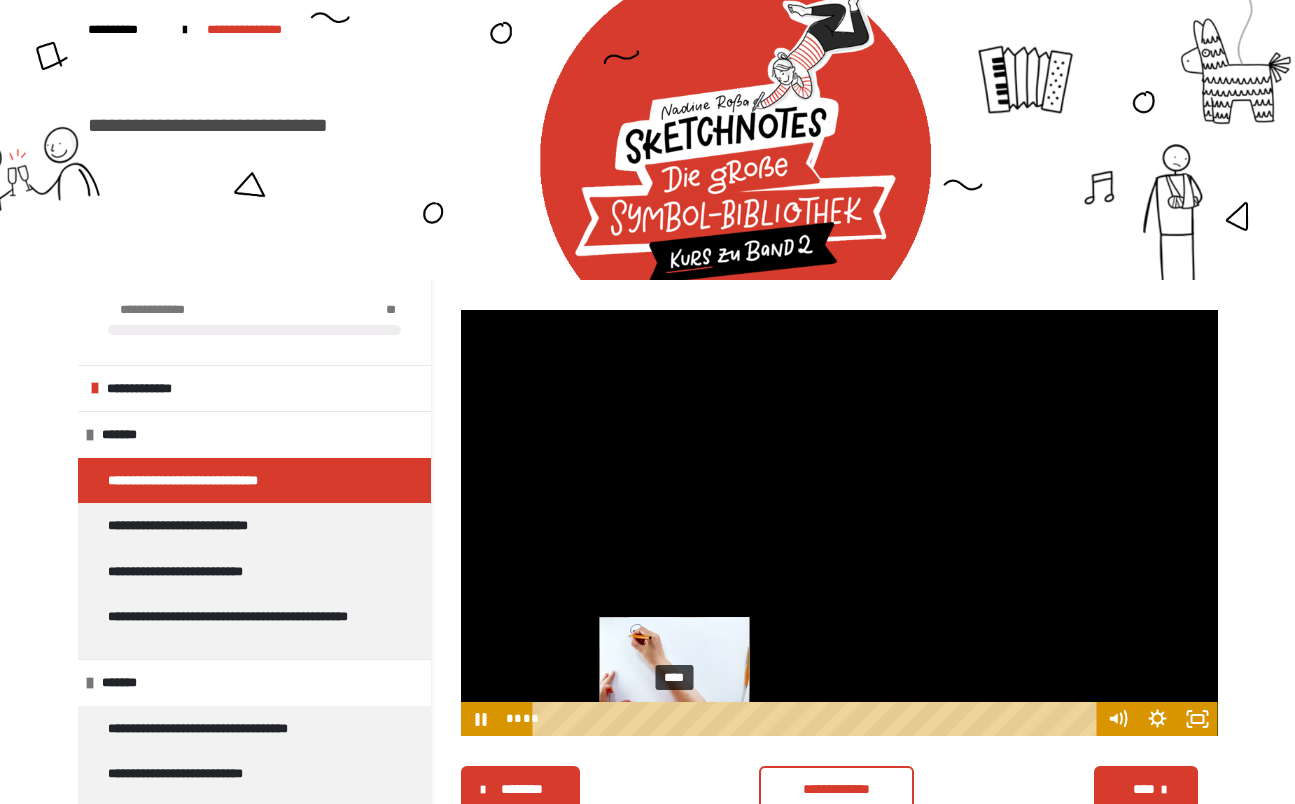 click on "****" at bounding box center [817, 719] 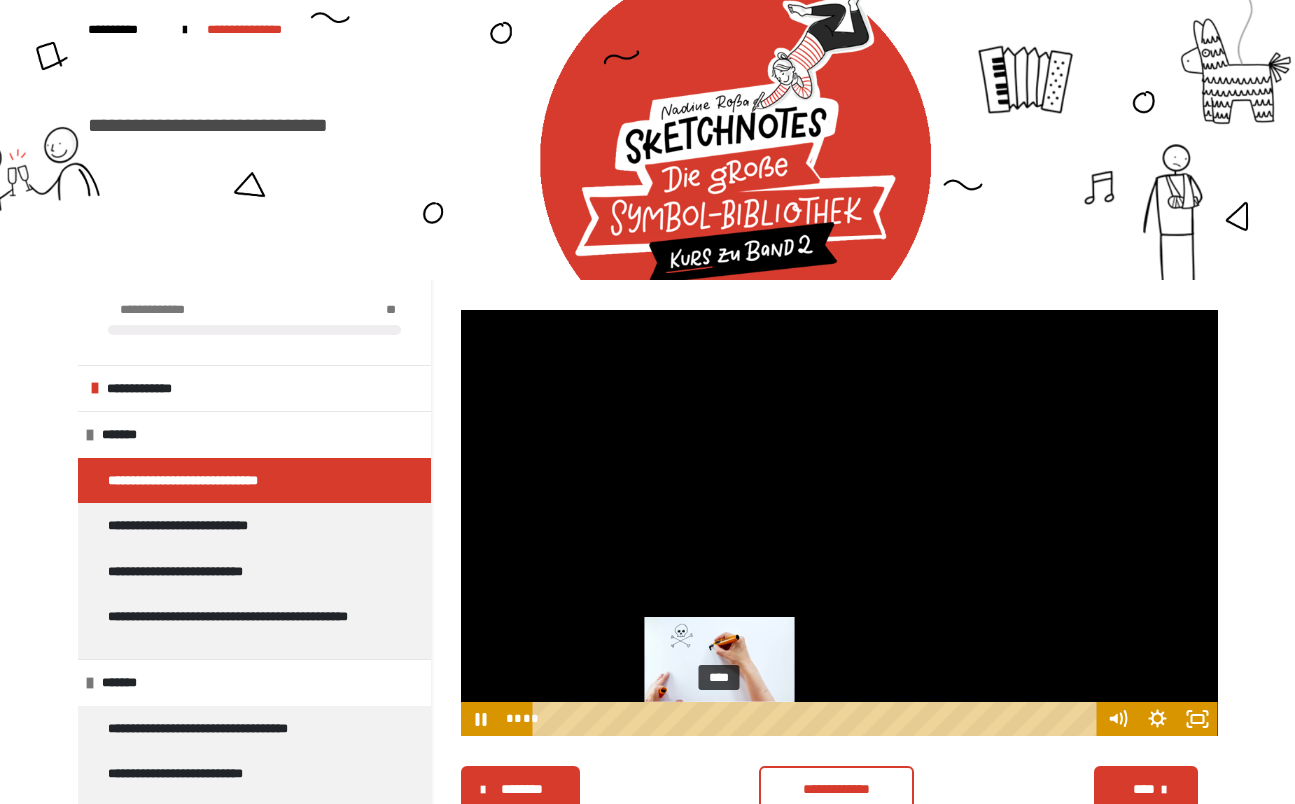 click on "****" at bounding box center [817, 719] 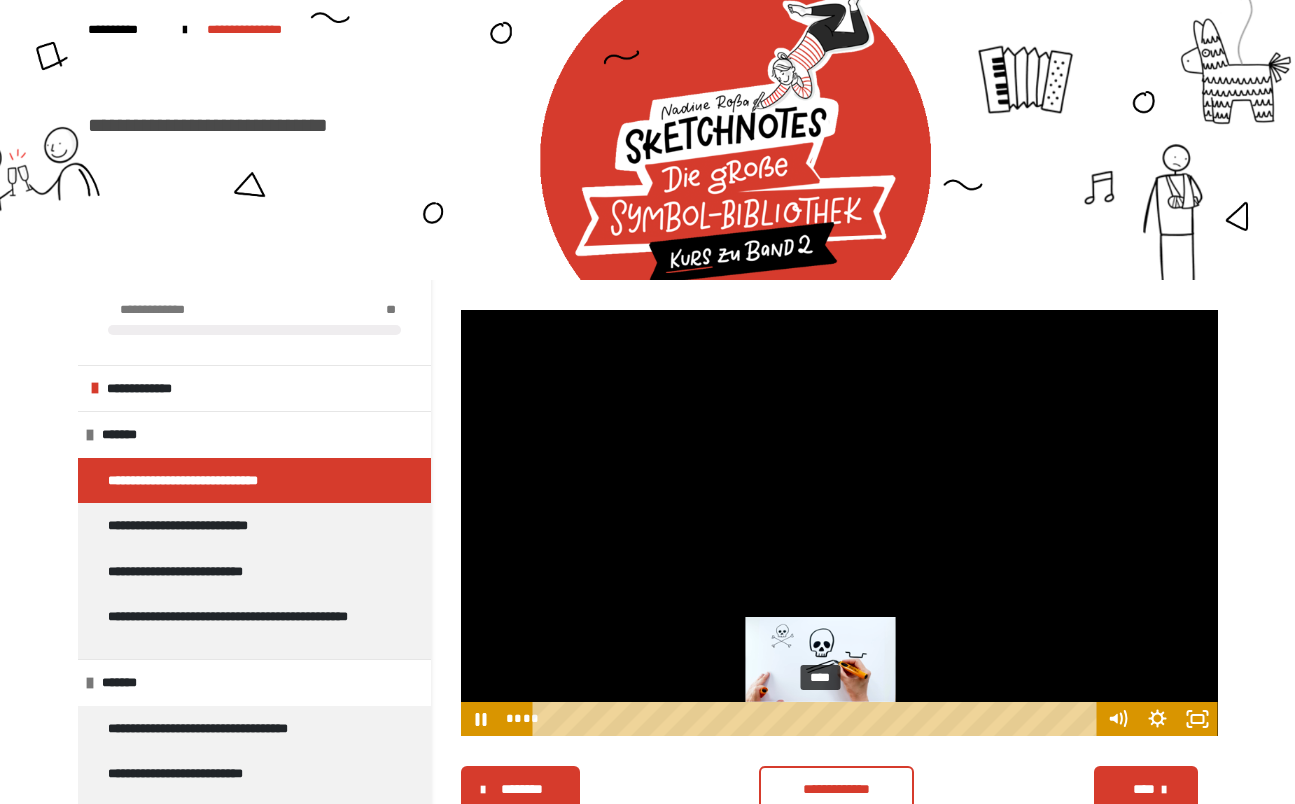click on "****" at bounding box center [817, 719] 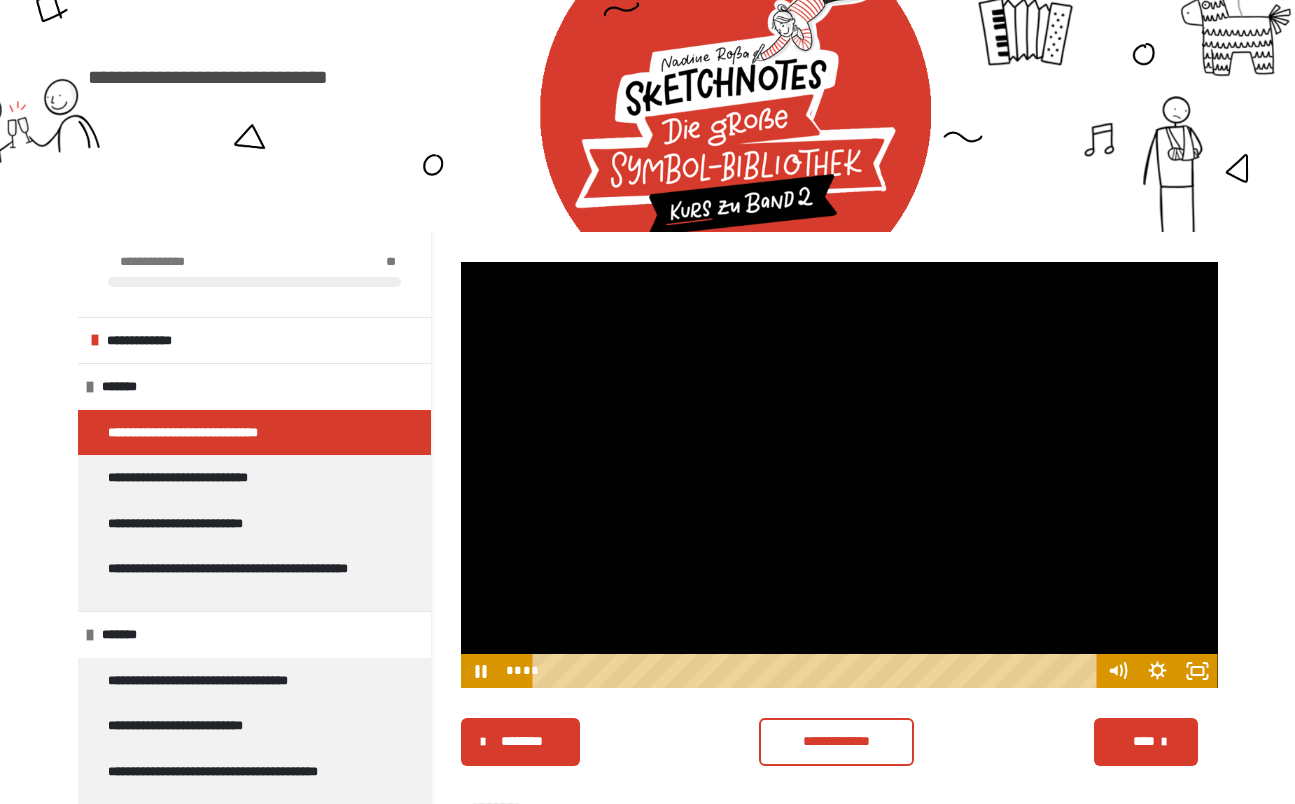 scroll, scrollTop: 64, scrollLeft: 0, axis: vertical 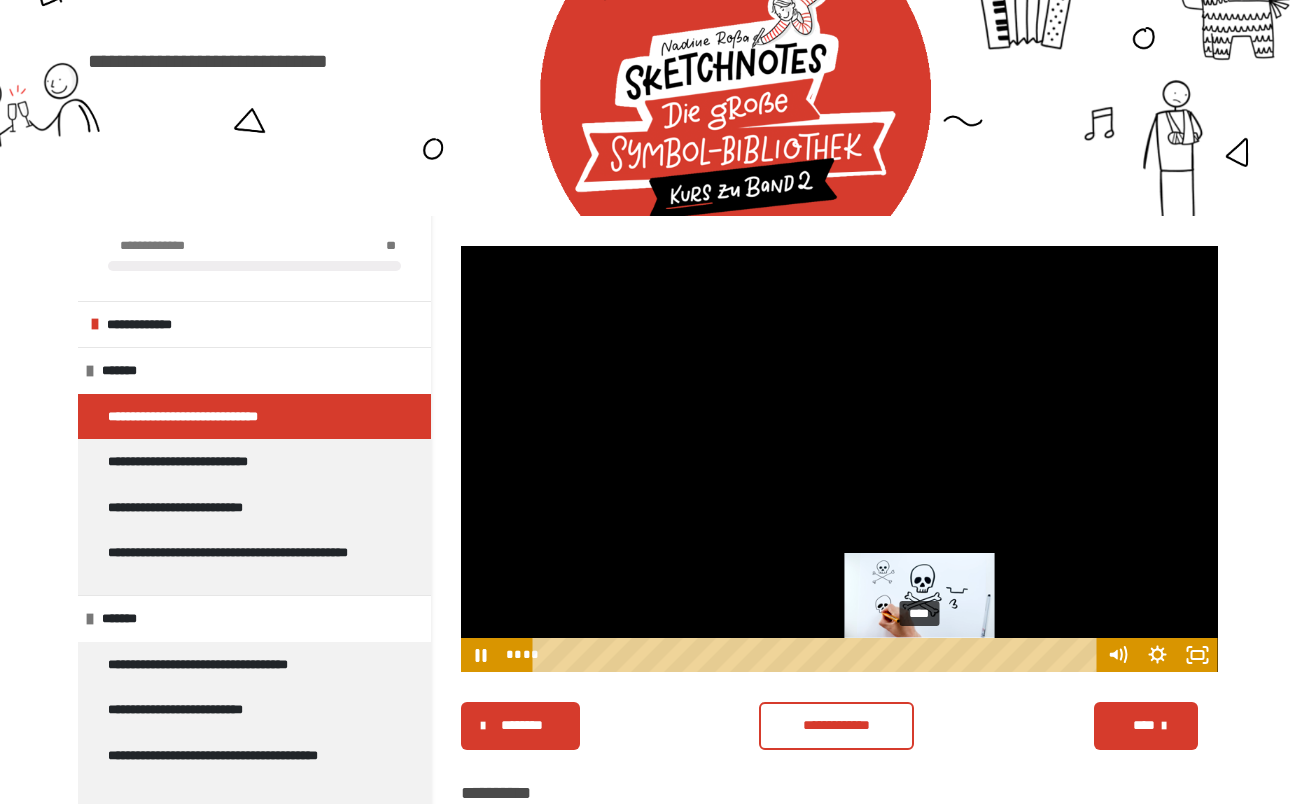click on "****" at bounding box center [817, 655] 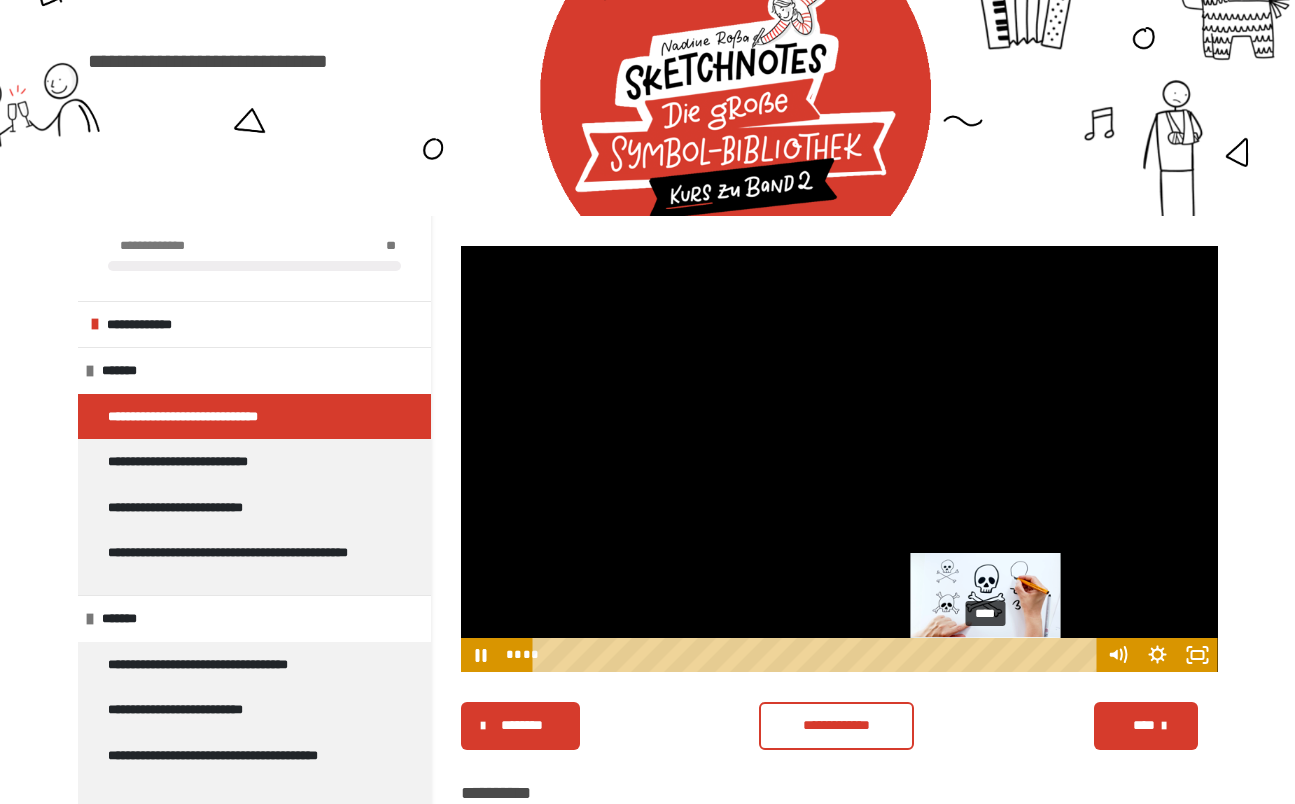click on "****" at bounding box center (817, 655) 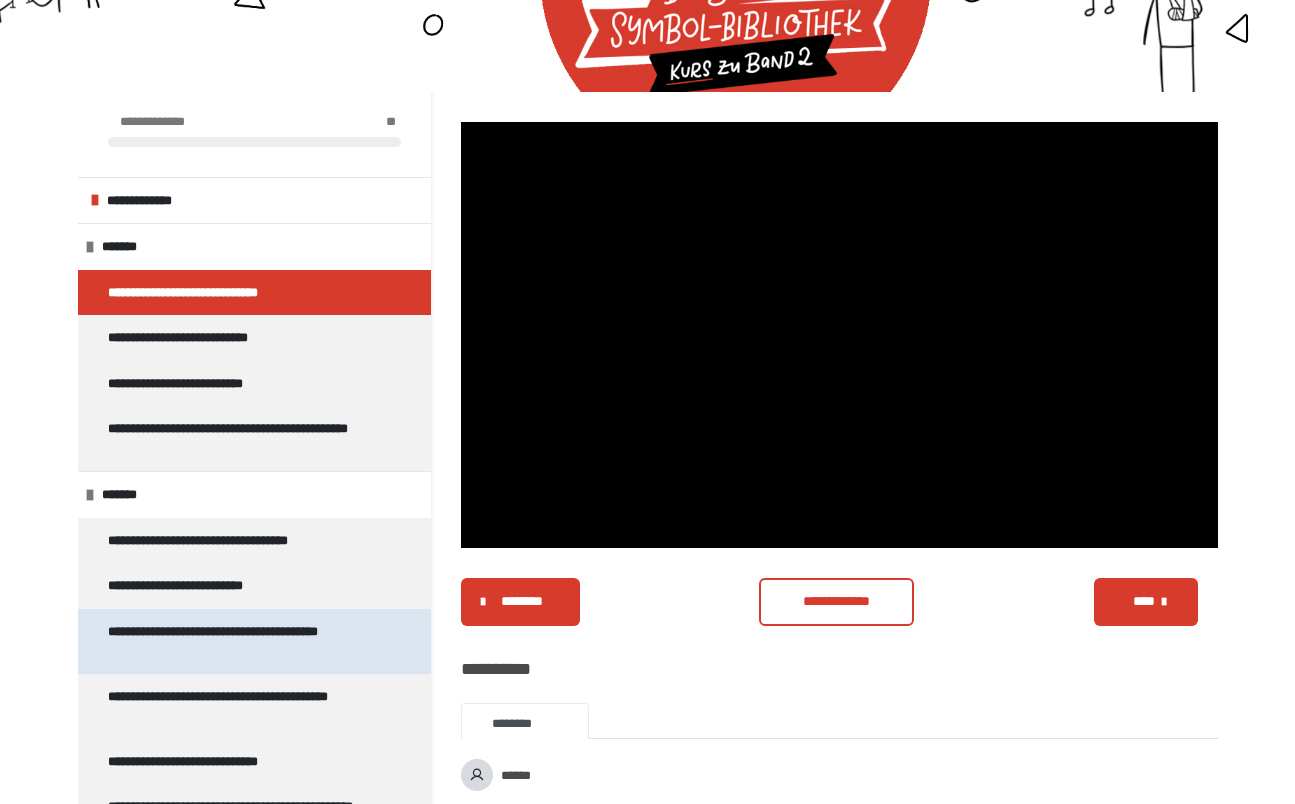 scroll, scrollTop: 189, scrollLeft: 0, axis: vertical 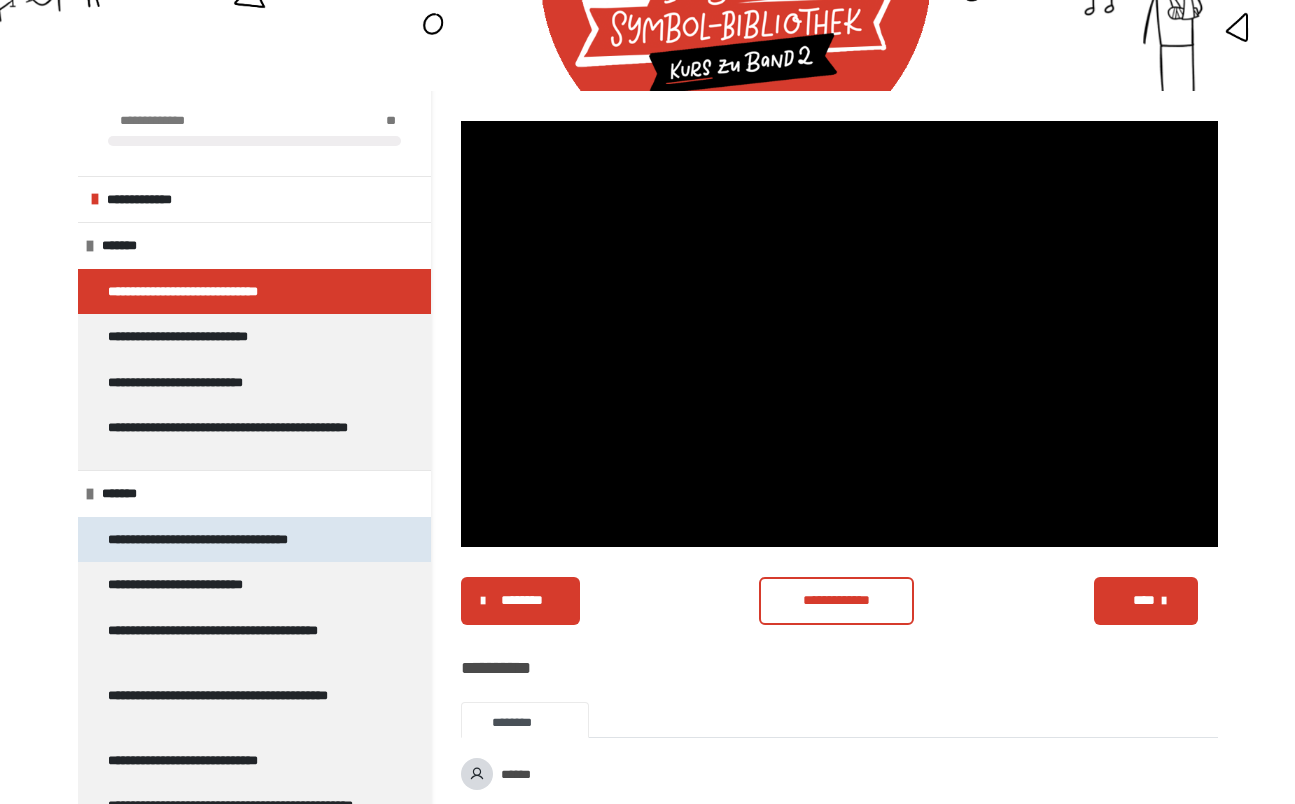 click on "**********" at bounding box center (229, 540) 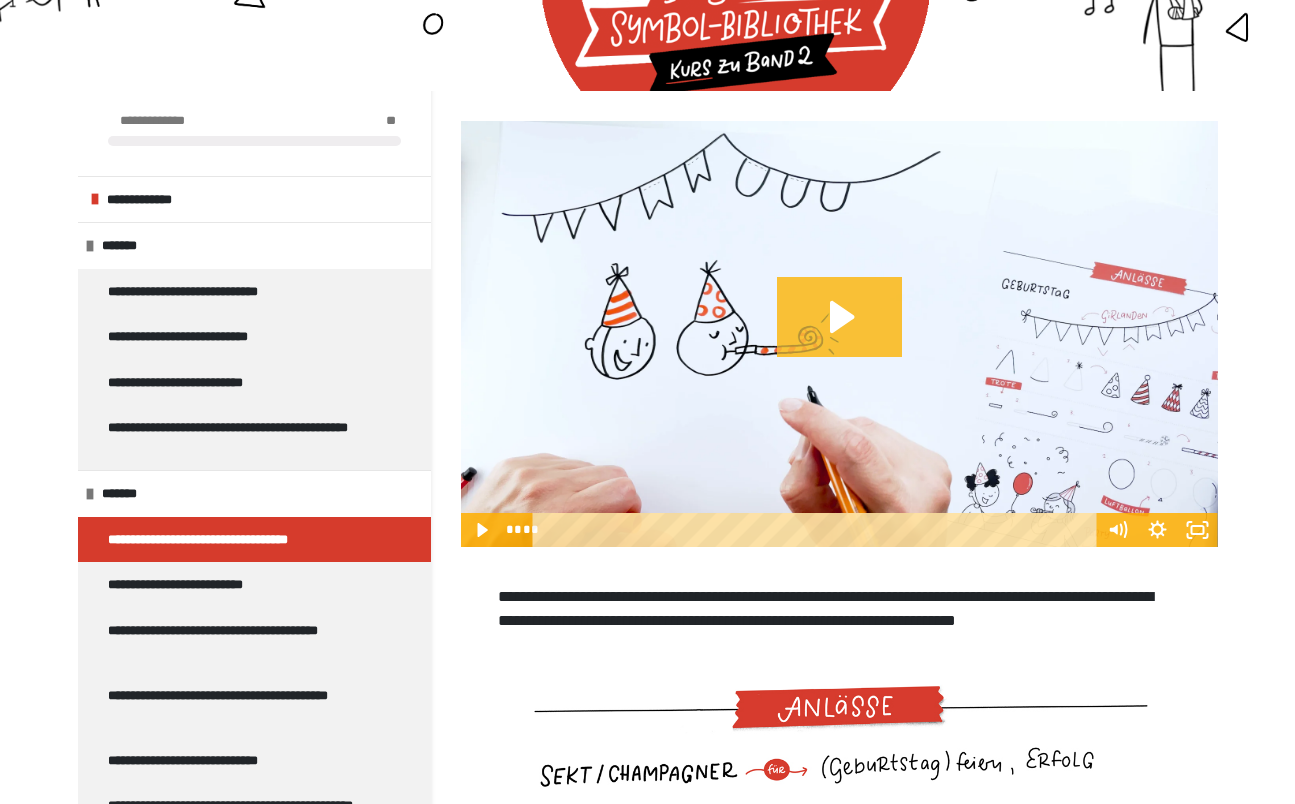 click 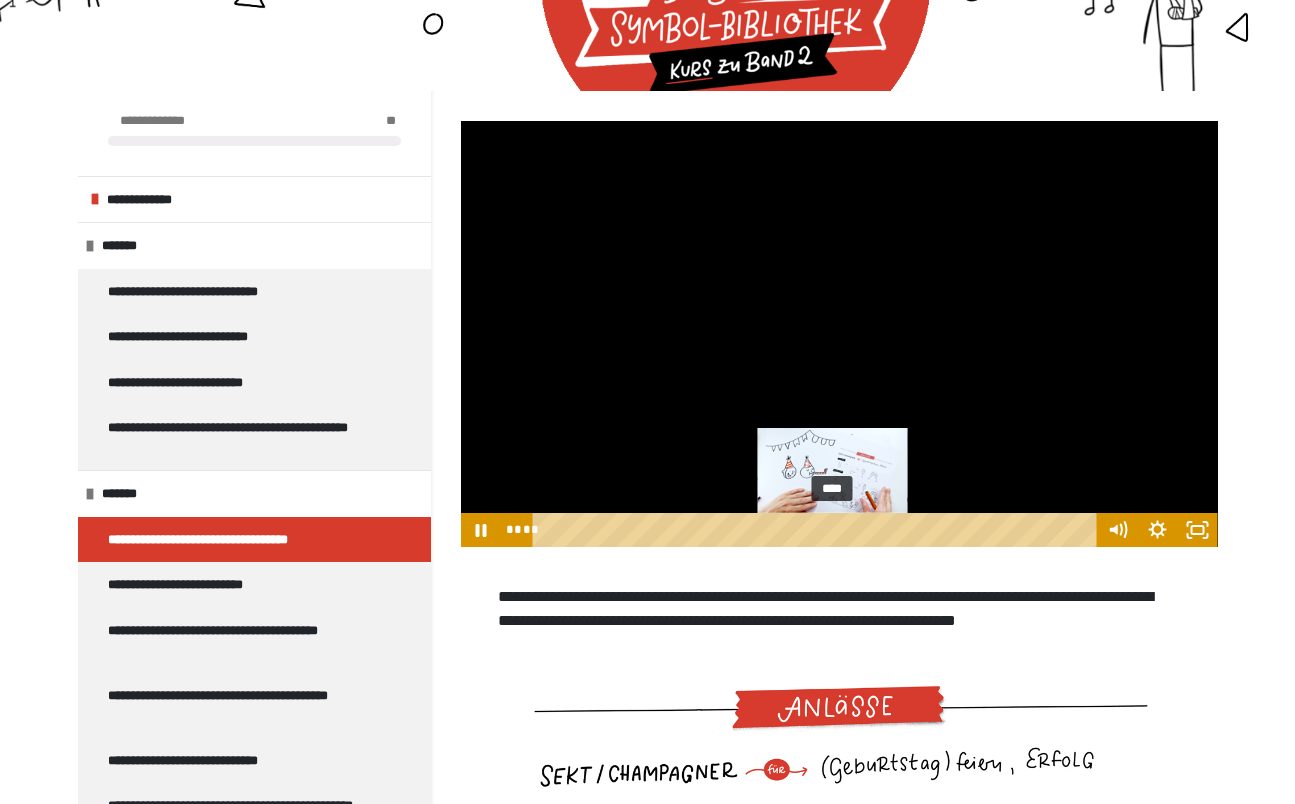 click on "****" at bounding box center [817, 530] 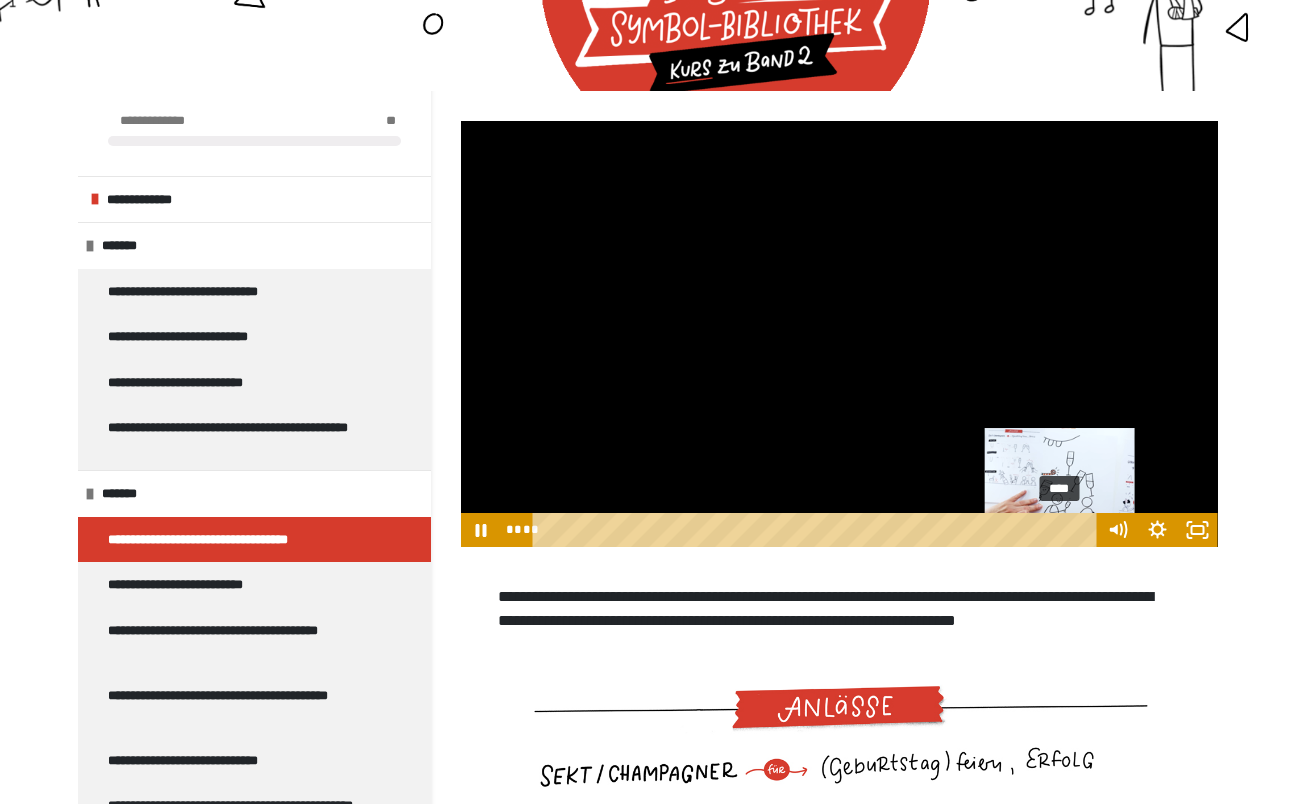 click on "****" at bounding box center [817, 530] 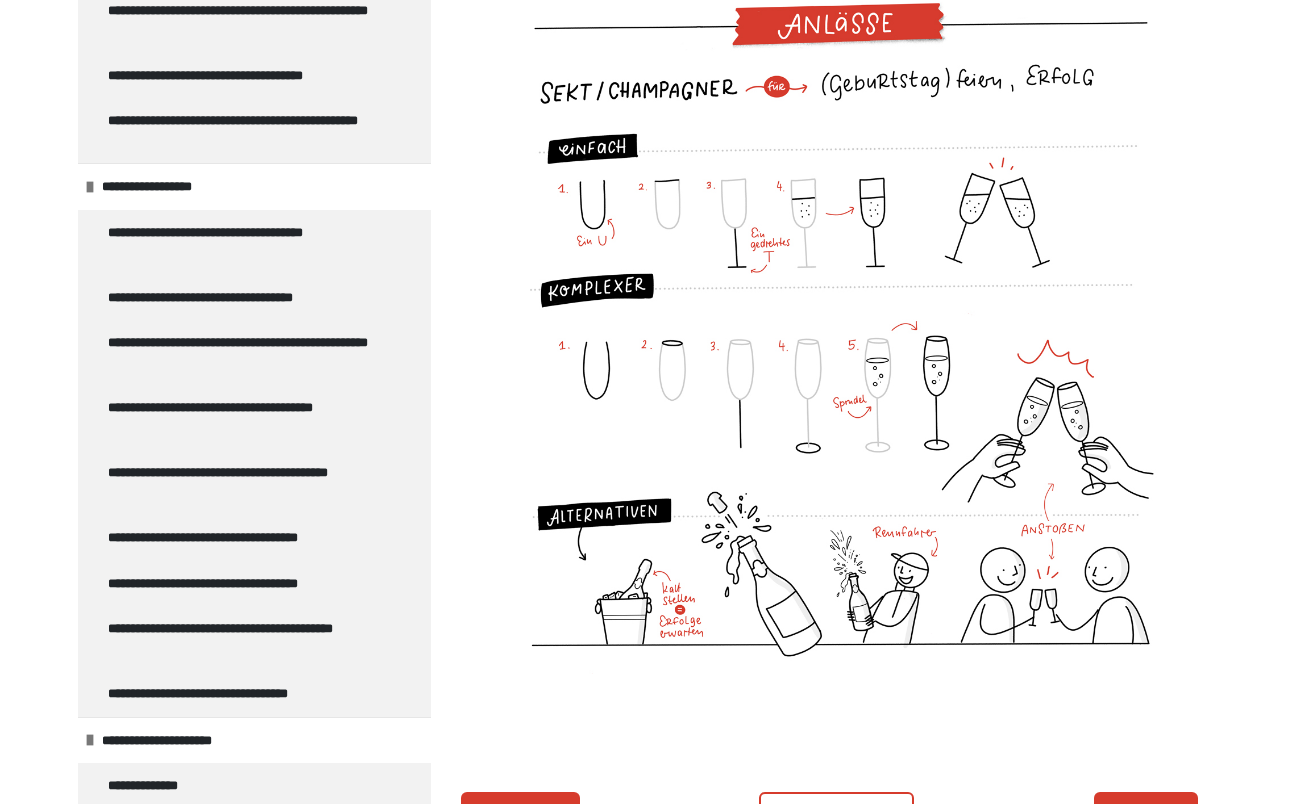 scroll, scrollTop: 887, scrollLeft: 0, axis: vertical 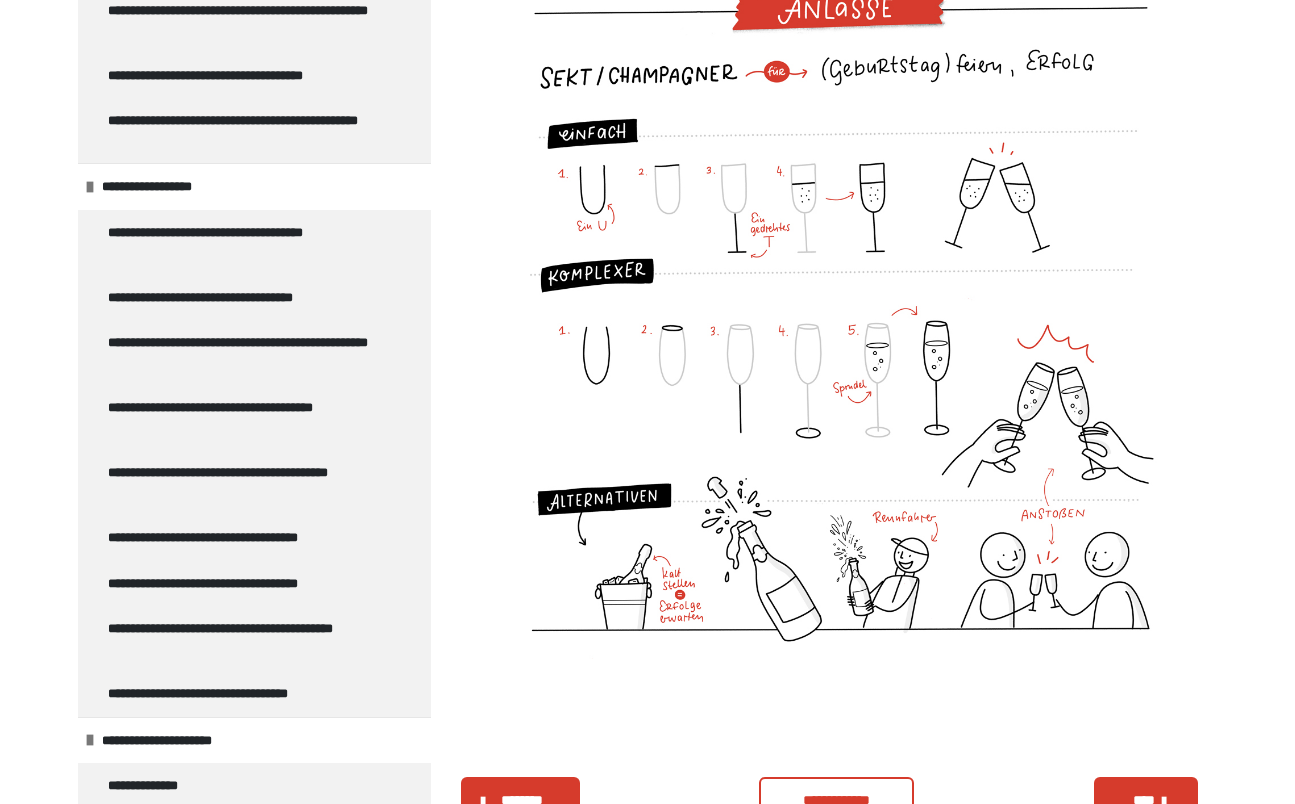 click at bounding box center (838, 324) 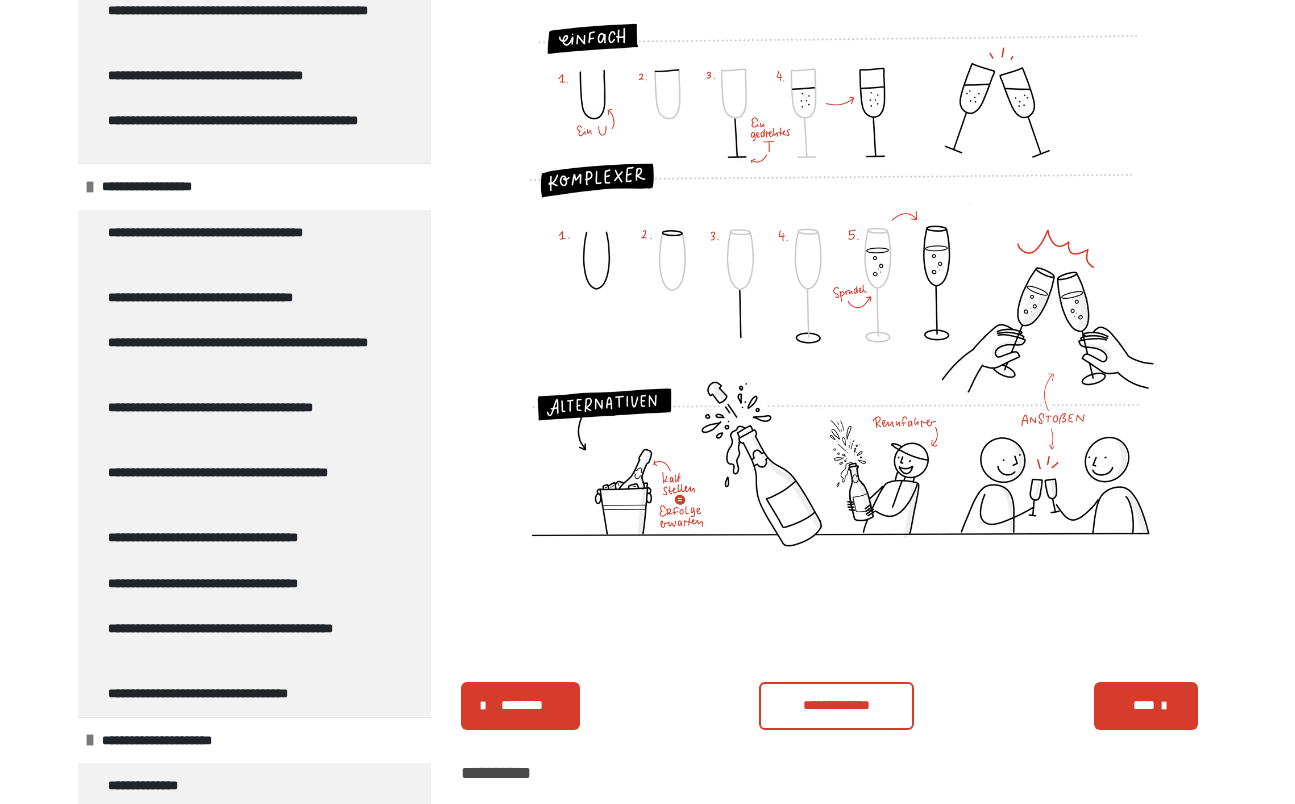 scroll, scrollTop: 873, scrollLeft: 0, axis: vertical 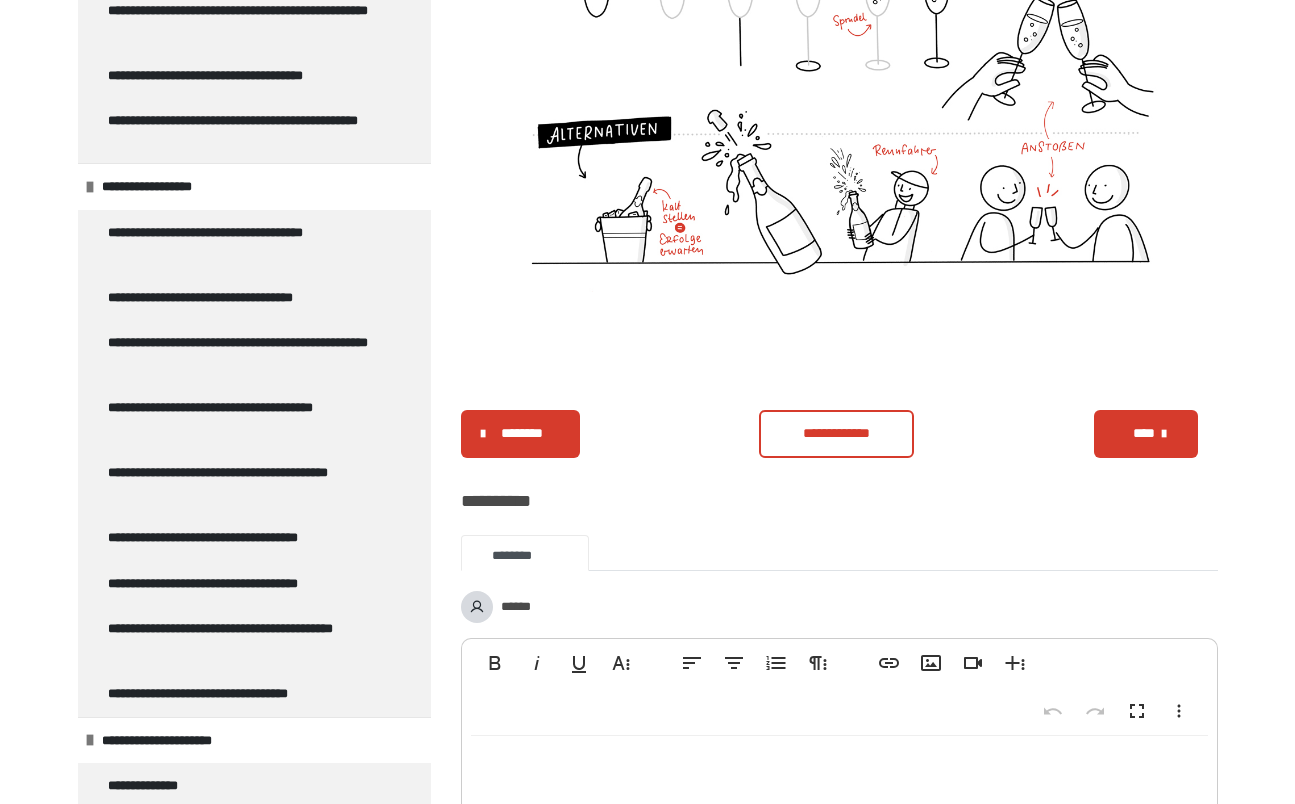 click on "****" at bounding box center [1144, 433] 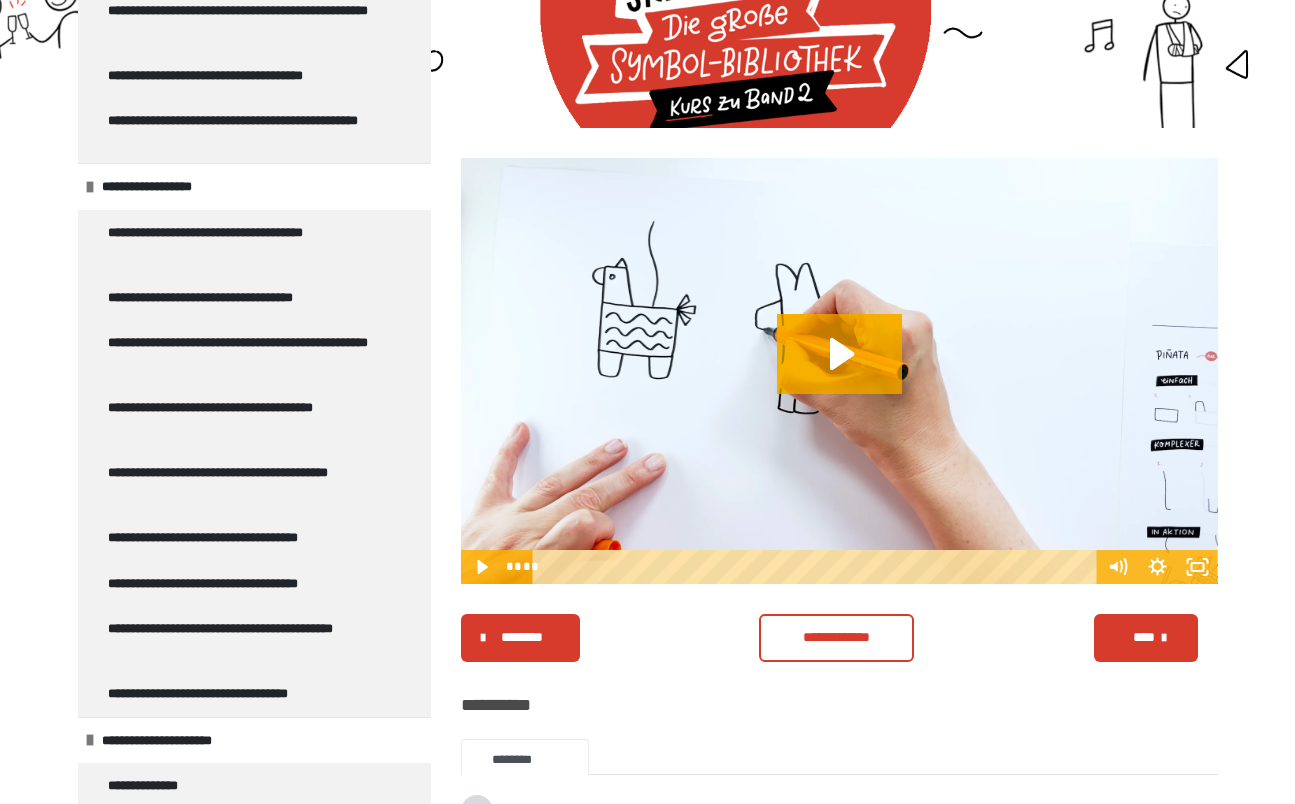 scroll, scrollTop: 102, scrollLeft: 0, axis: vertical 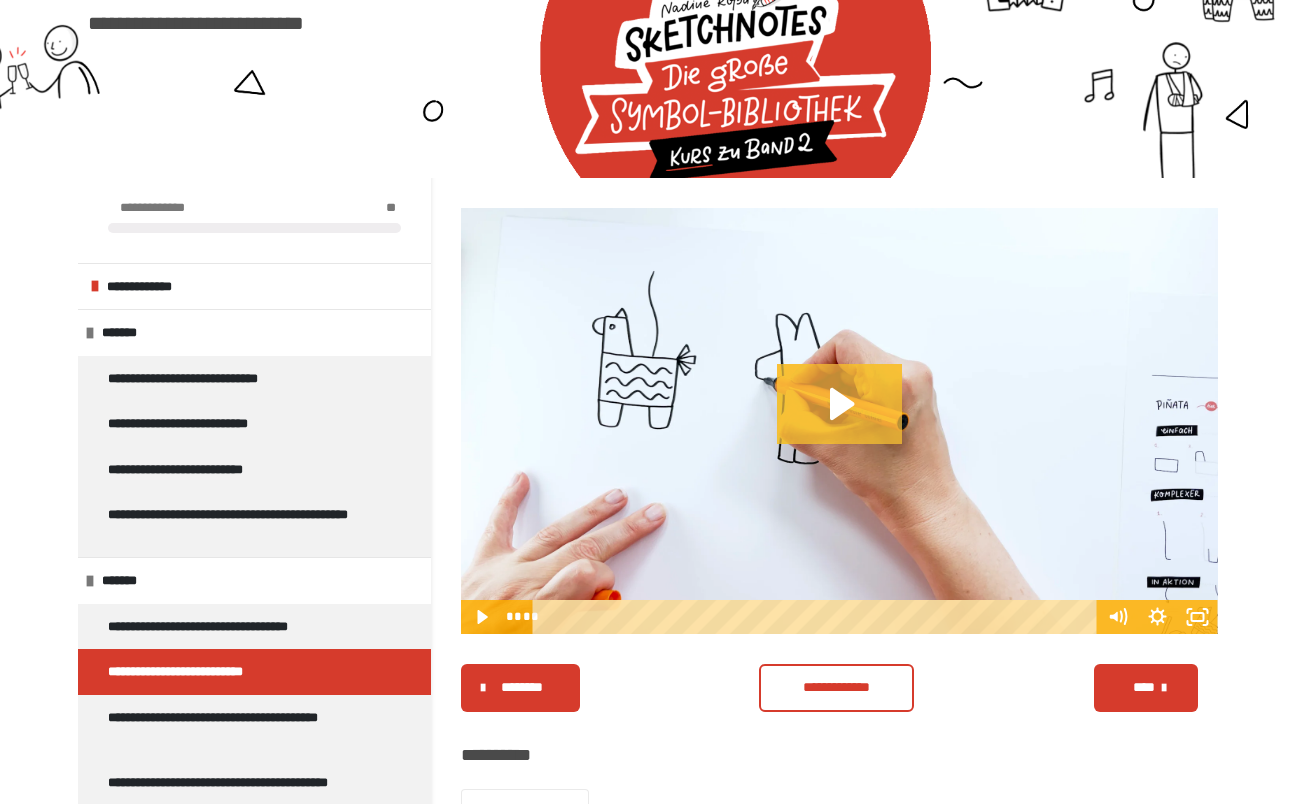 click 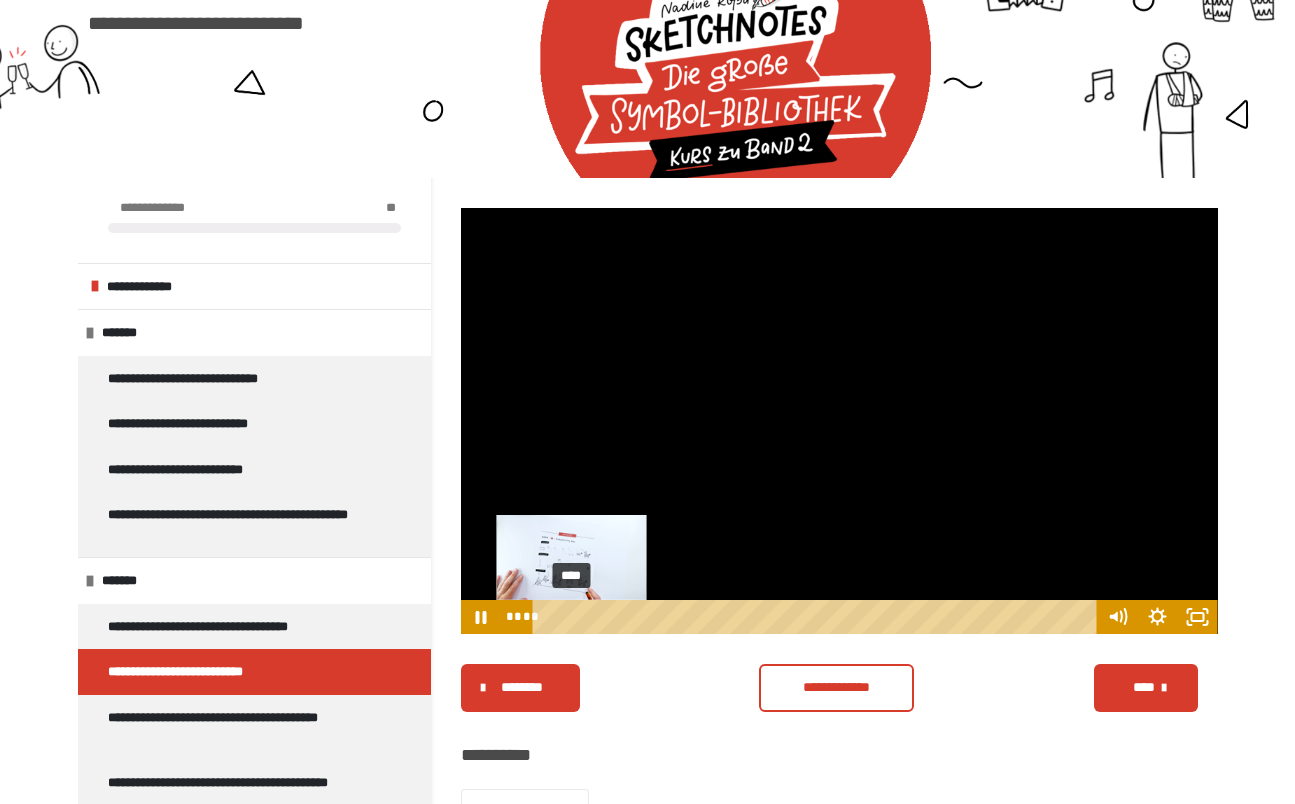 click on "****" at bounding box center [817, 617] 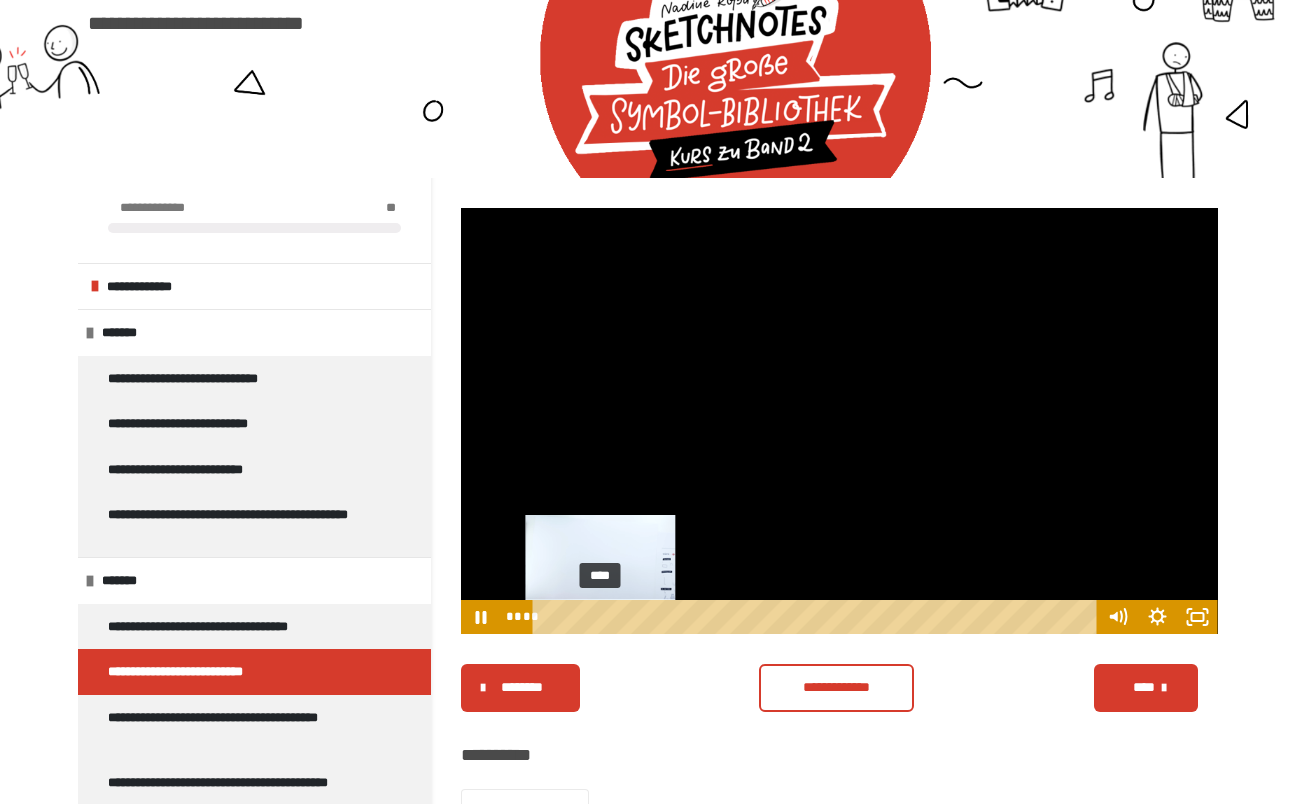 click on "****" at bounding box center (817, 617) 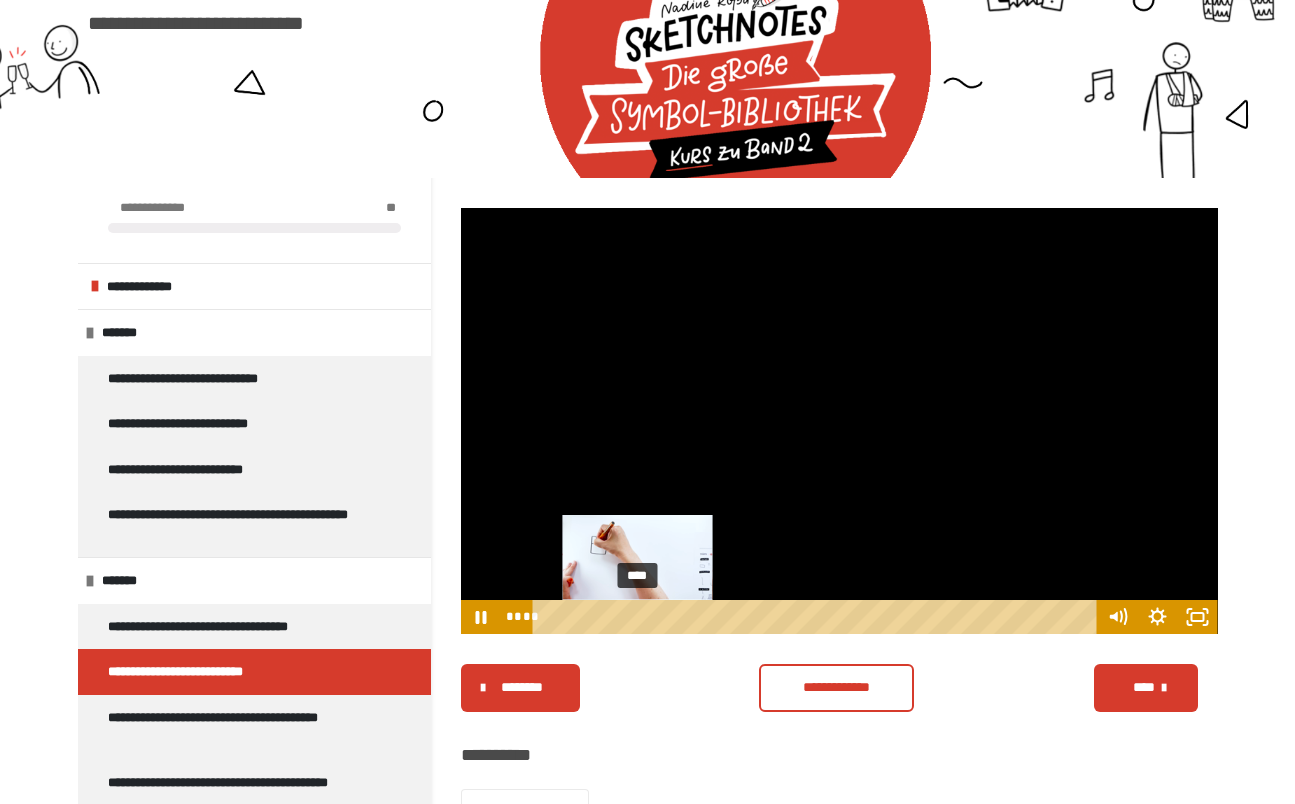 click on "****" at bounding box center [817, 617] 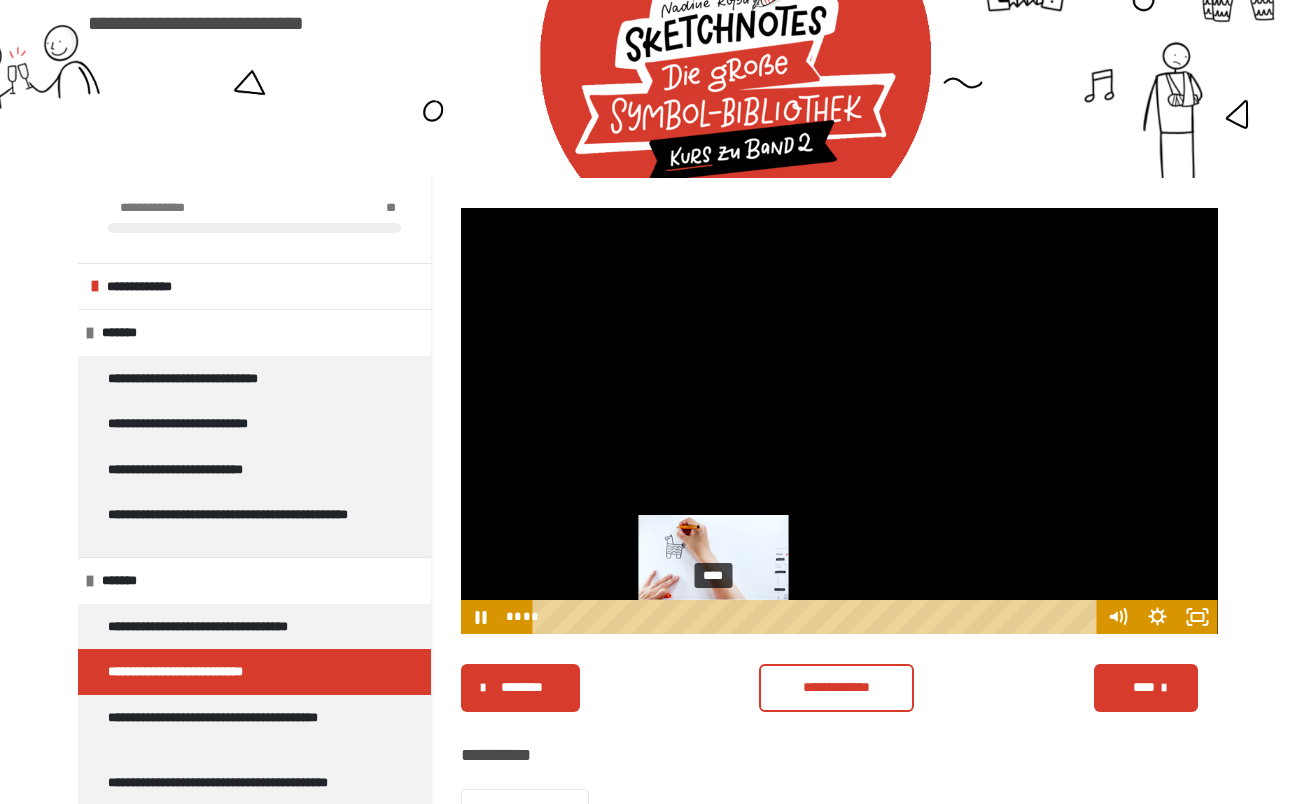 click on "****" at bounding box center [817, 617] 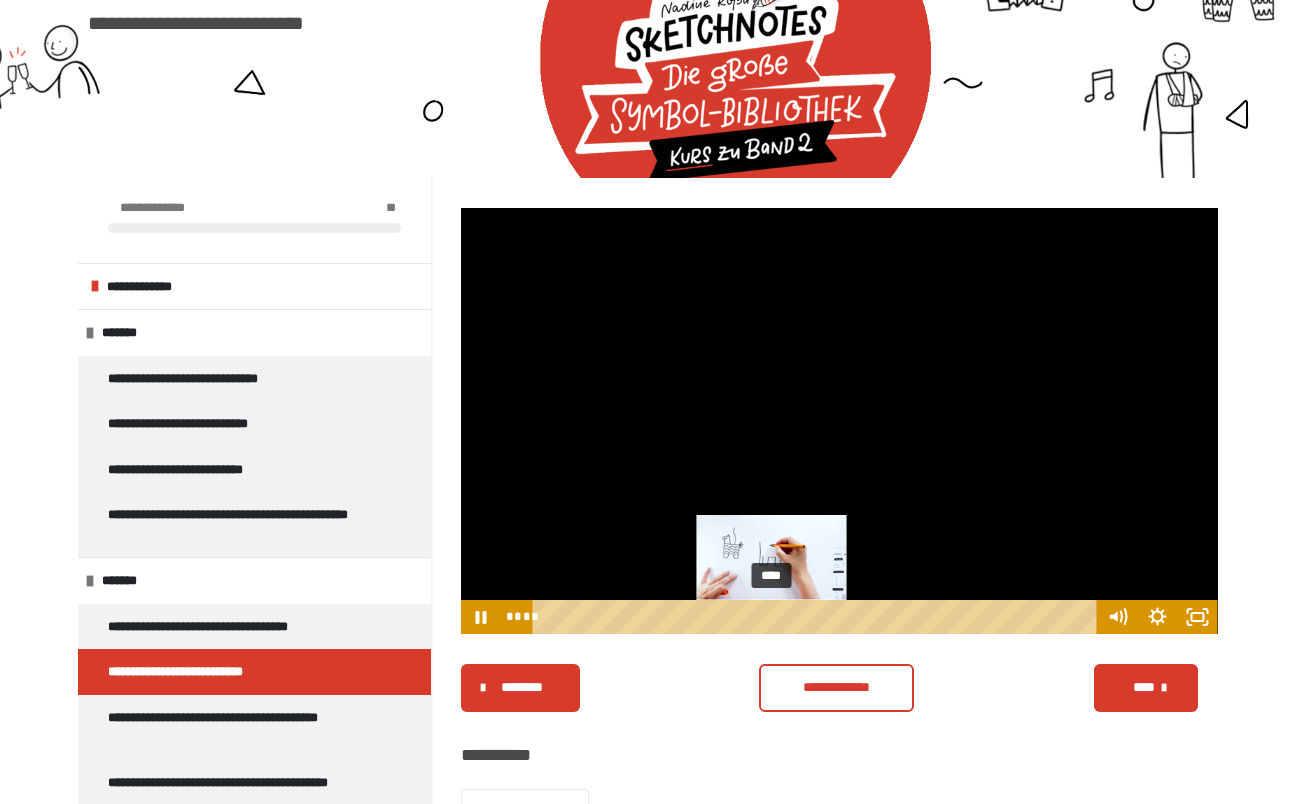 click on "****" at bounding box center [817, 617] 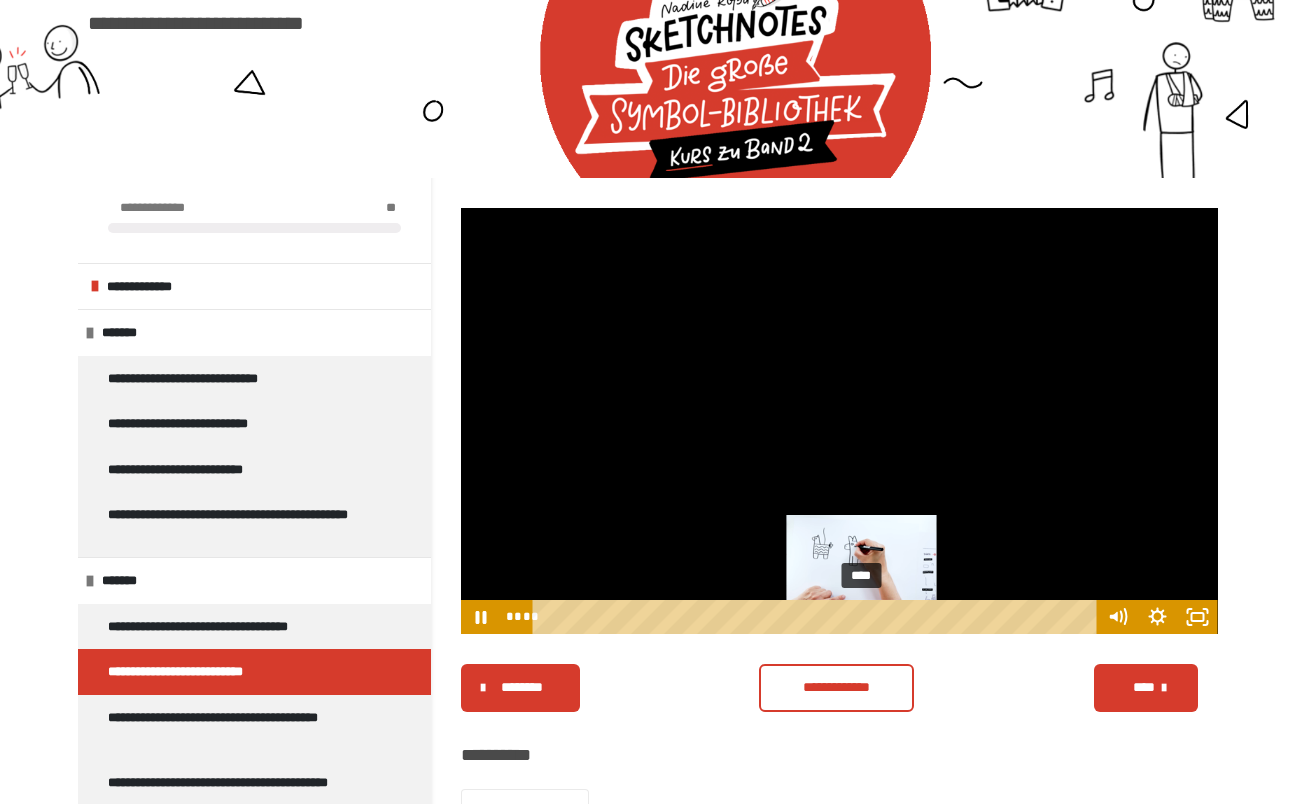 click on "****" at bounding box center (817, 617) 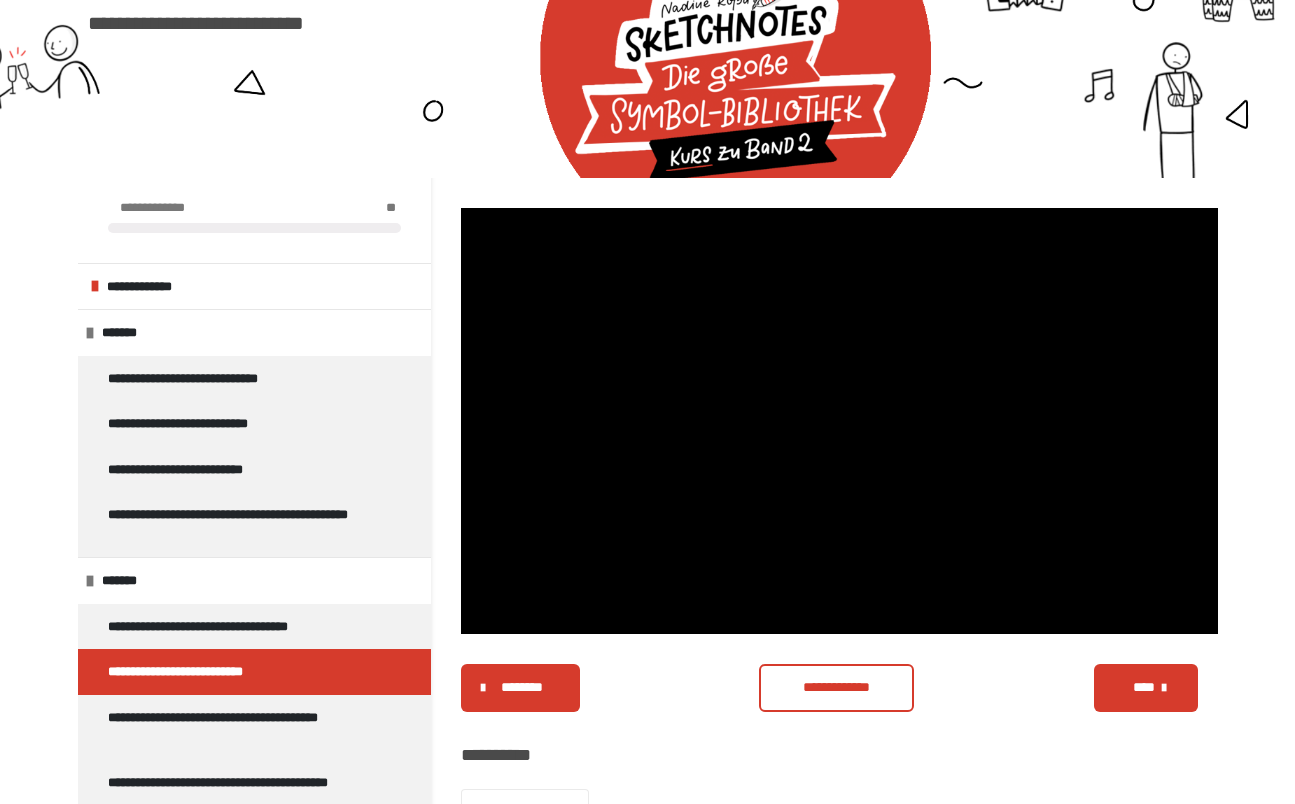 click on "****" at bounding box center [1144, 687] 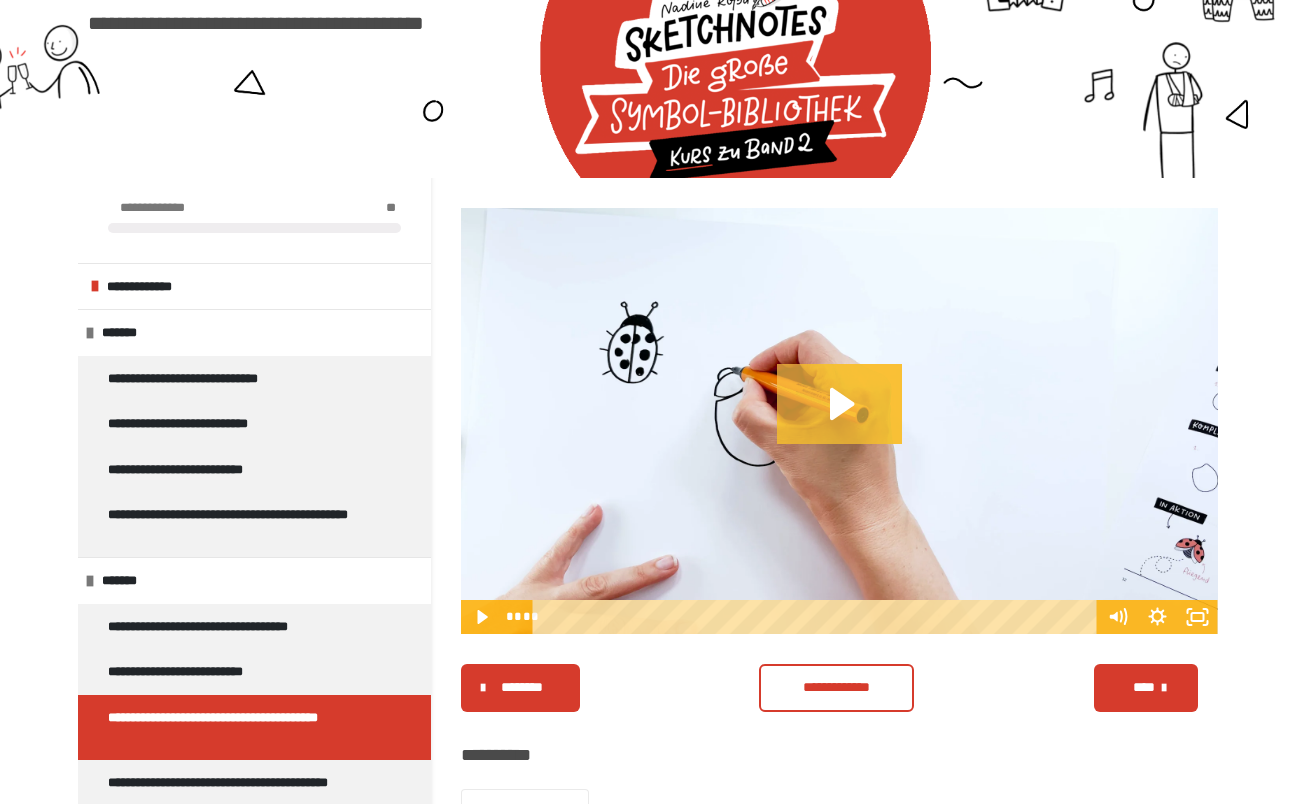 click 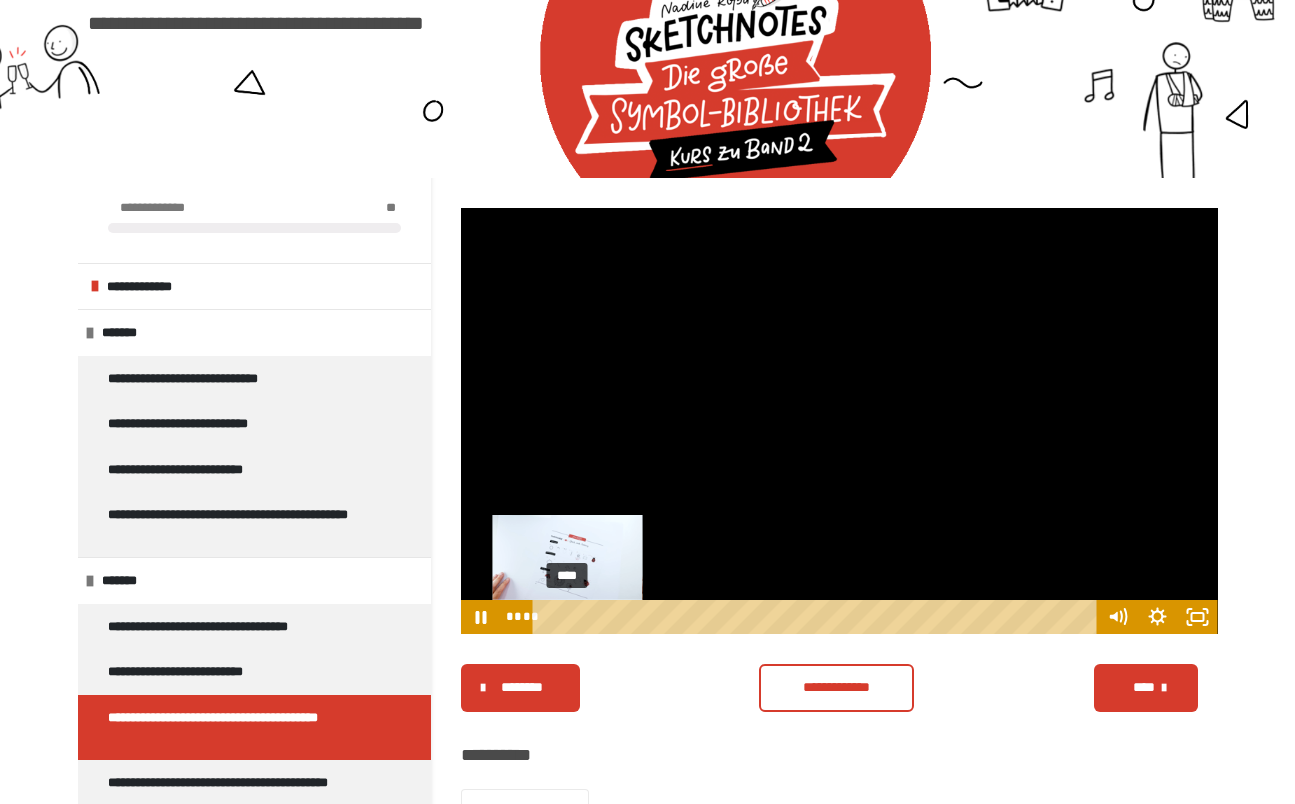 click on "****" at bounding box center (817, 617) 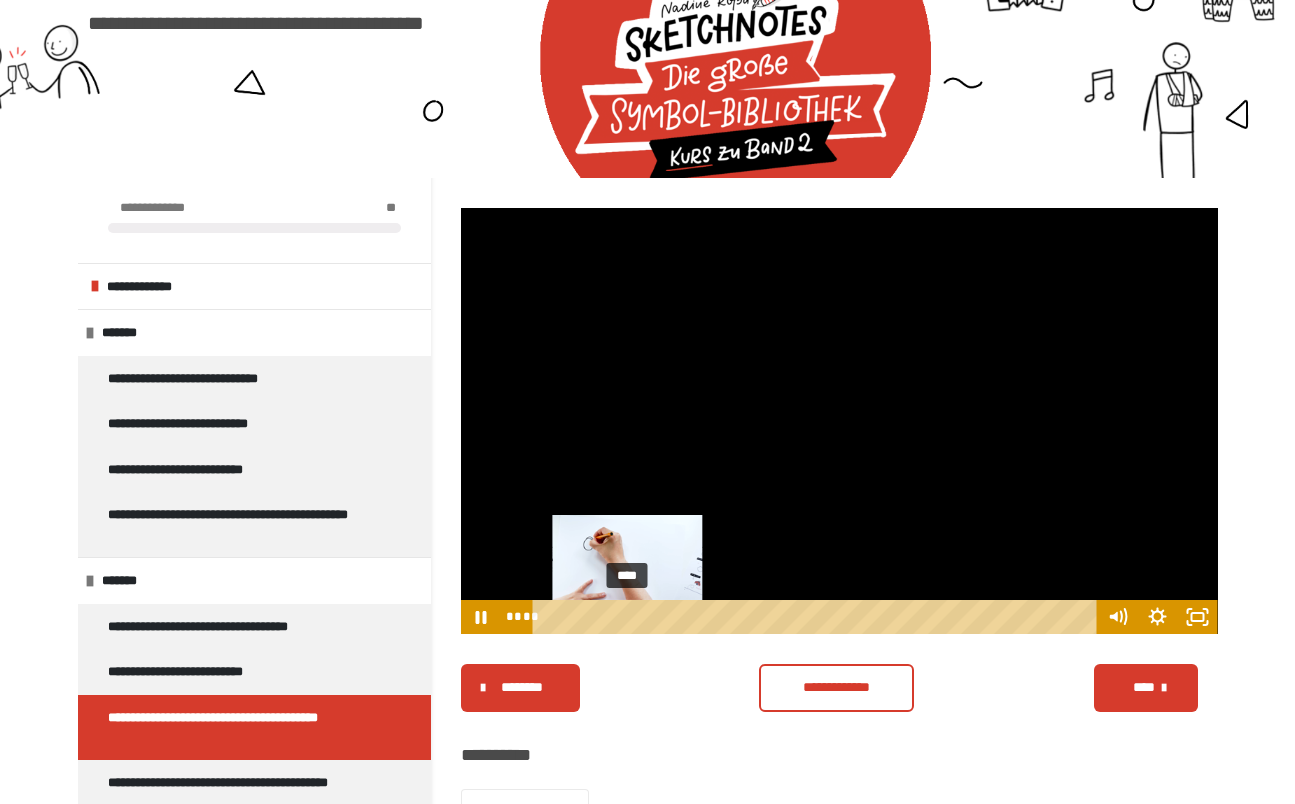 click on "****" at bounding box center [817, 617] 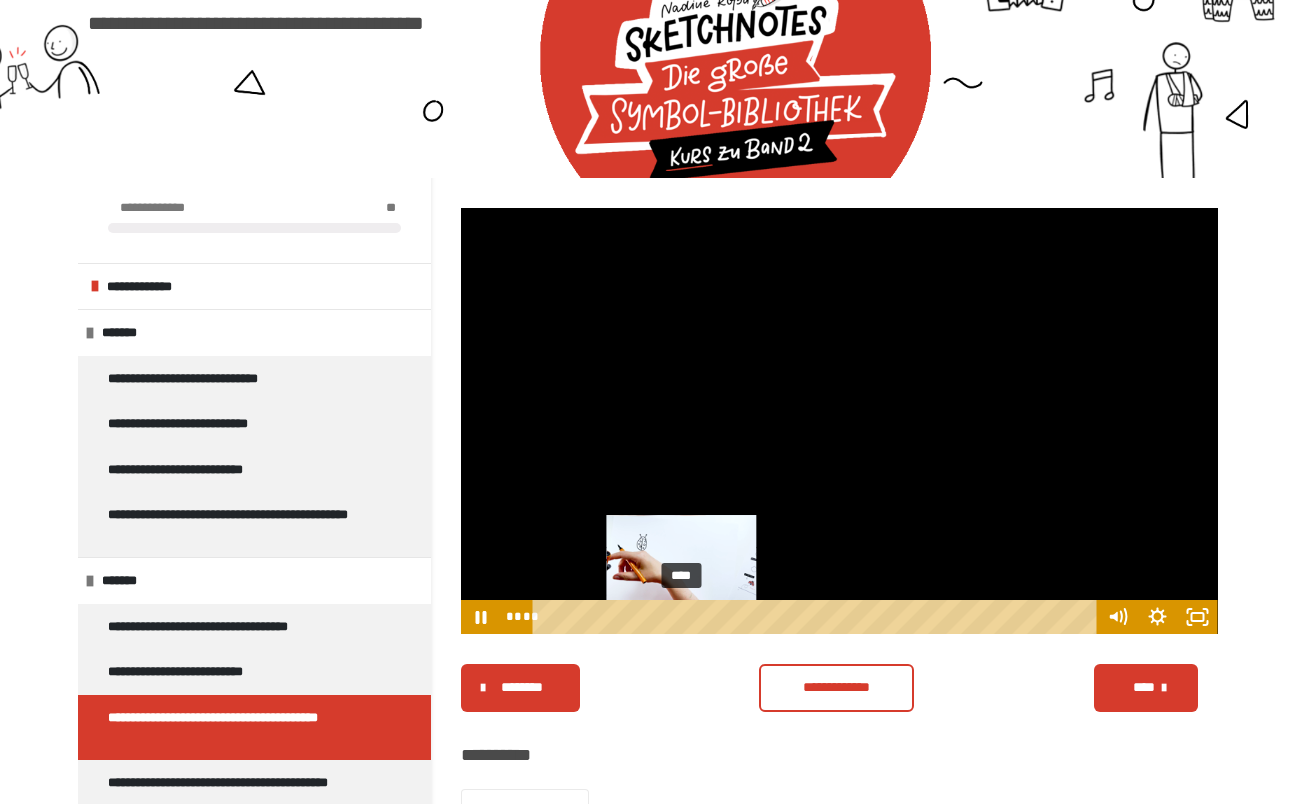 click on "****" at bounding box center (817, 617) 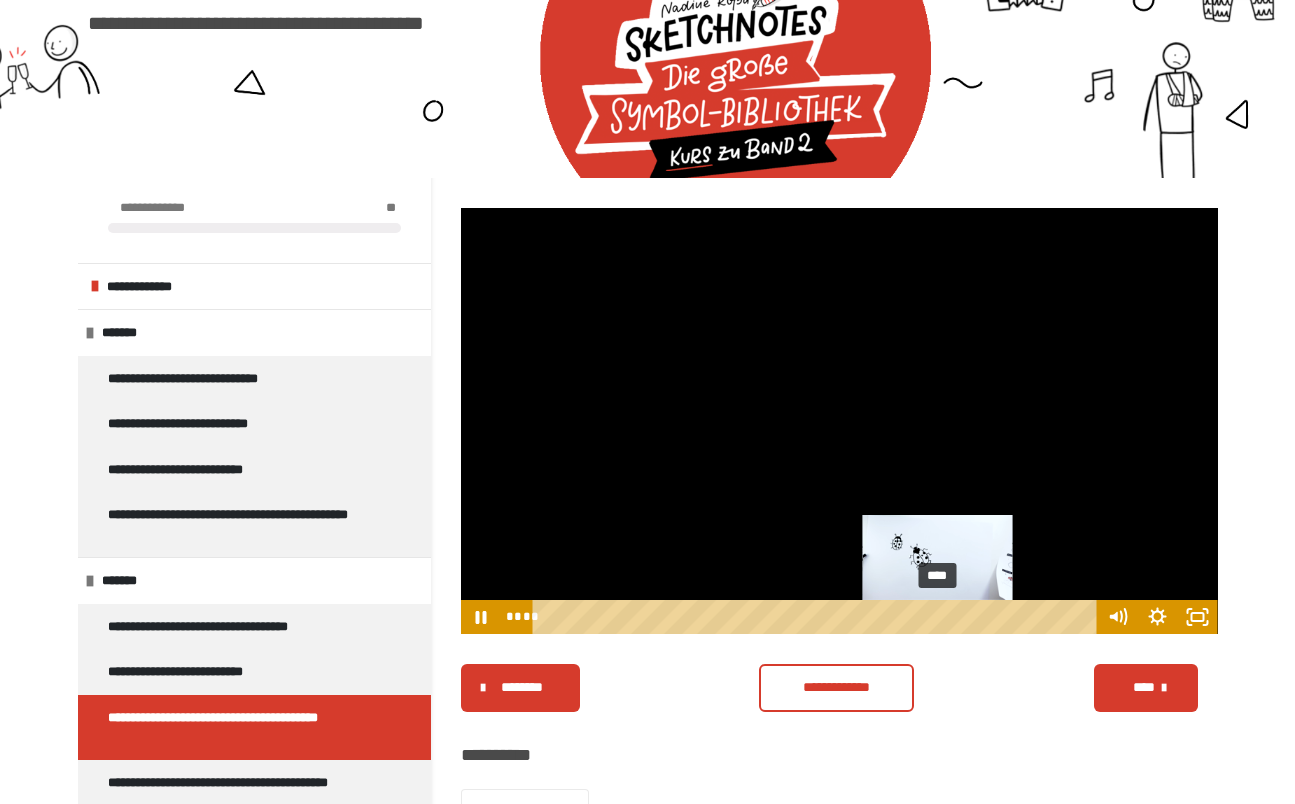 click on "****" at bounding box center [817, 617] 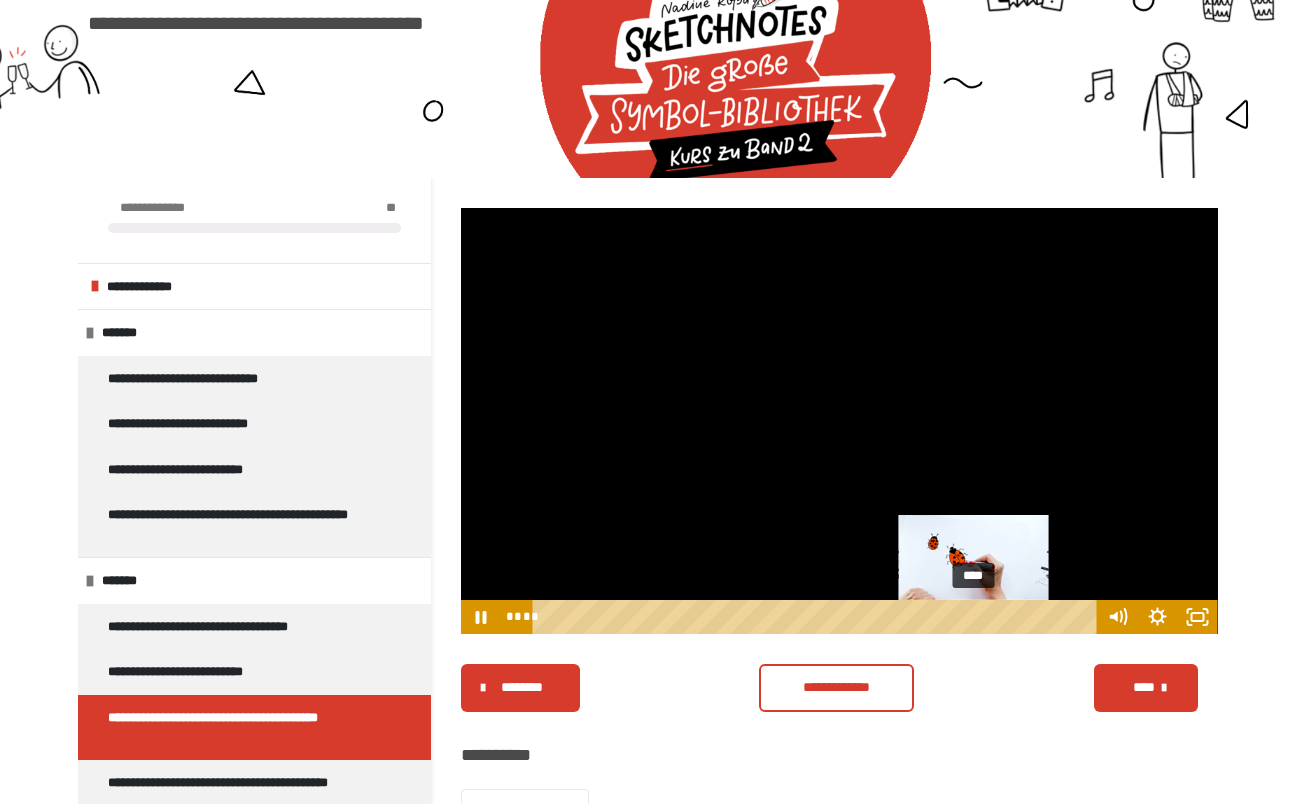 click on "****" at bounding box center [817, 617] 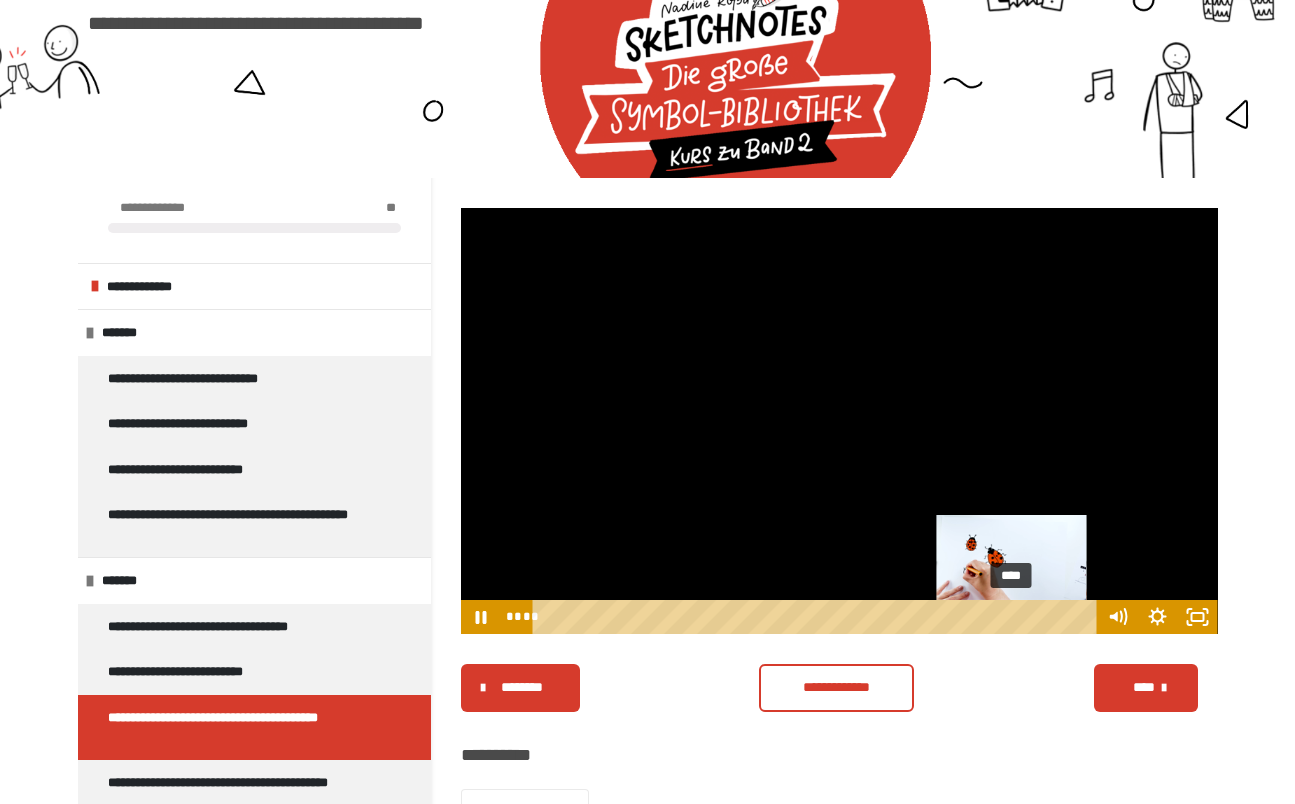 click on "****" at bounding box center [817, 617] 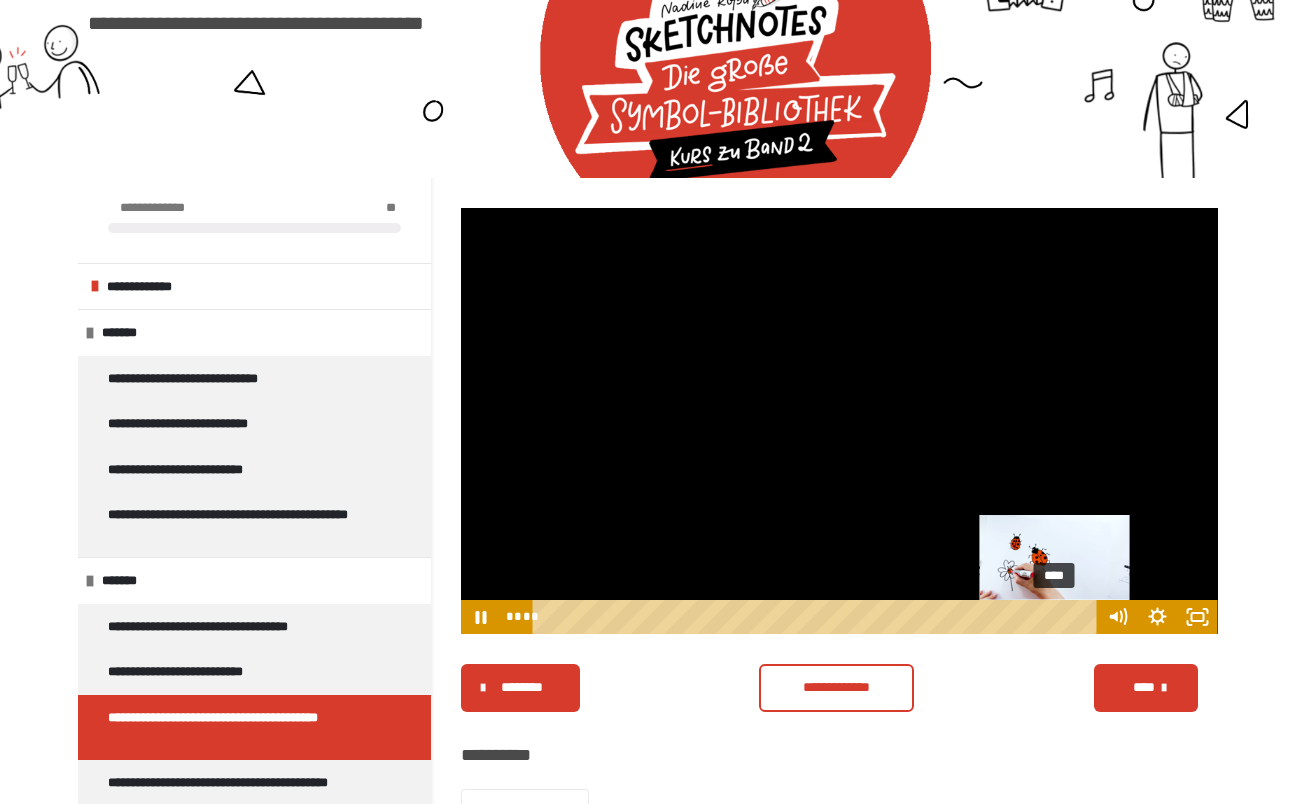 click on "****" at bounding box center (817, 617) 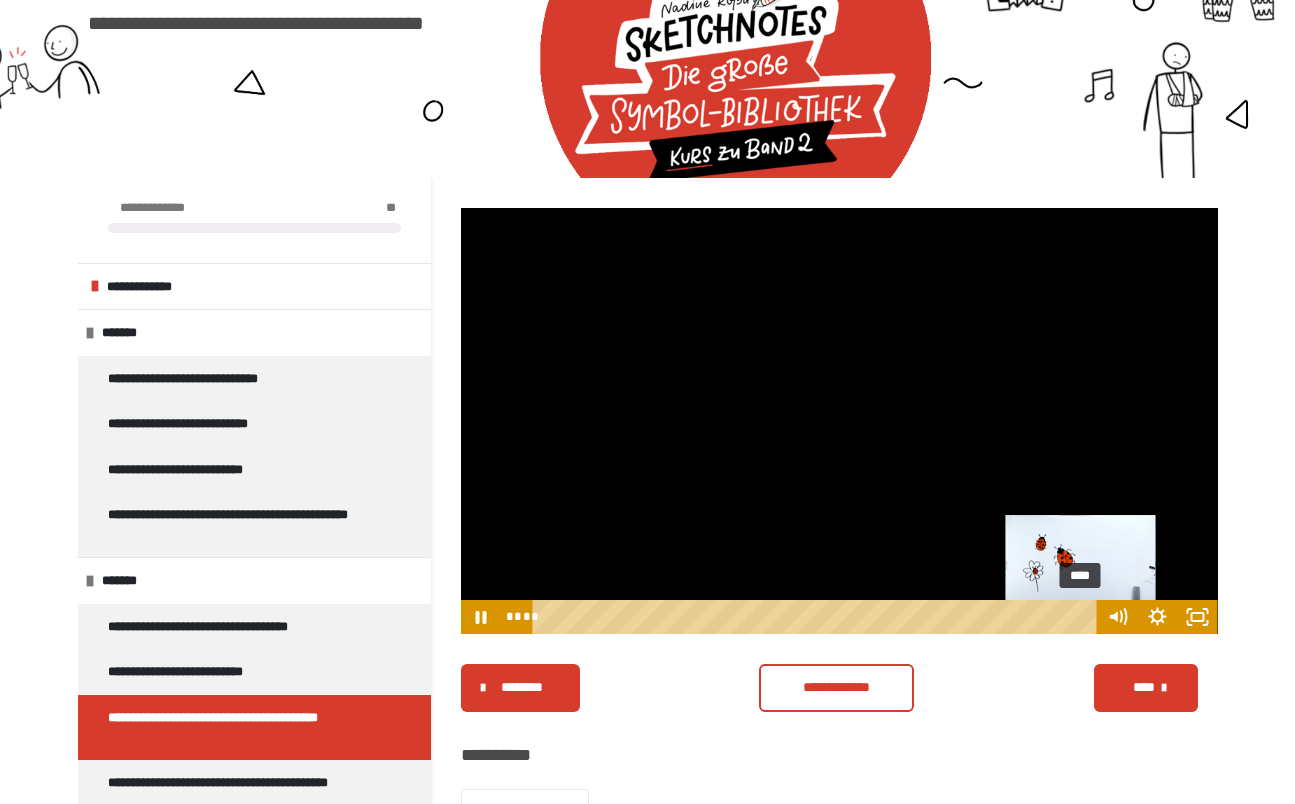click on "****" at bounding box center (817, 617) 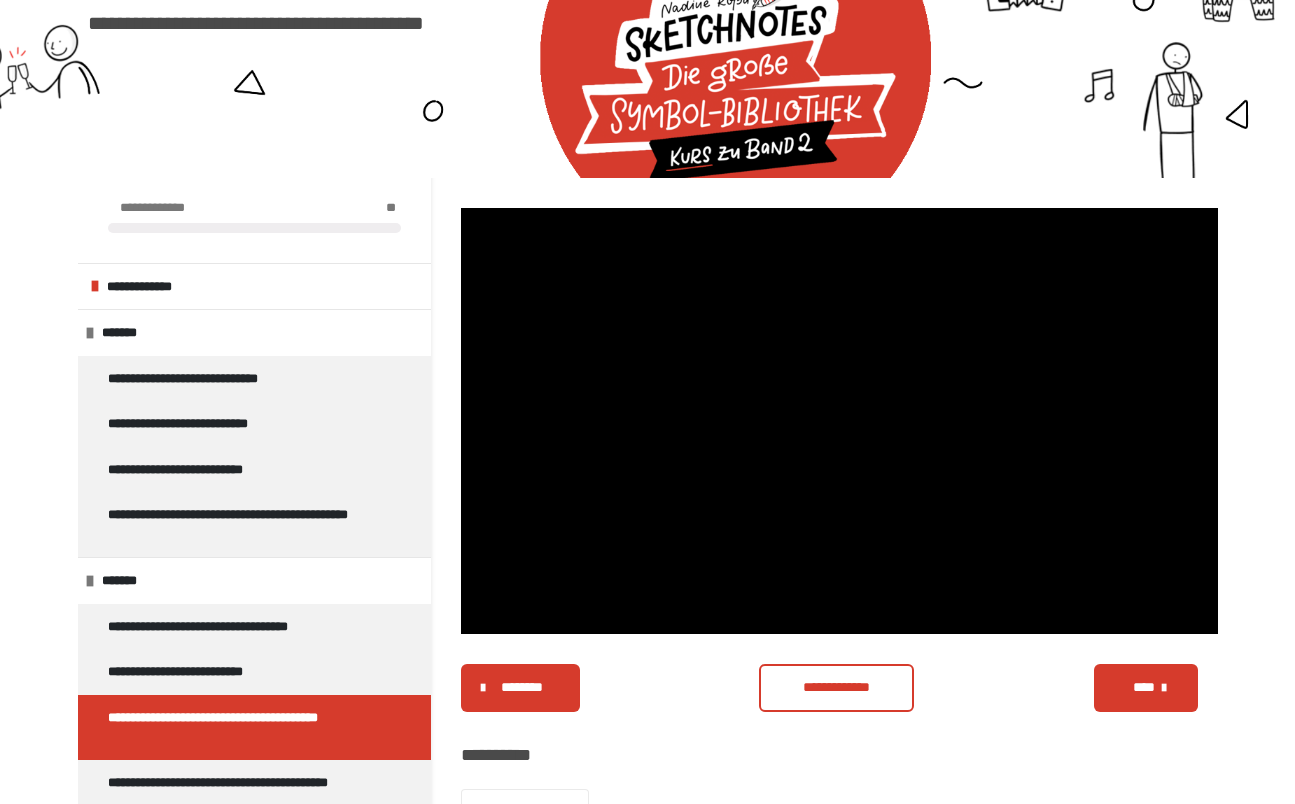 click on "****" at bounding box center (1144, 687) 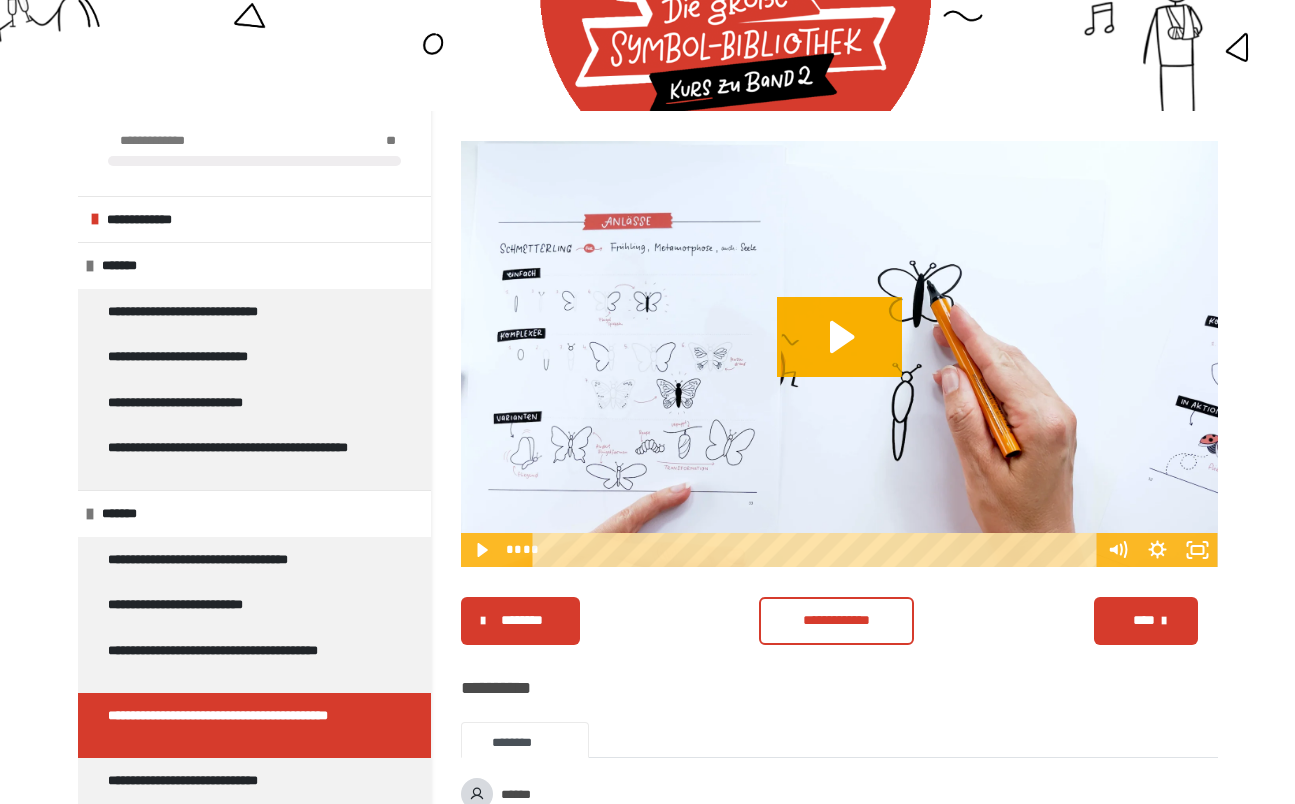 scroll, scrollTop: 172, scrollLeft: 0, axis: vertical 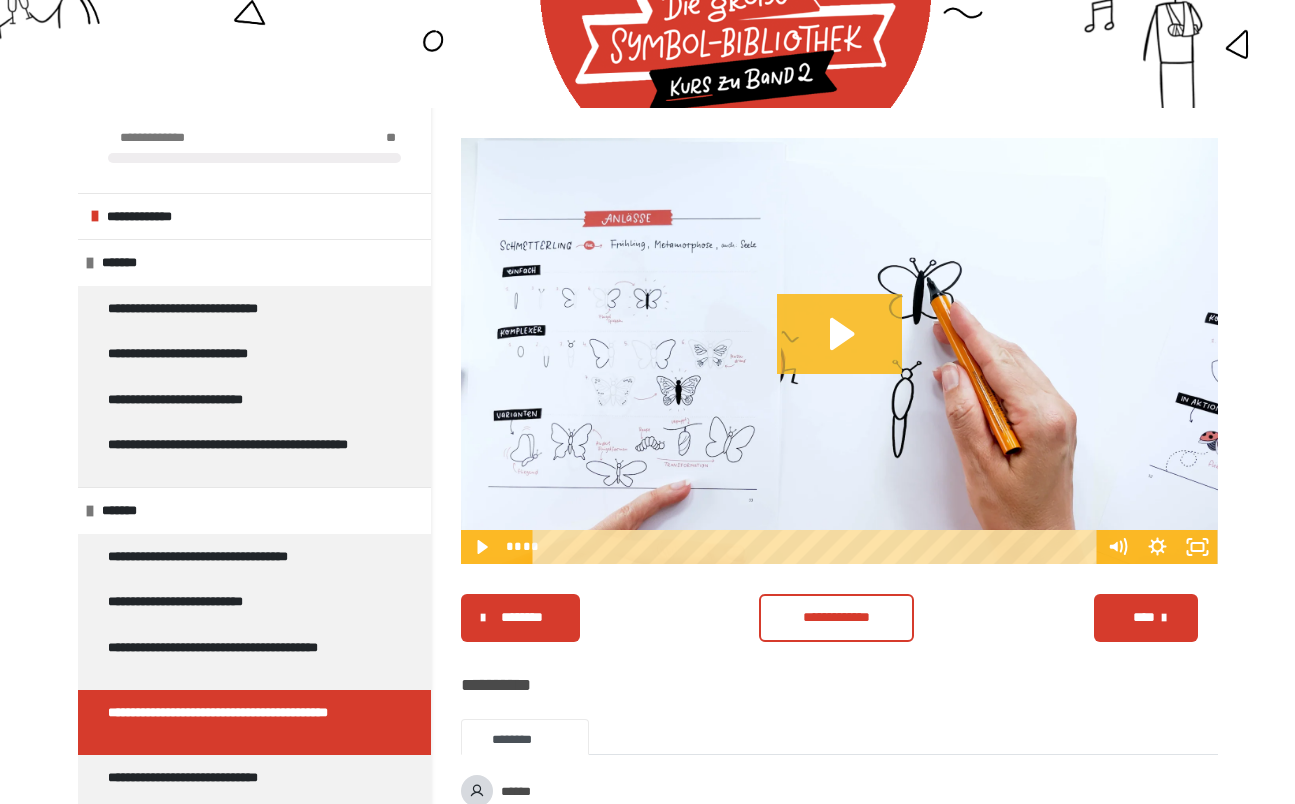 click 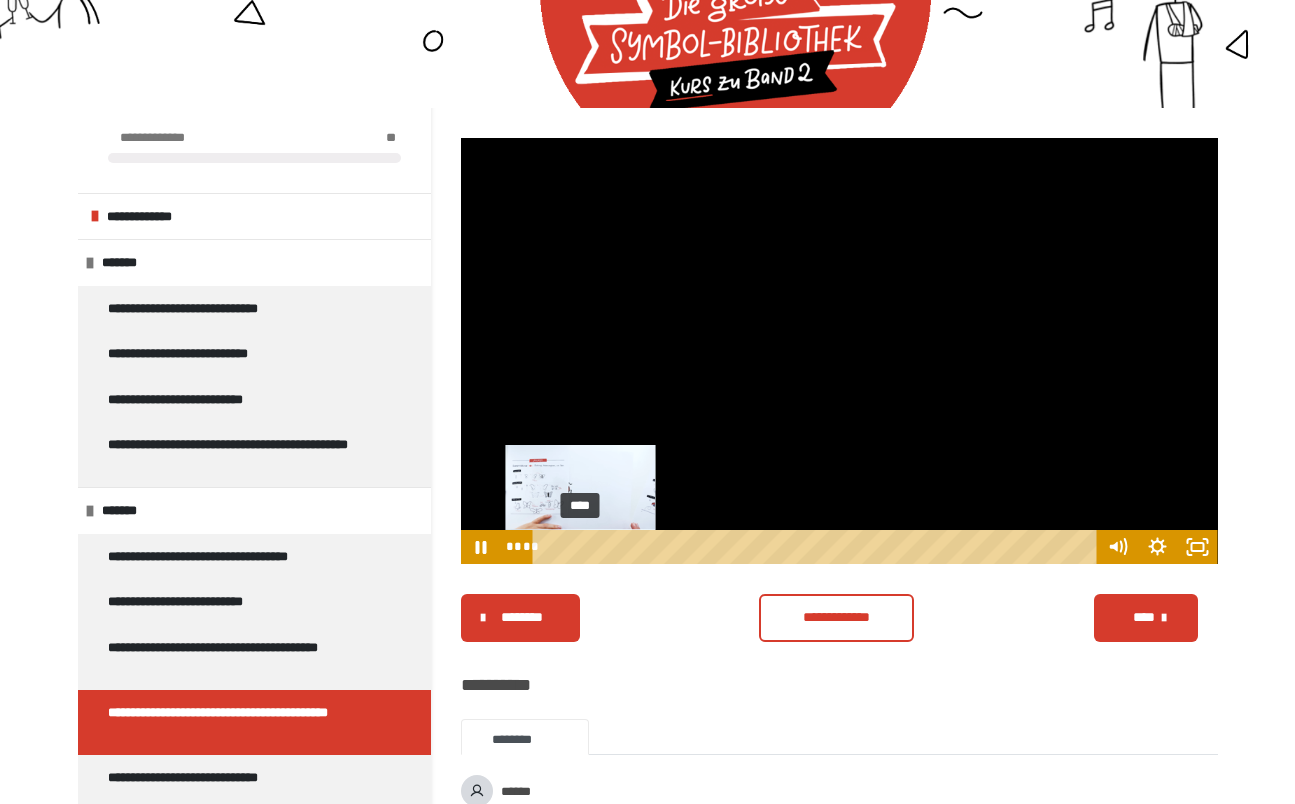 click on "****" at bounding box center (817, 547) 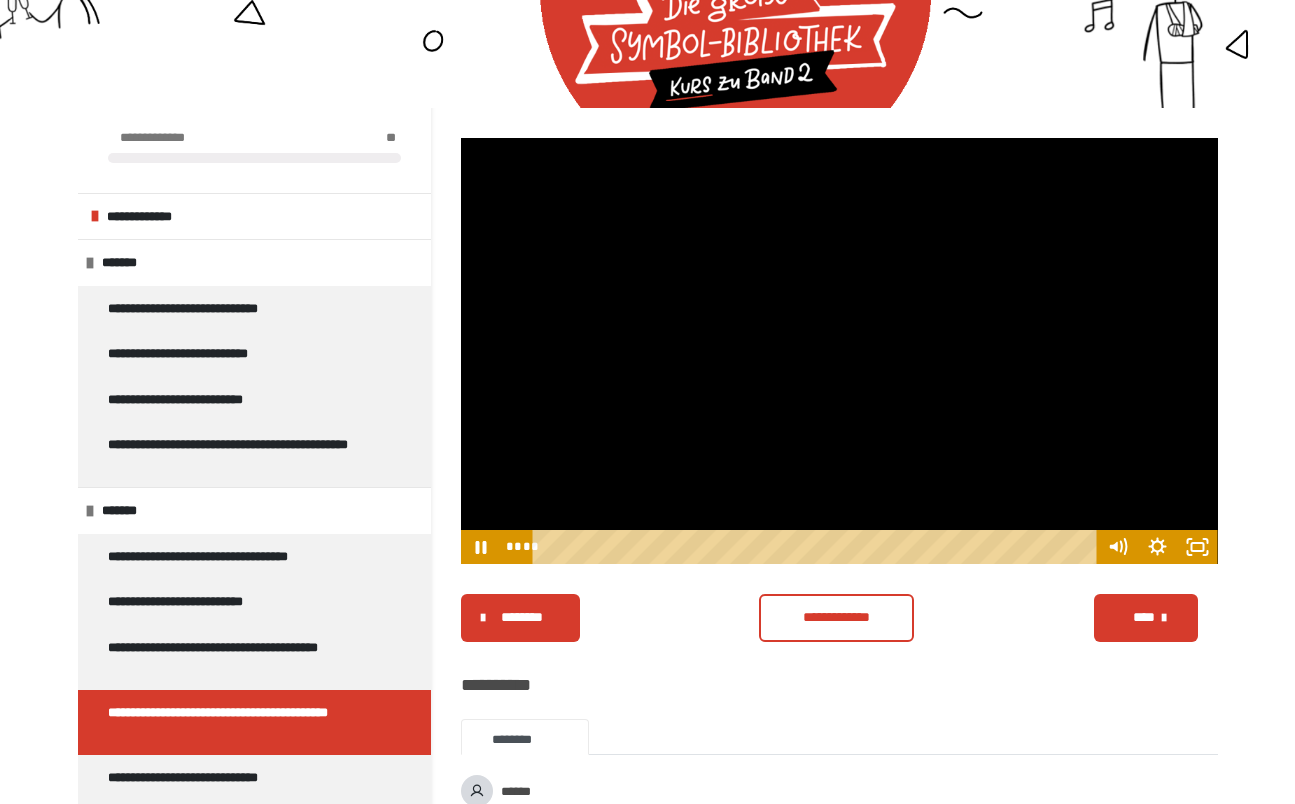 click at bounding box center [839, 351] 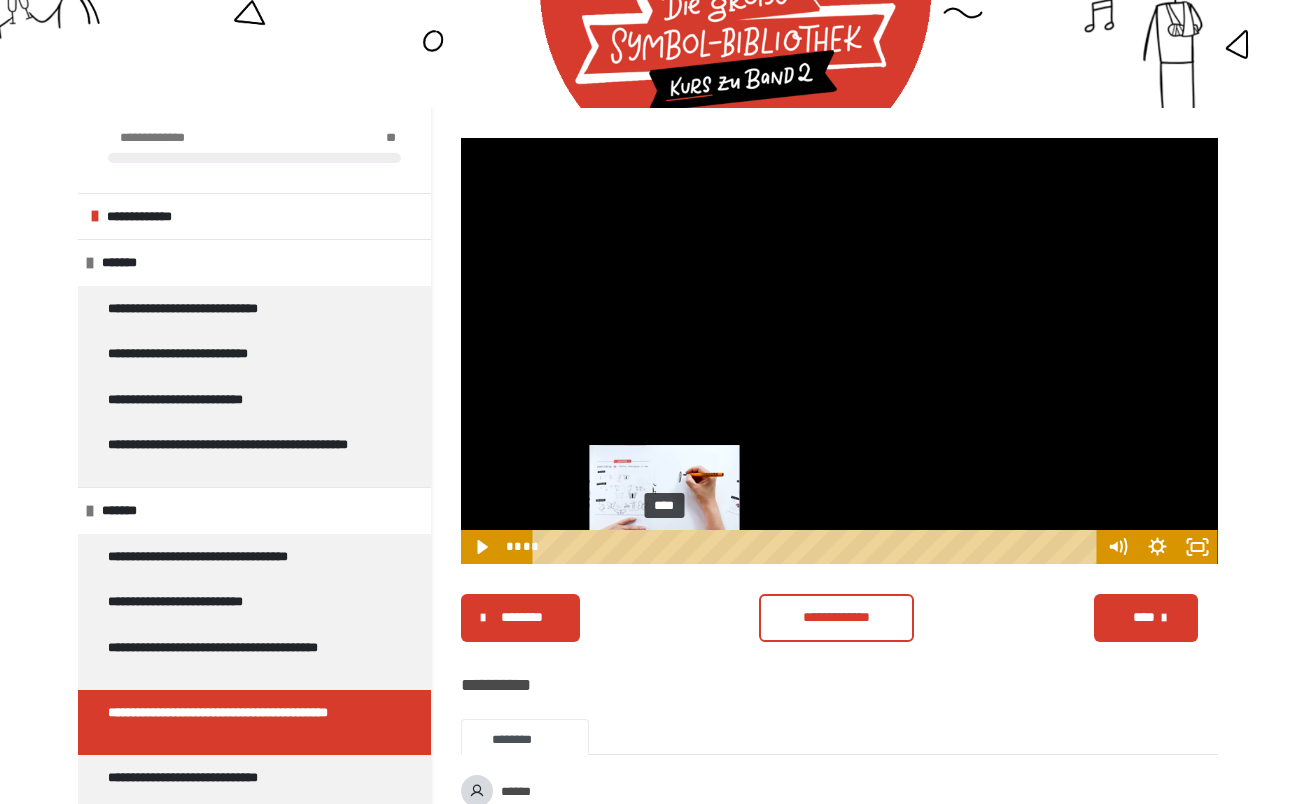 click on "****" at bounding box center [817, 547] 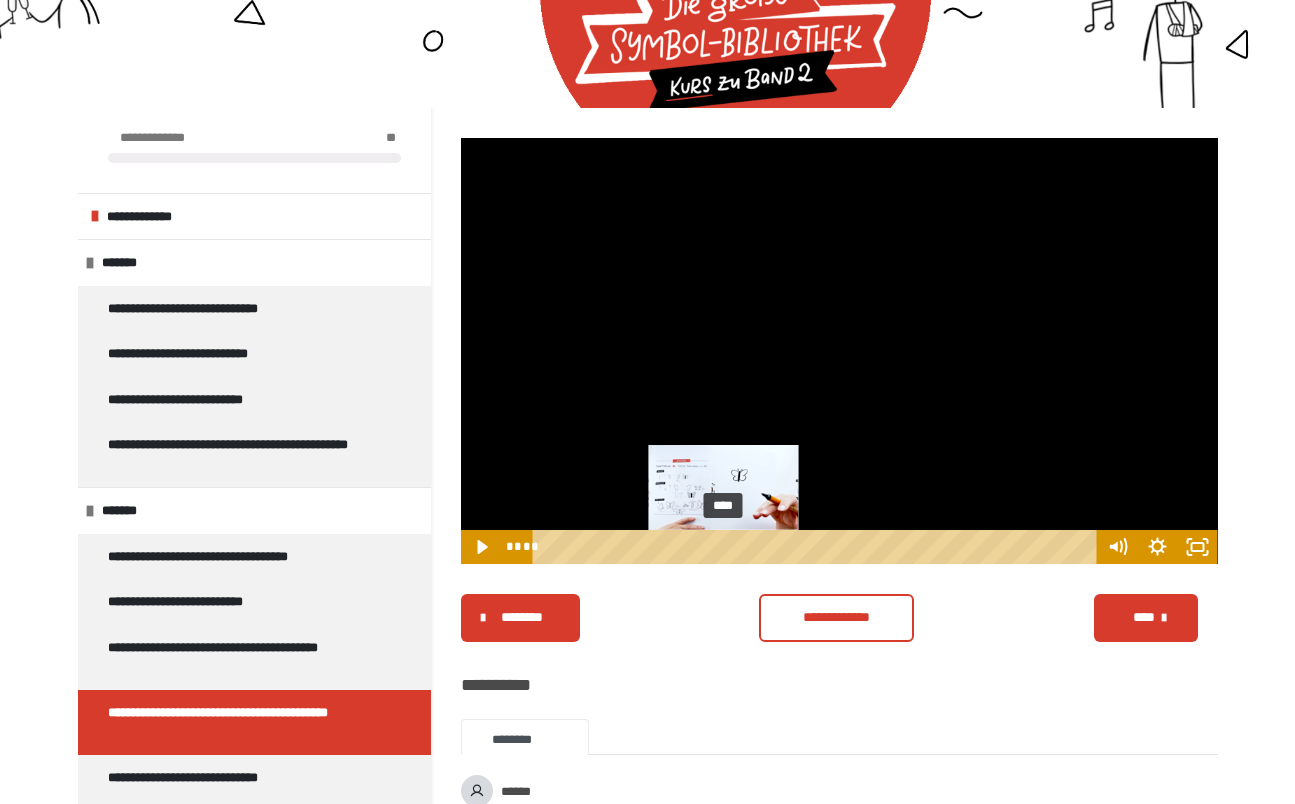 click on "****" at bounding box center [817, 547] 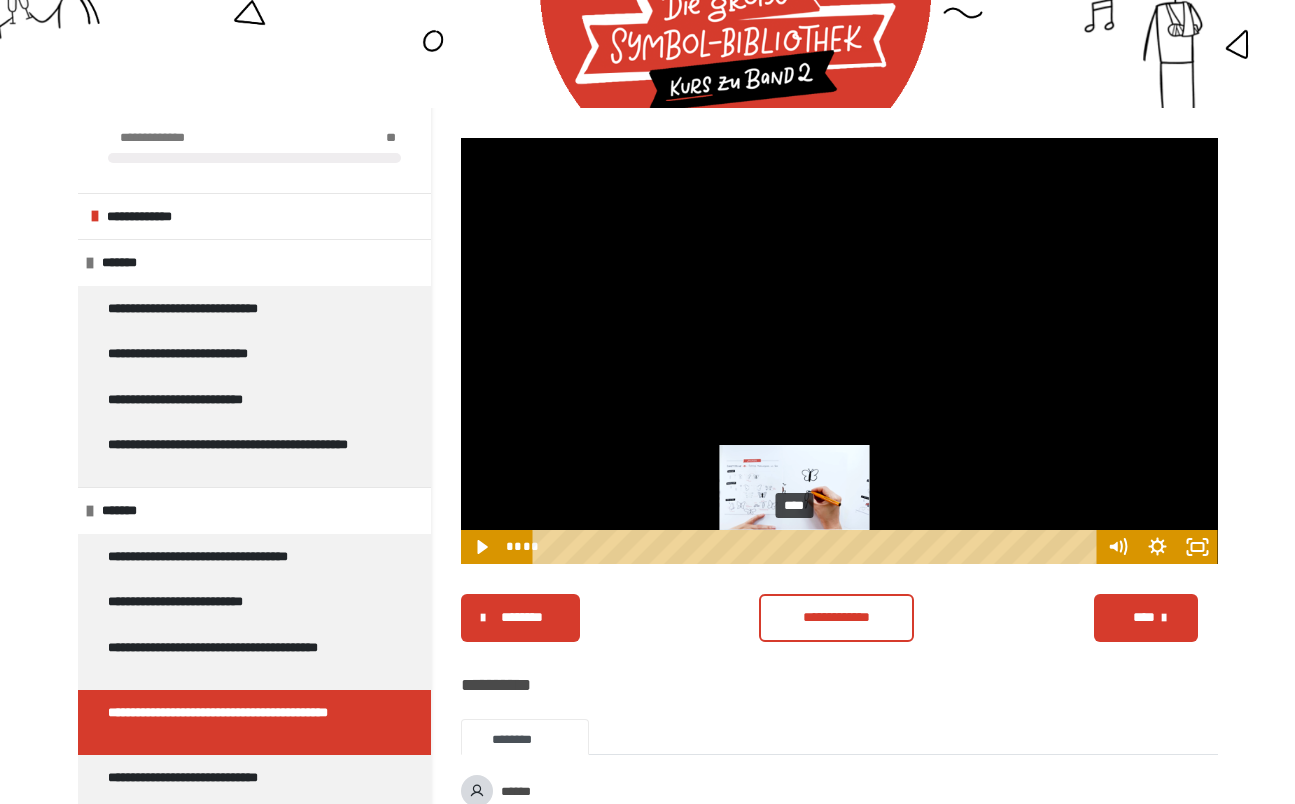 click on "****" at bounding box center (817, 547) 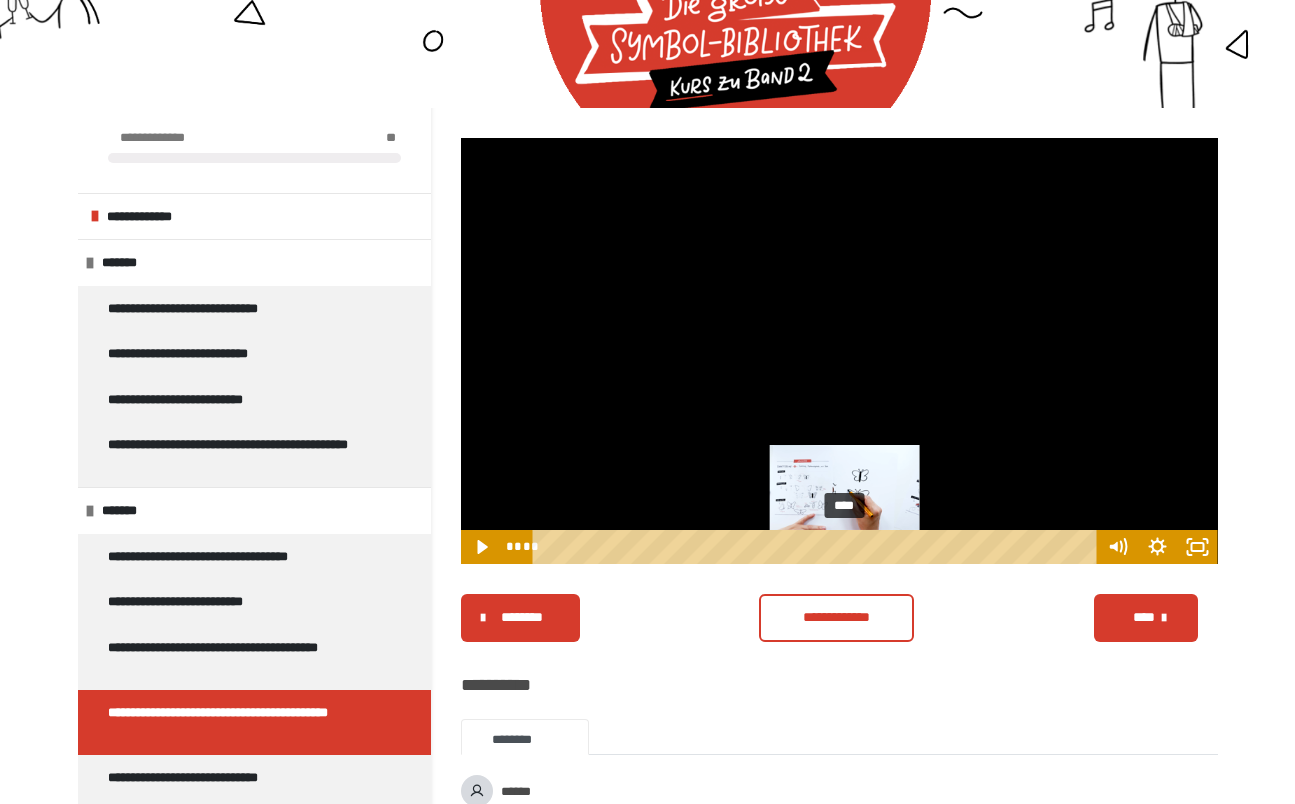 click on "****" at bounding box center [817, 547] 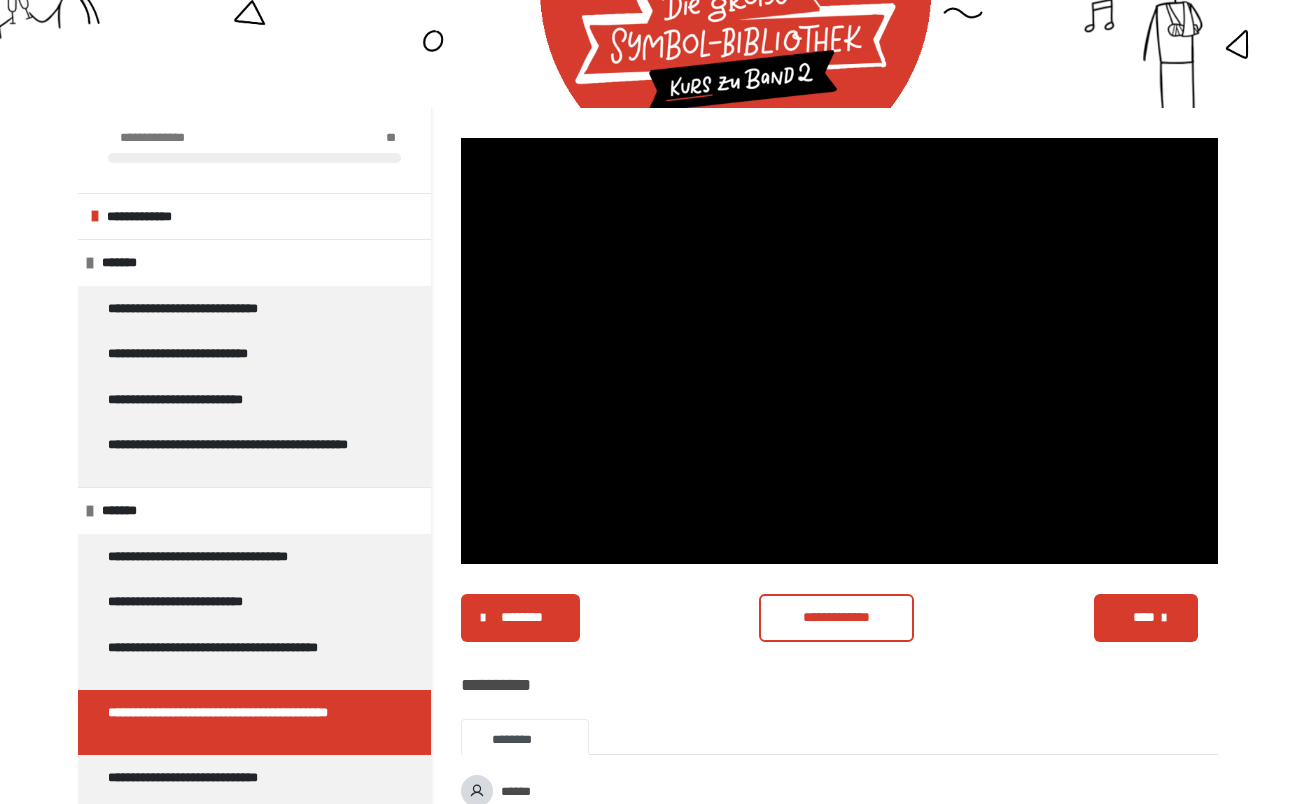 click on "****" at bounding box center (1144, 617) 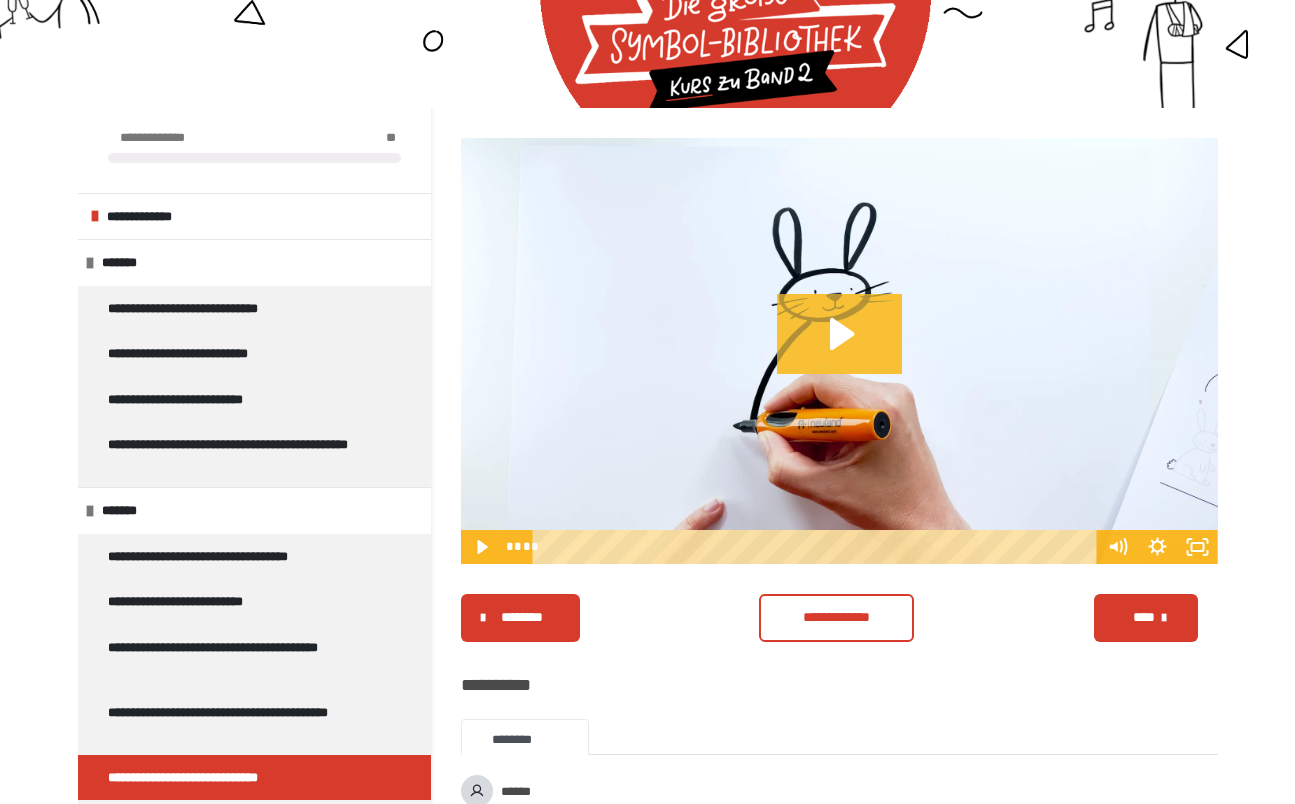 click 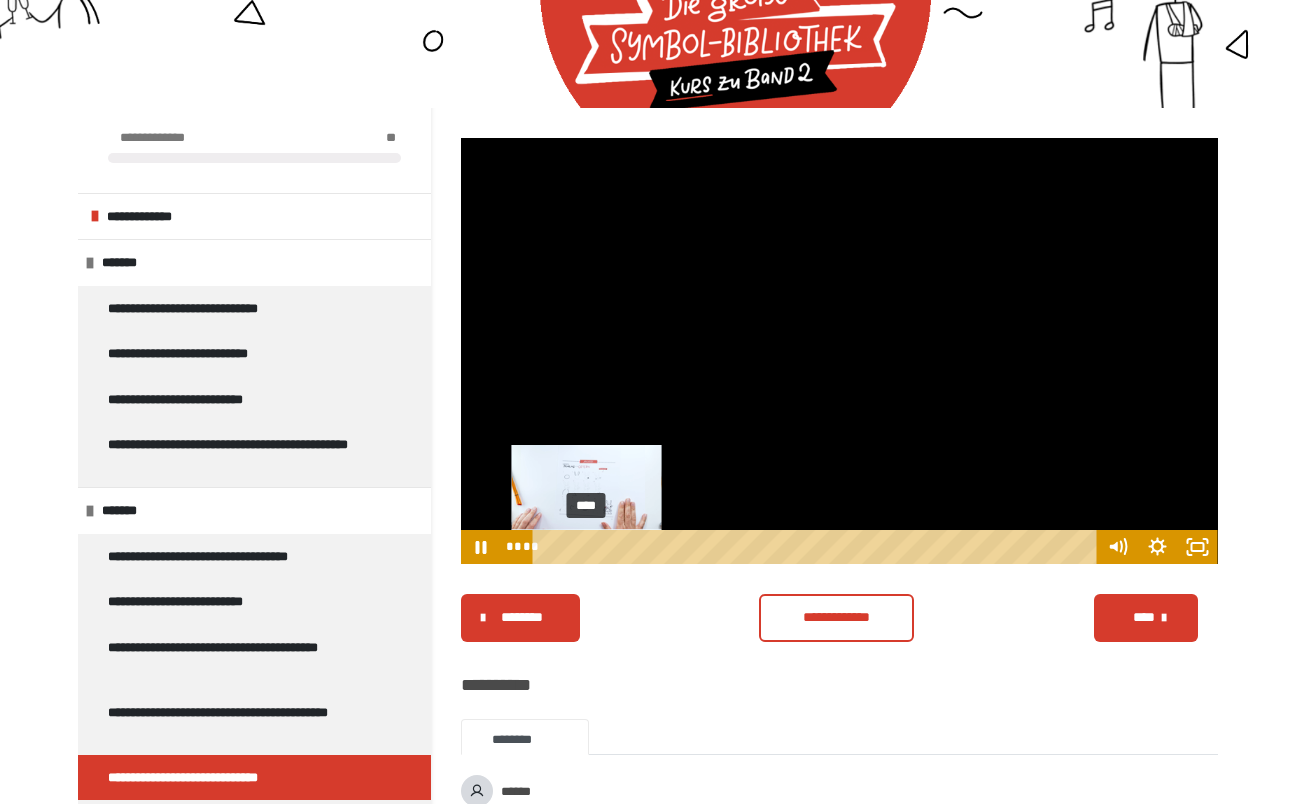 click on "****" at bounding box center (817, 547) 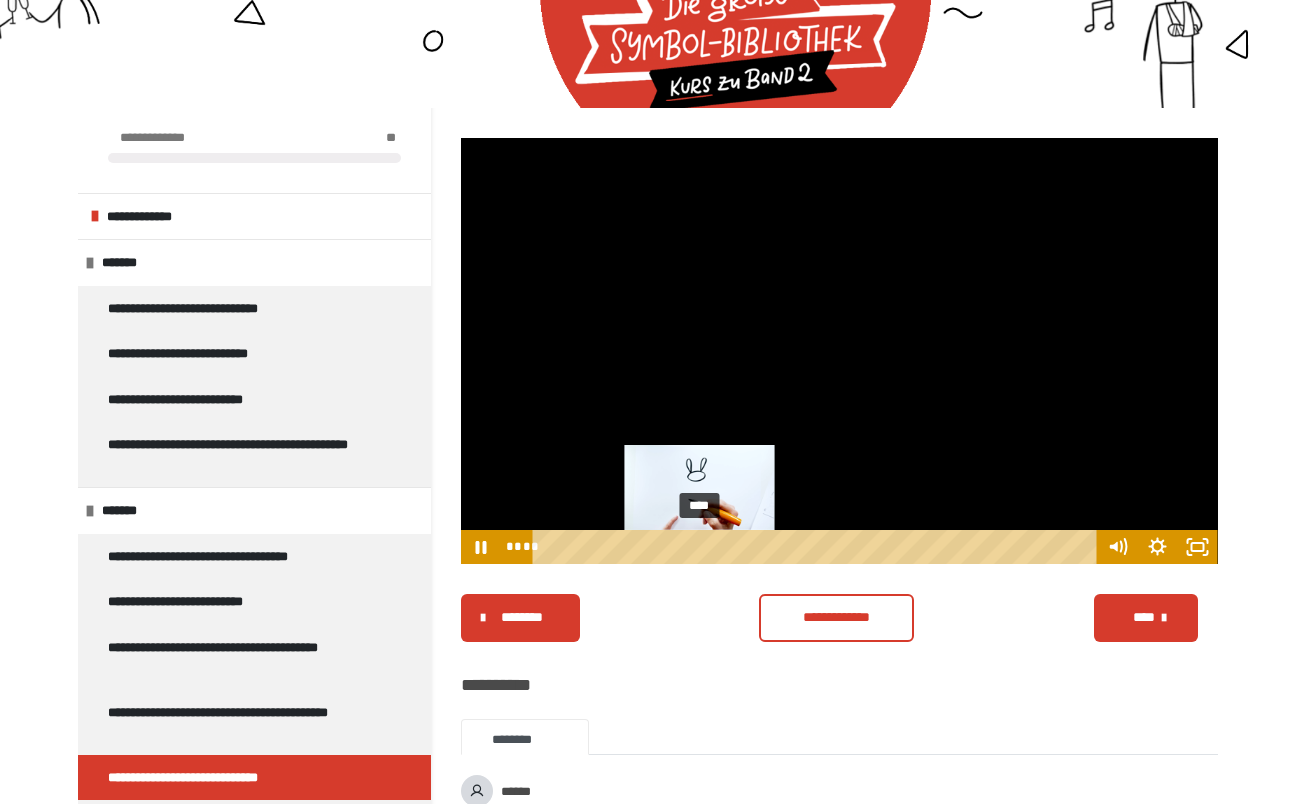 click on "****" at bounding box center [817, 547] 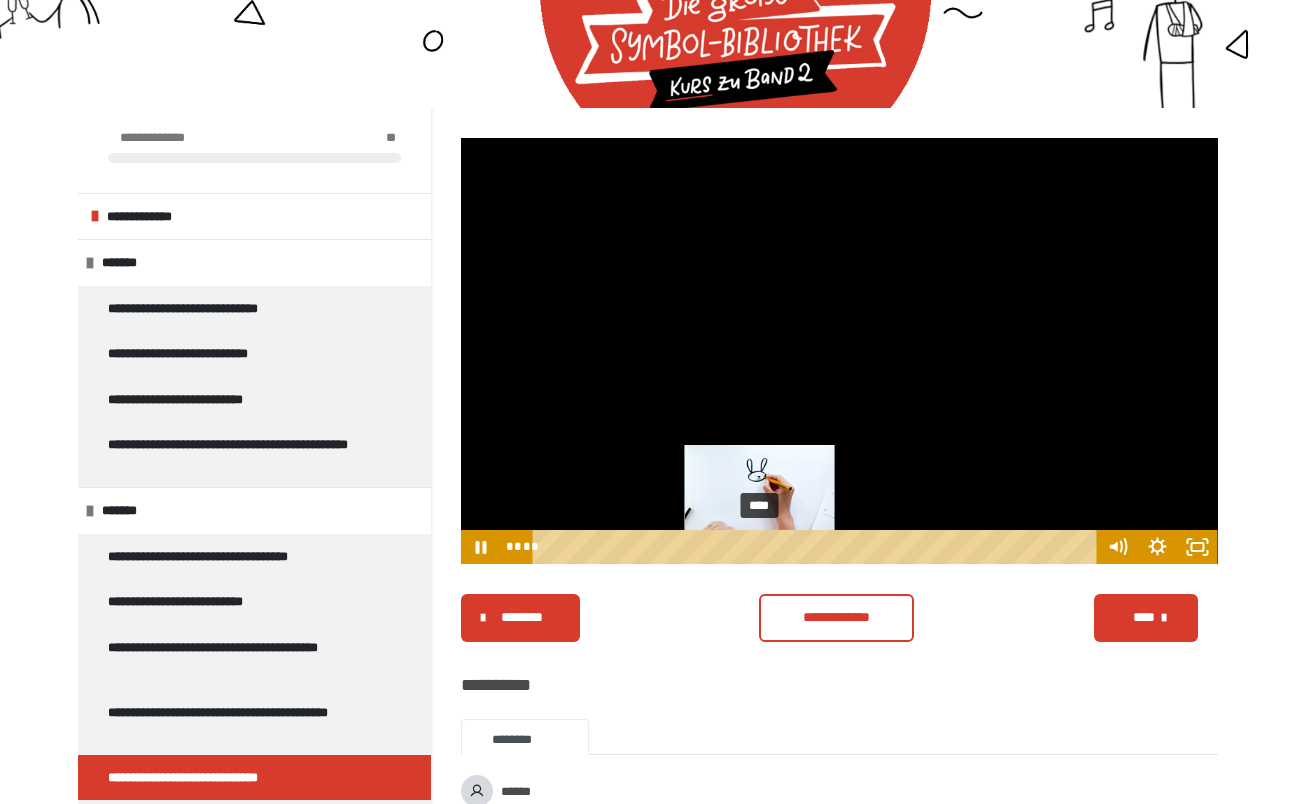 click on "****" at bounding box center [817, 547] 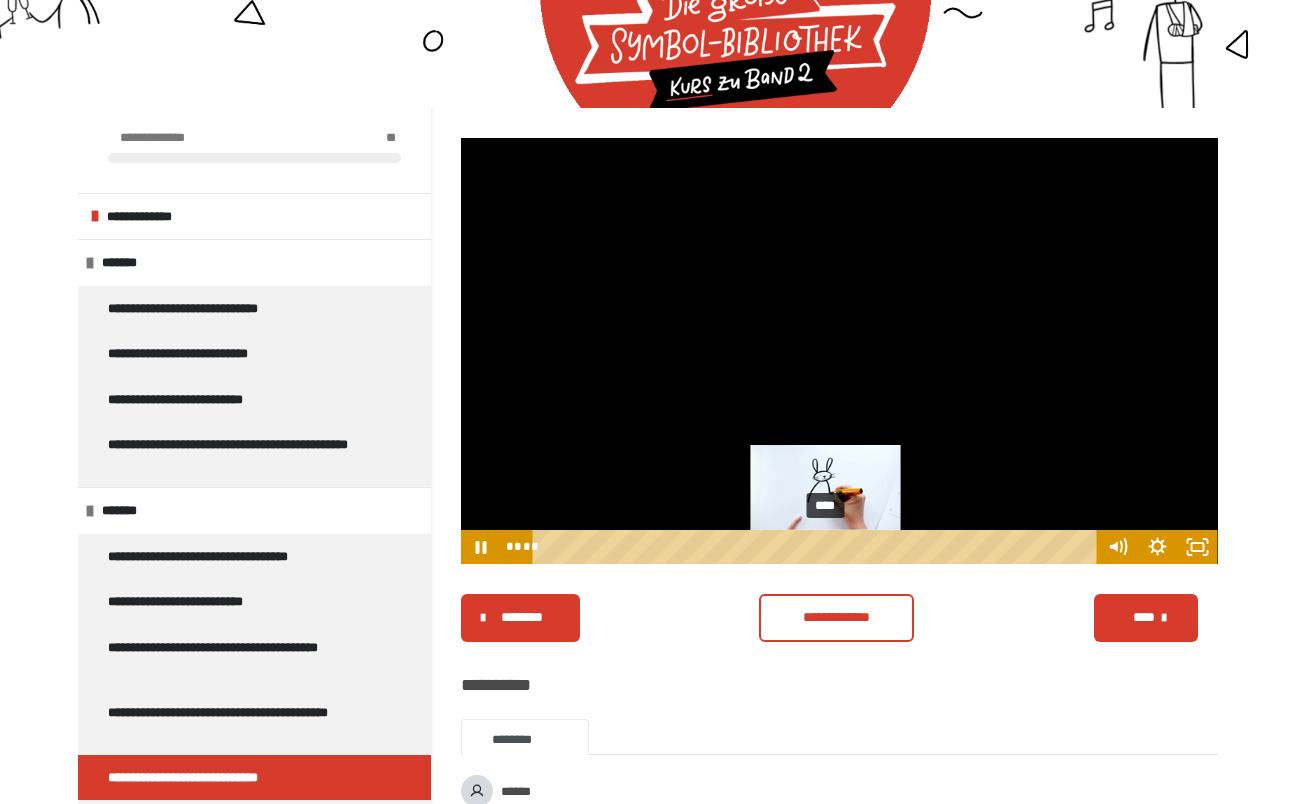 click on "****" at bounding box center (817, 547) 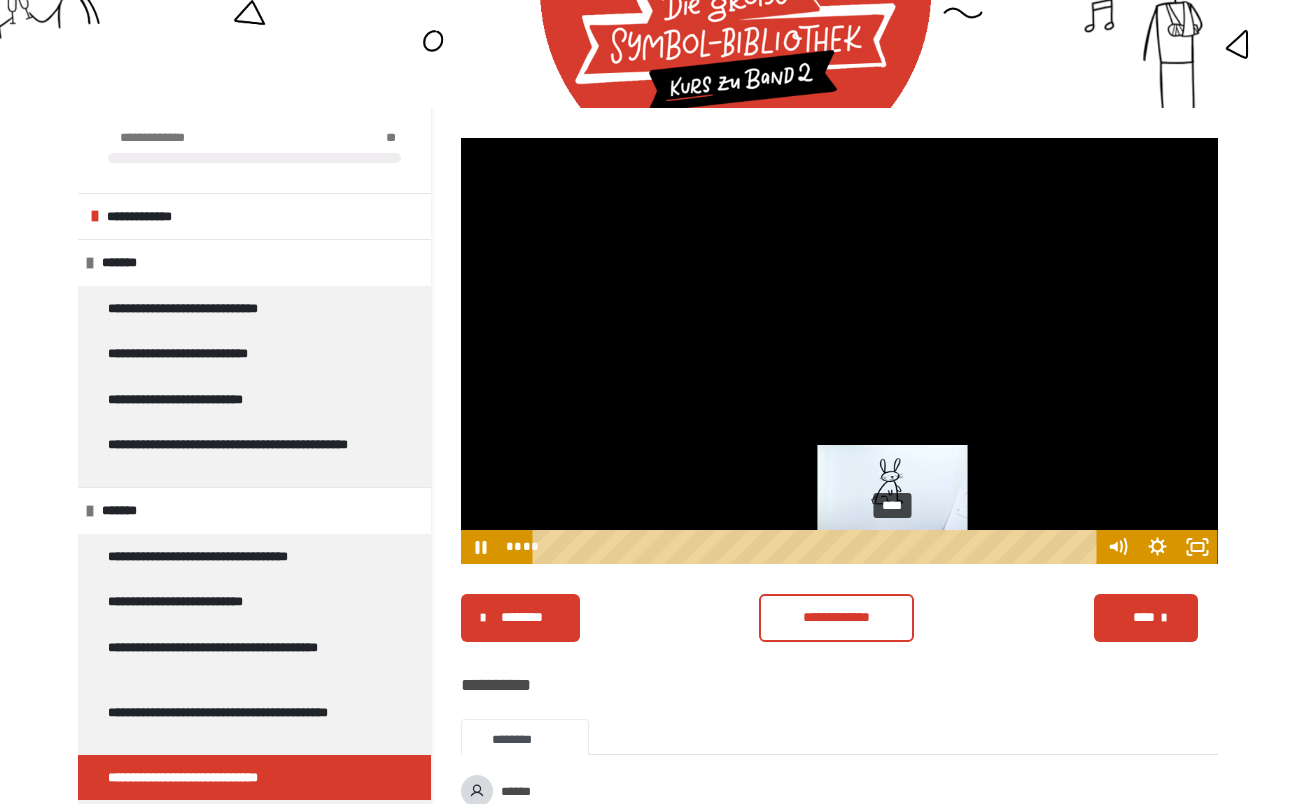 click on "****" at bounding box center [817, 547] 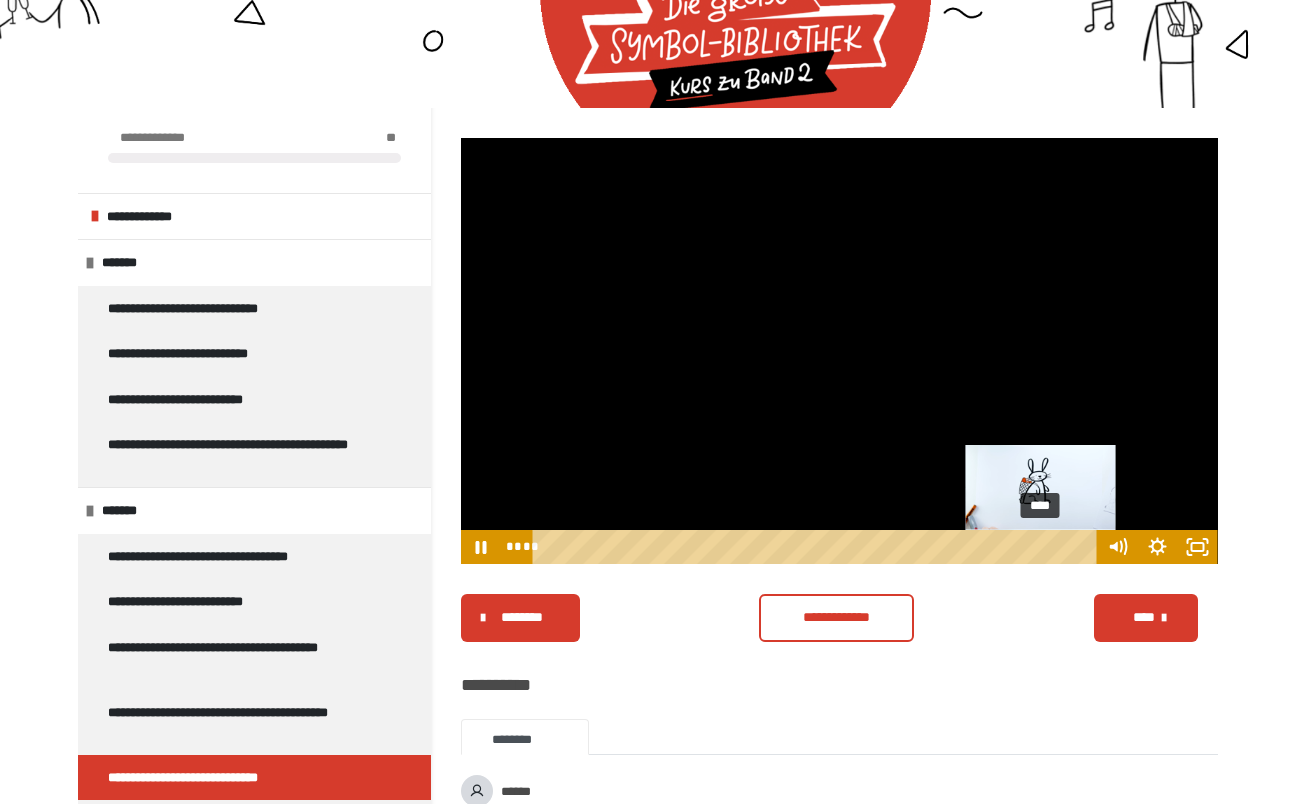click on "****" at bounding box center (817, 547) 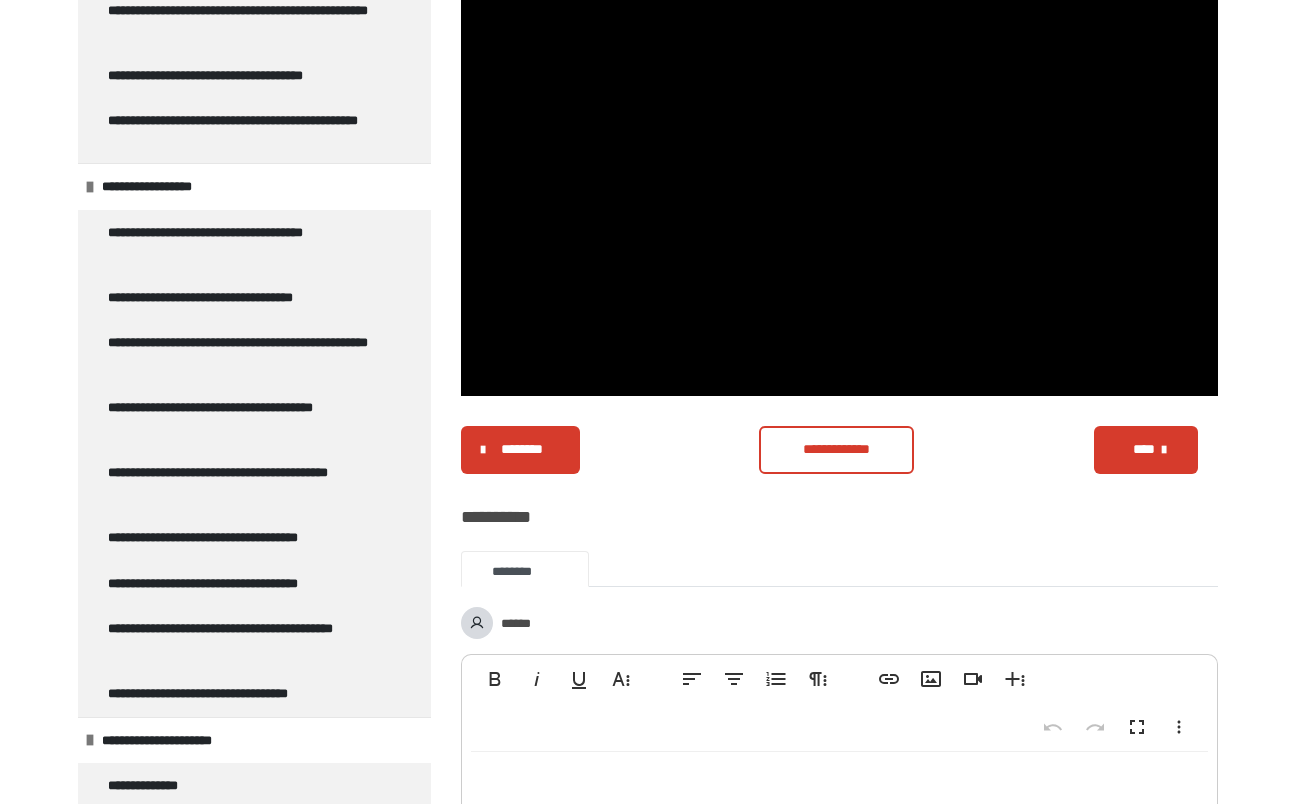 scroll, scrollTop: 343, scrollLeft: 0, axis: vertical 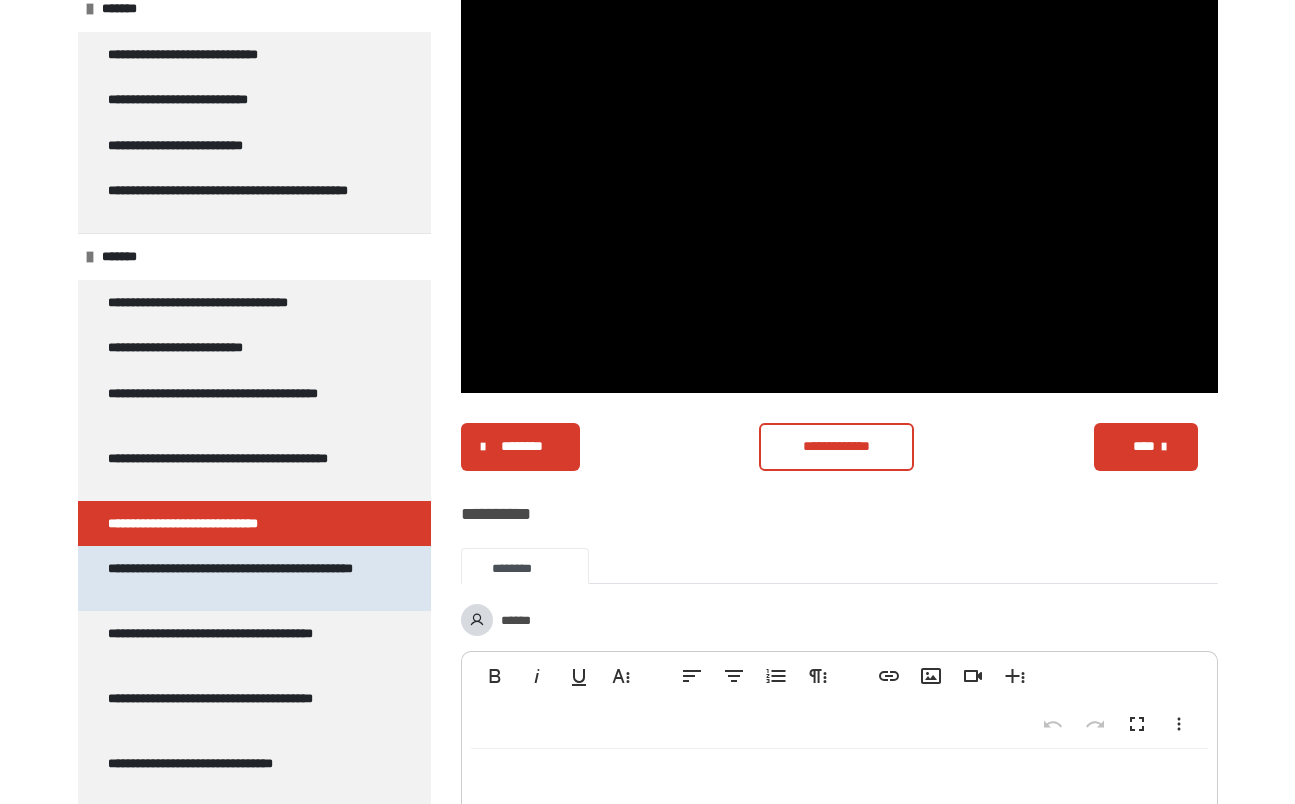 click on "**********" at bounding box center (239, 578) 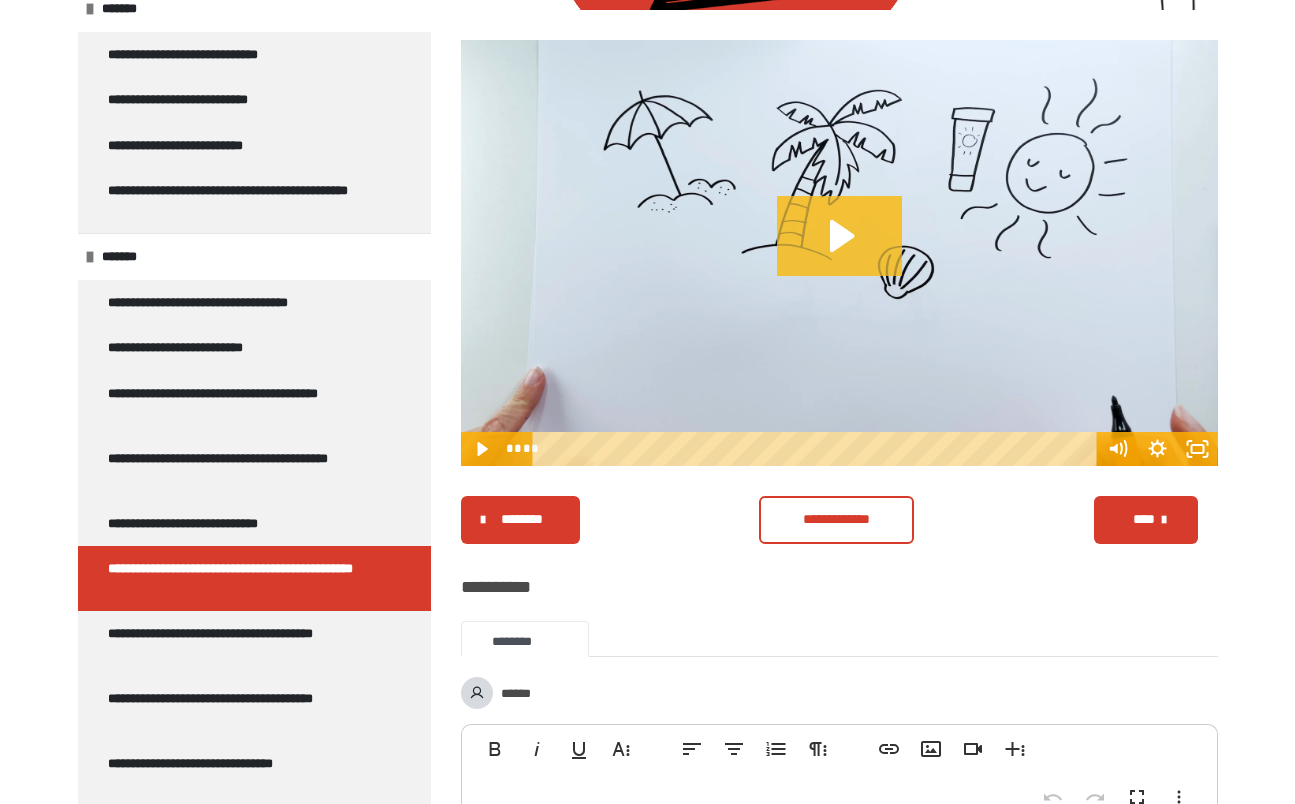 click 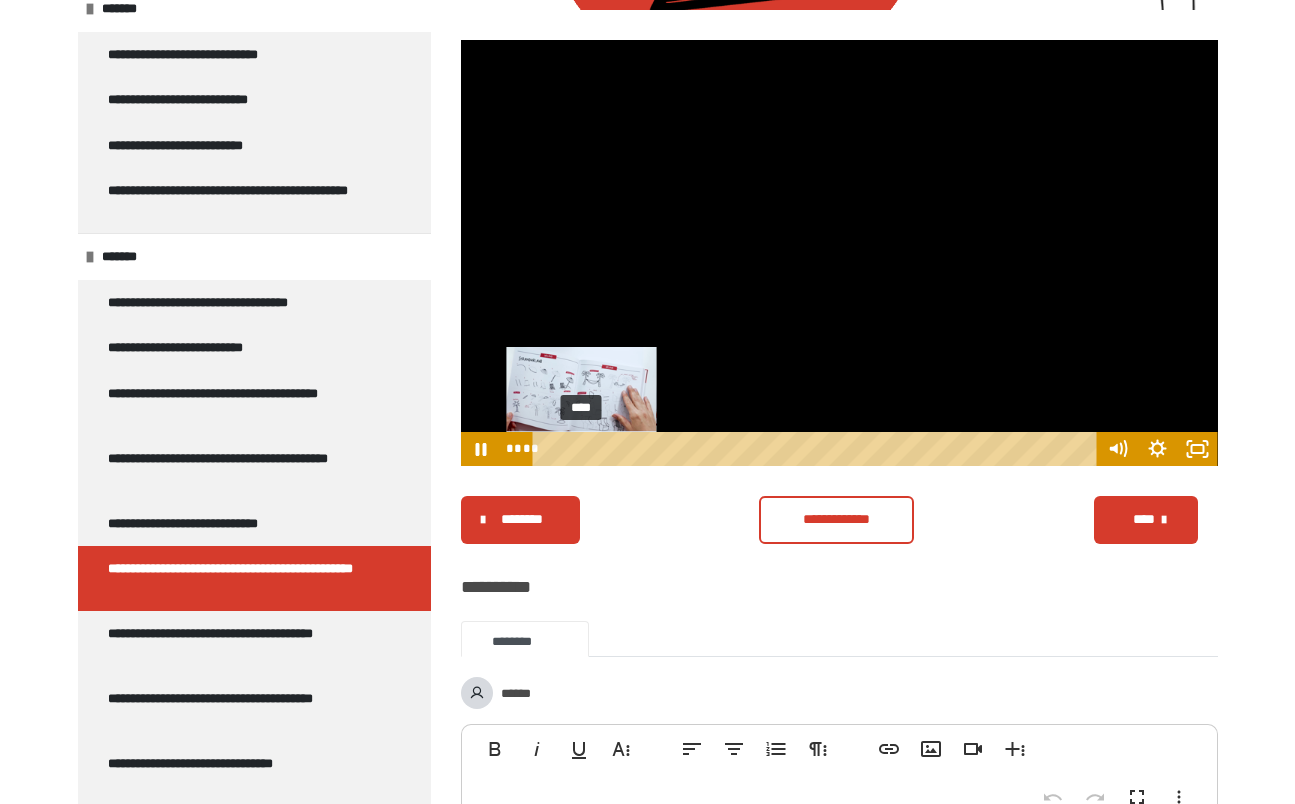 click on "****" at bounding box center [817, 449] 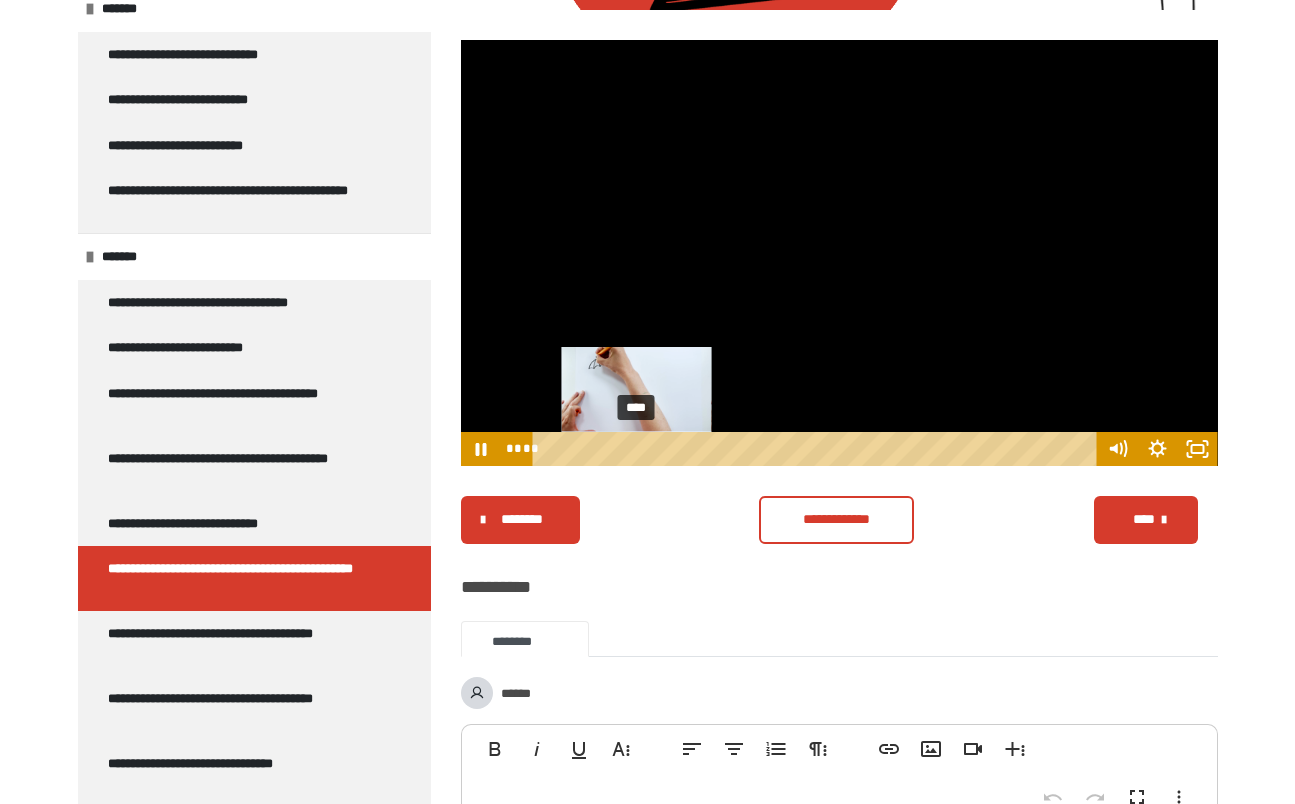 click on "****" at bounding box center (817, 449) 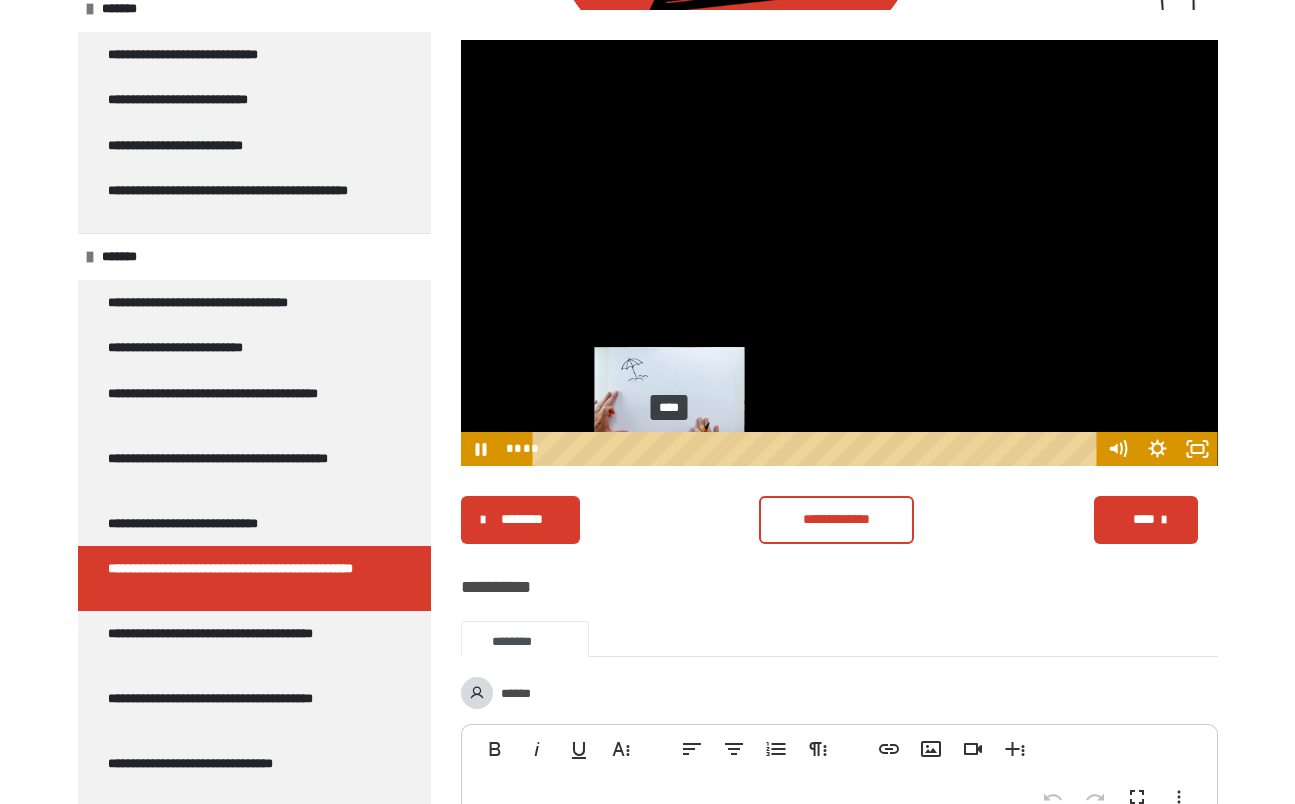 click on "****" at bounding box center (817, 449) 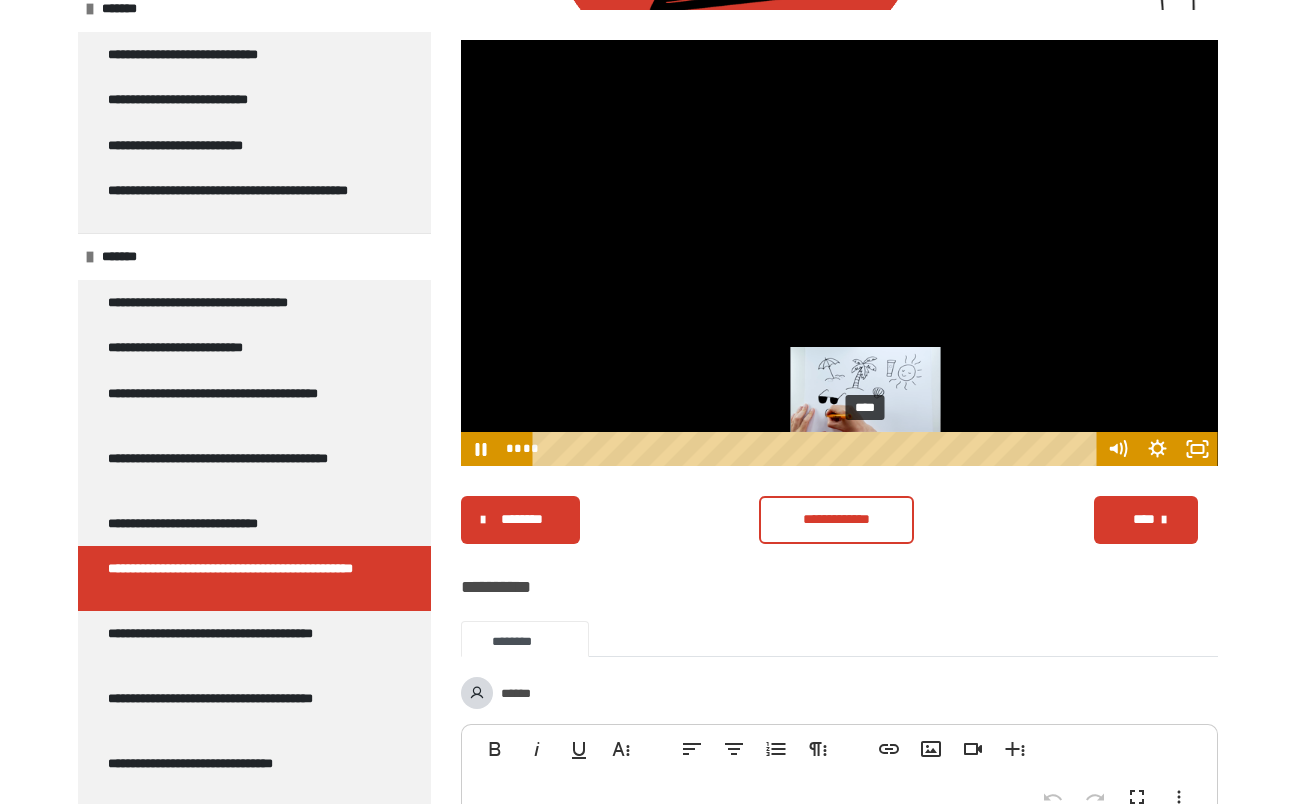 click on "****" at bounding box center (817, 449) 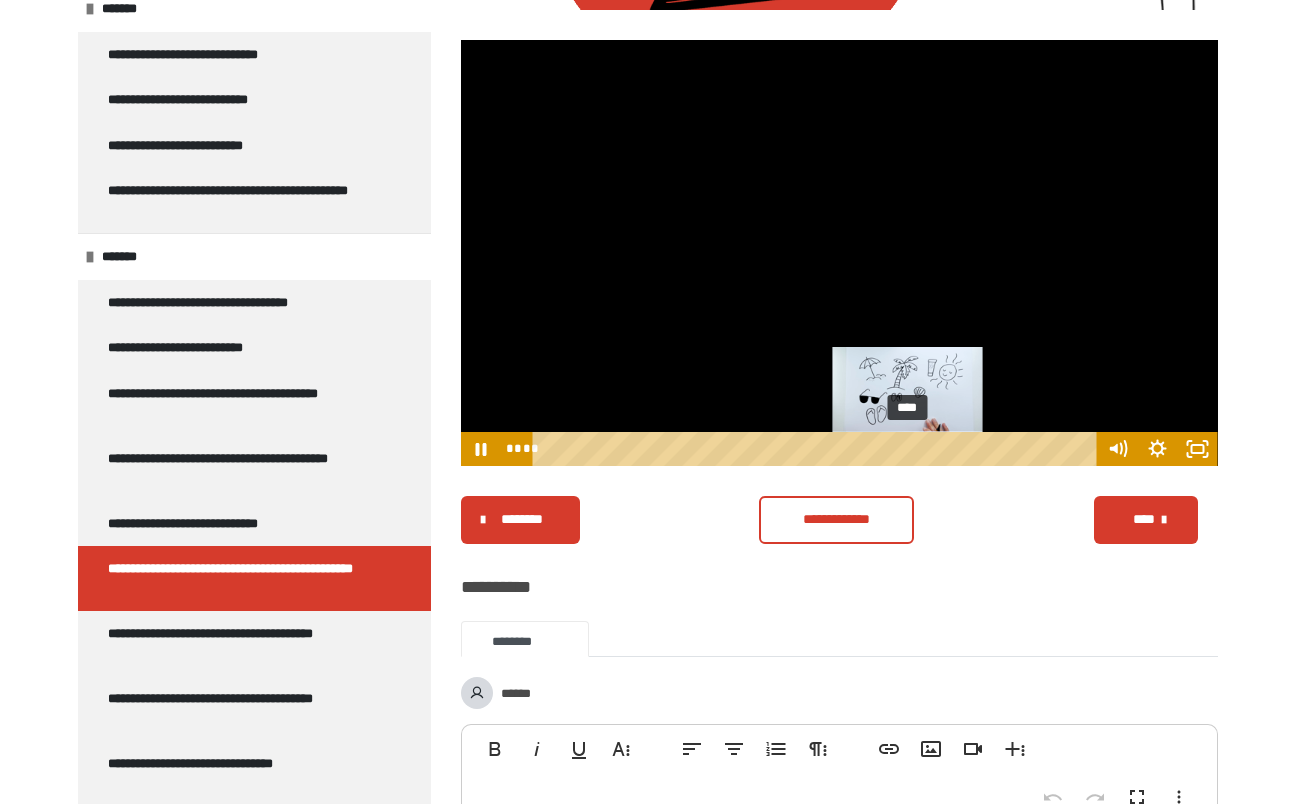click on "****" at bounding box center (817, 449) 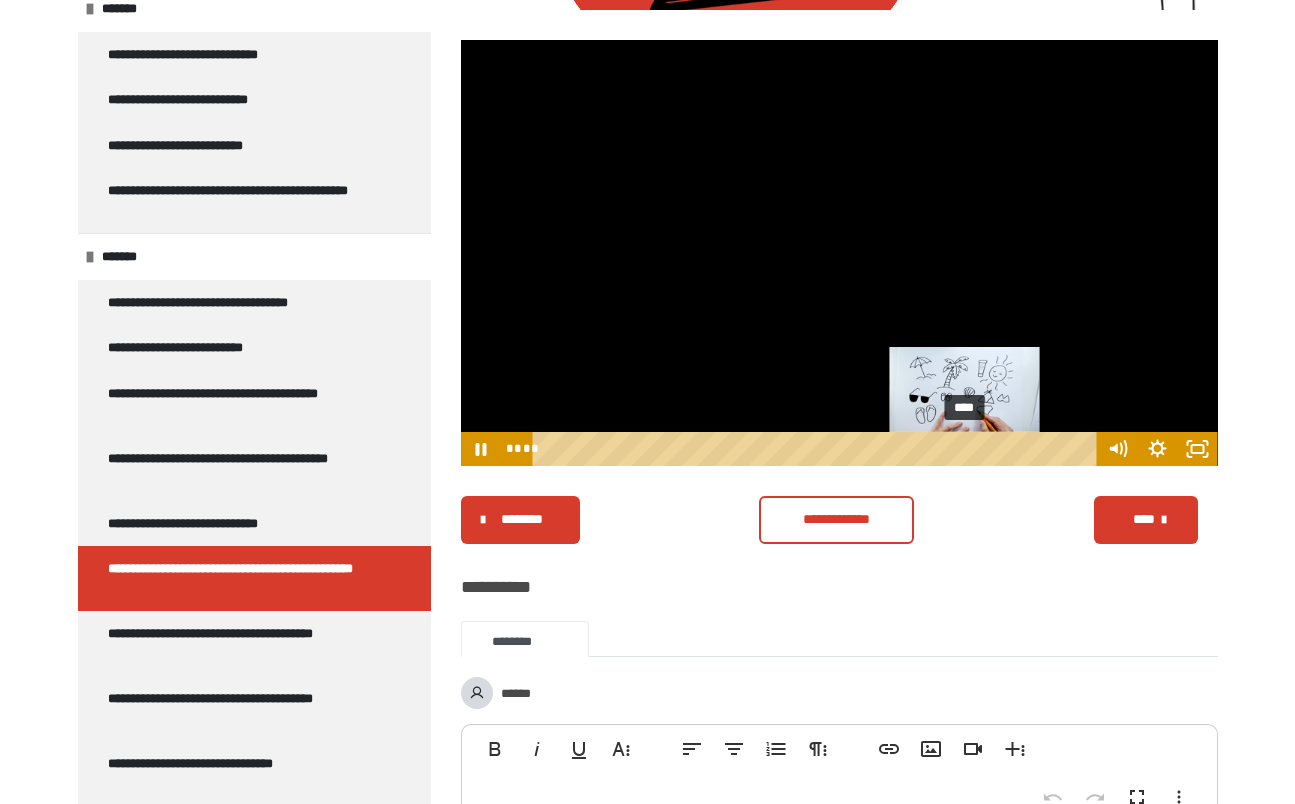 click on "****" at bounding box center [817, 449] 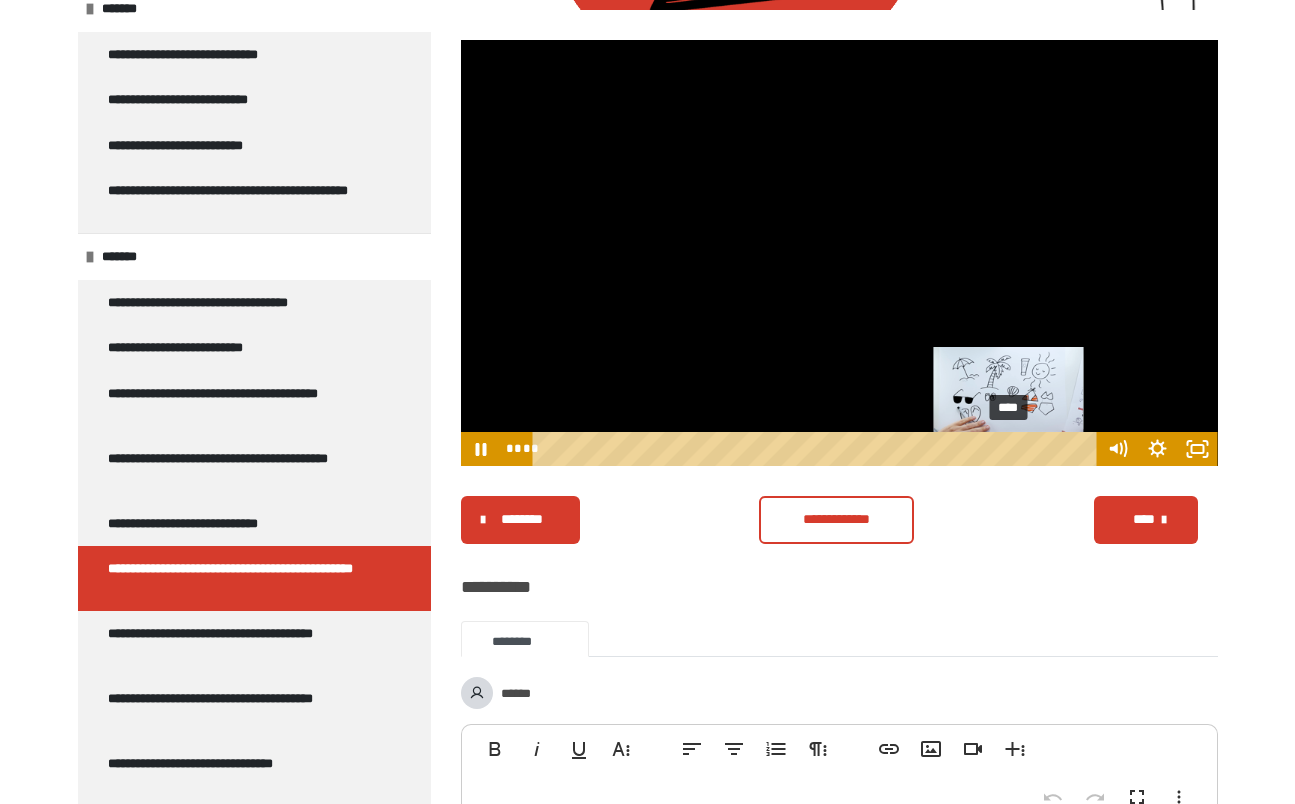 click on "****" at bounding box center (817, 449) 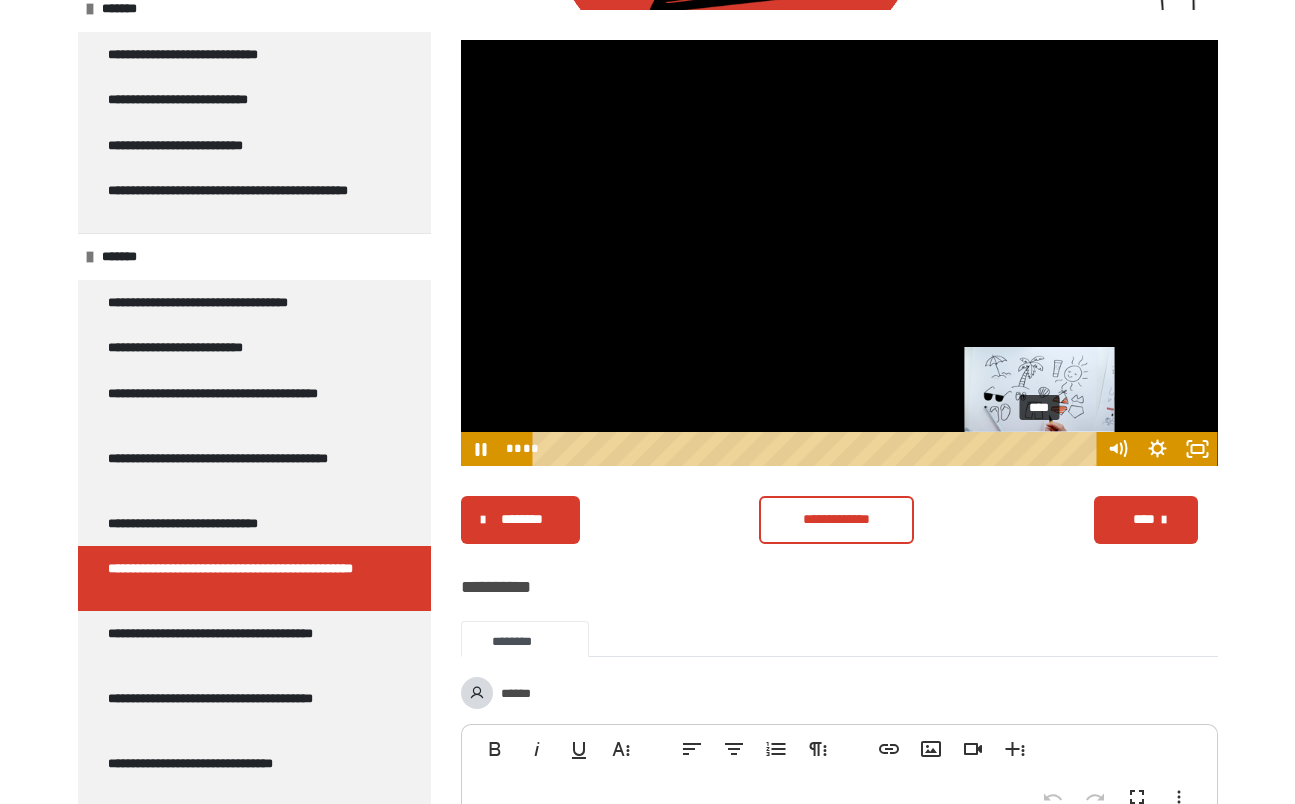 click on "****" at bounding box center [817, 449] 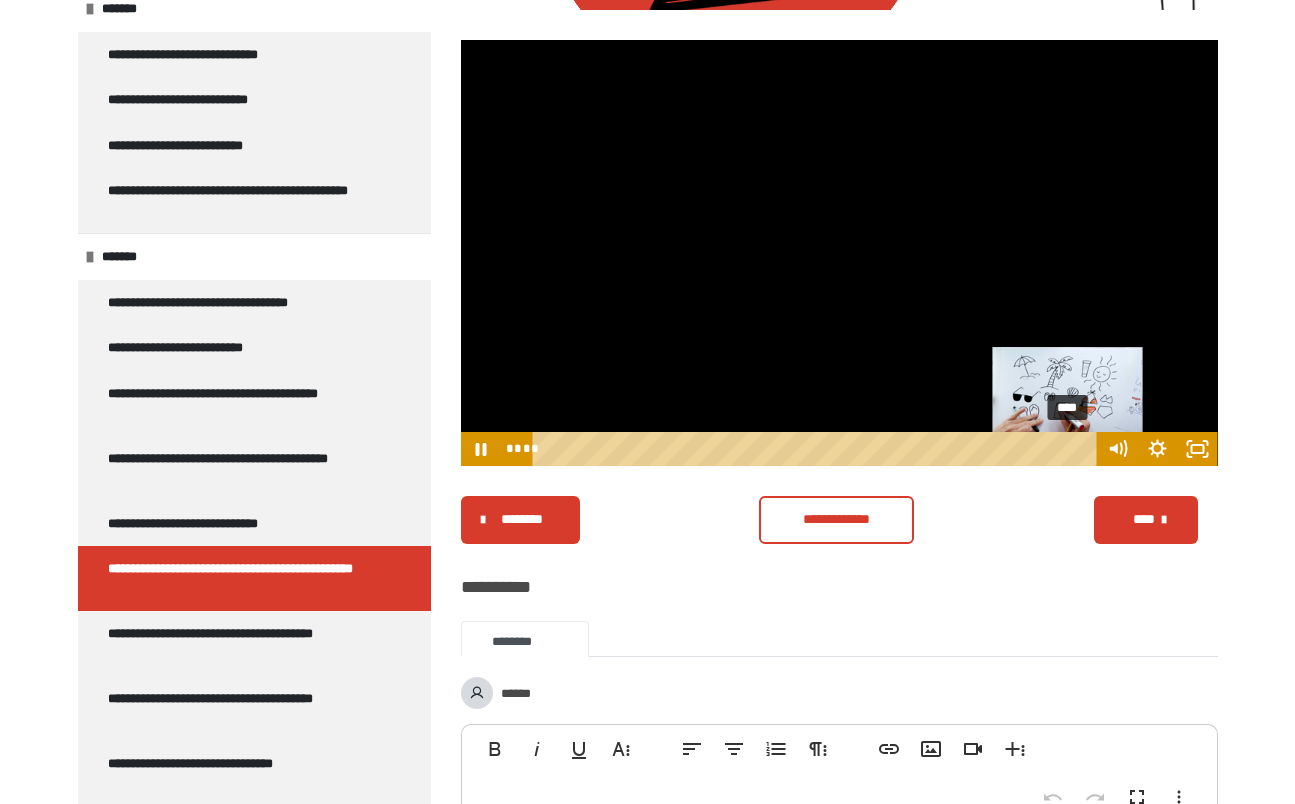 click on "****" at bounding box center [817, 449] 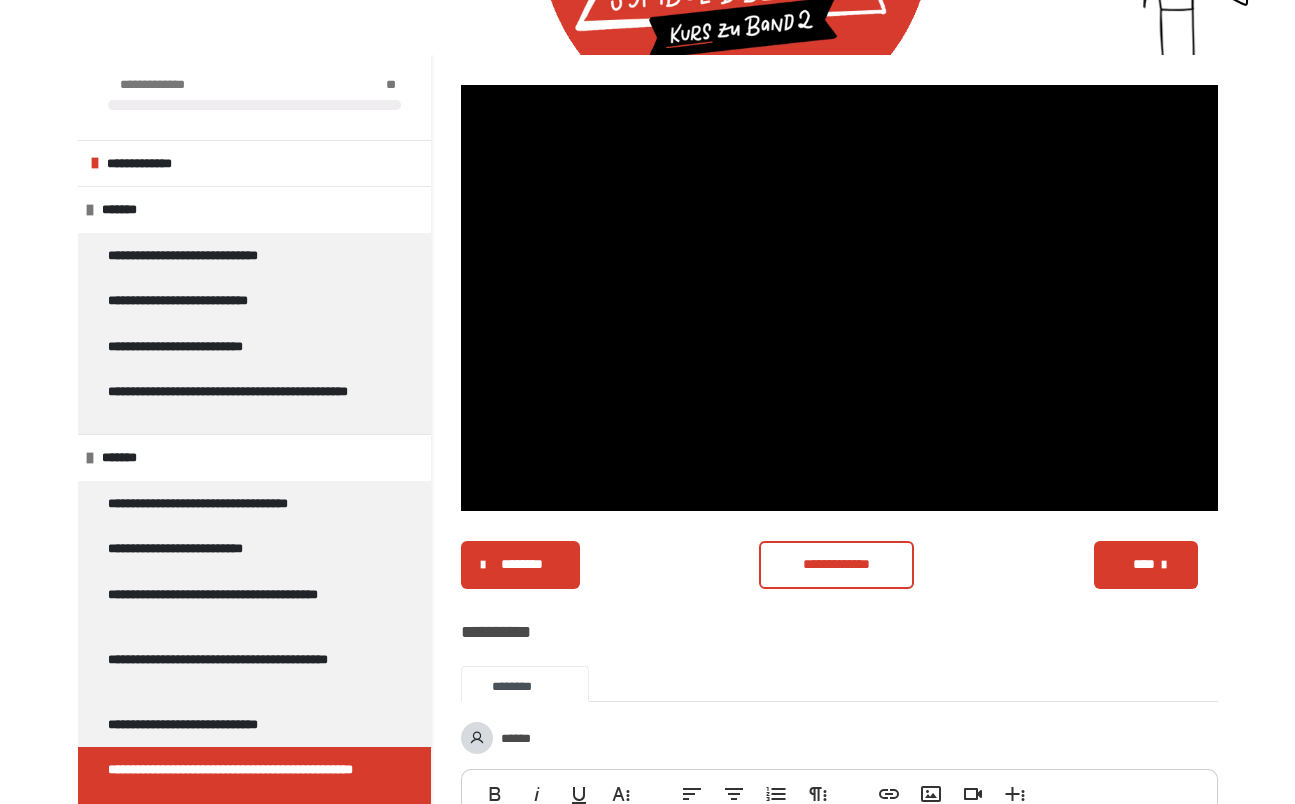 scroll, scrollTop: 245, scrollLeft: 0, axis: vertical 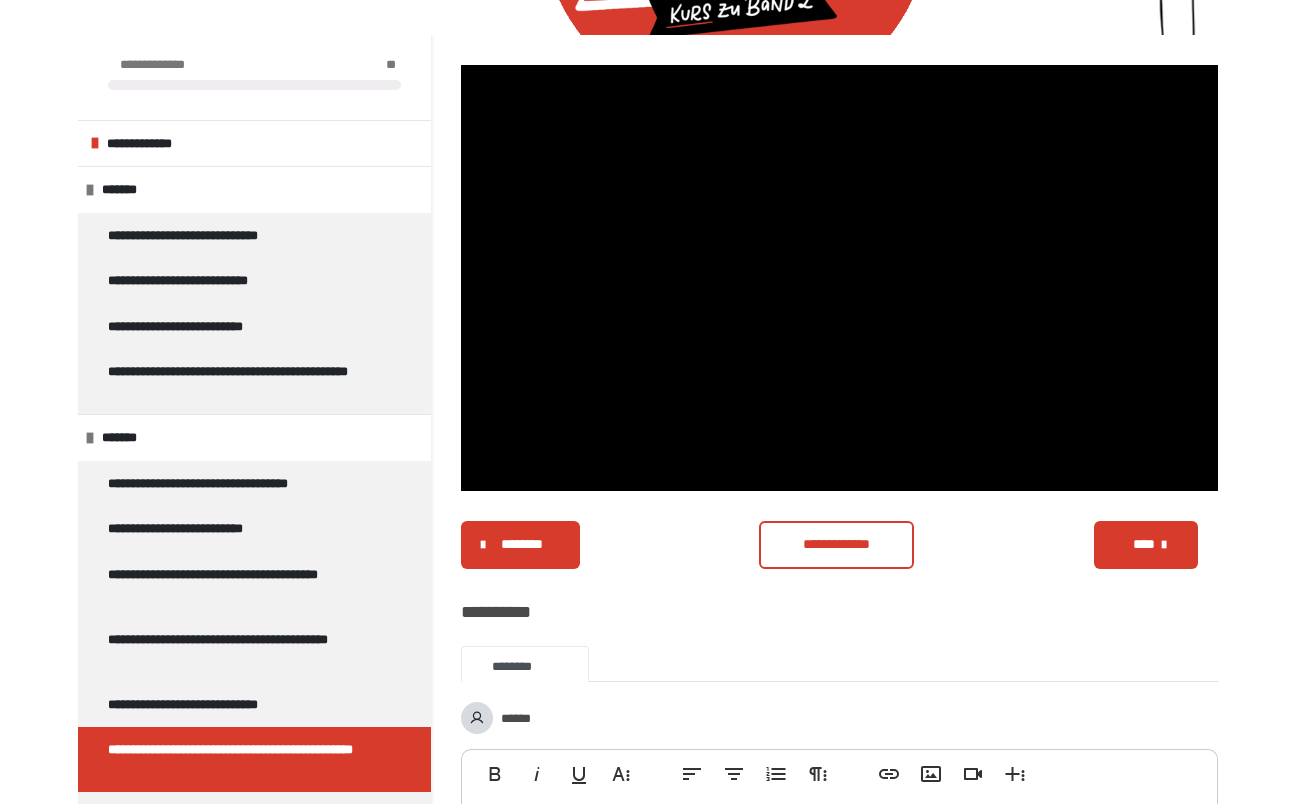 click on "****" at bounding box center [1144, 544] 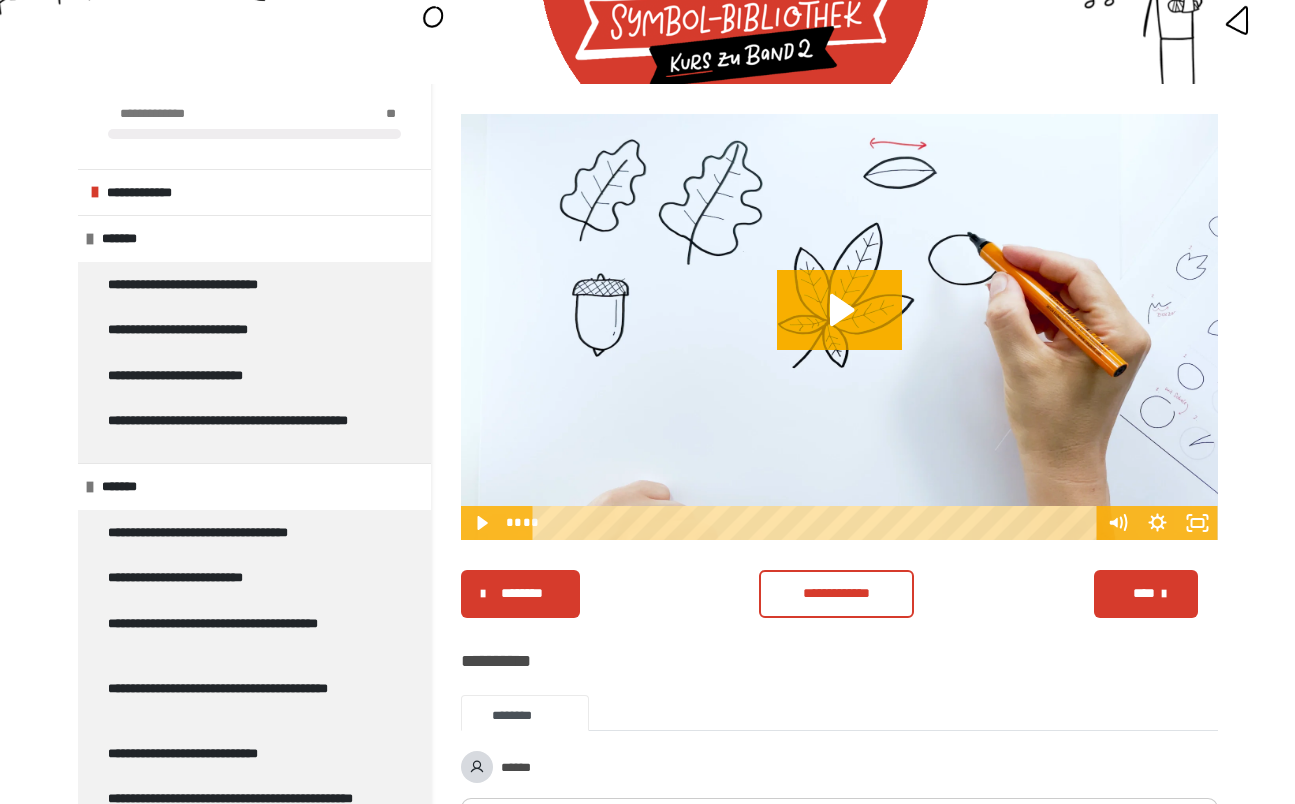 scroll, scrollTop: 192, scrollLeft: 0, axis: vertical 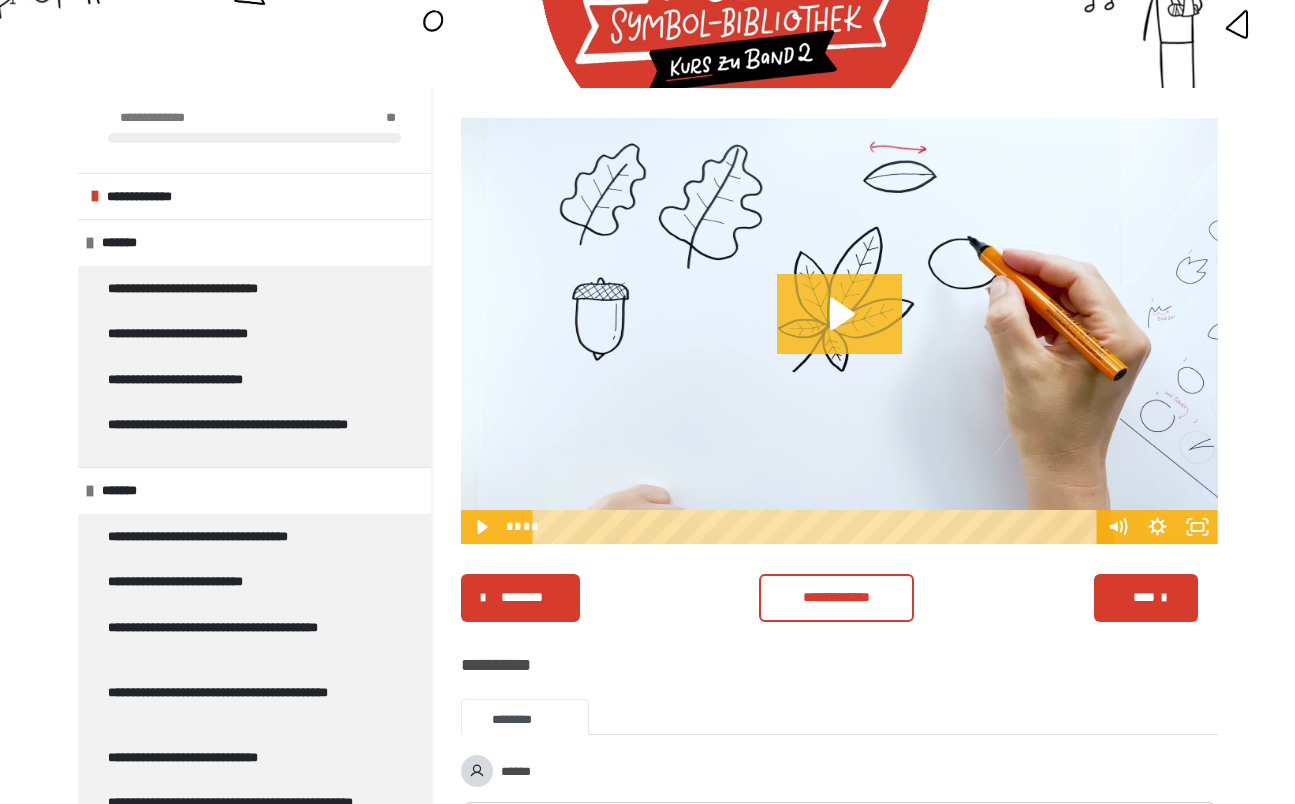 click 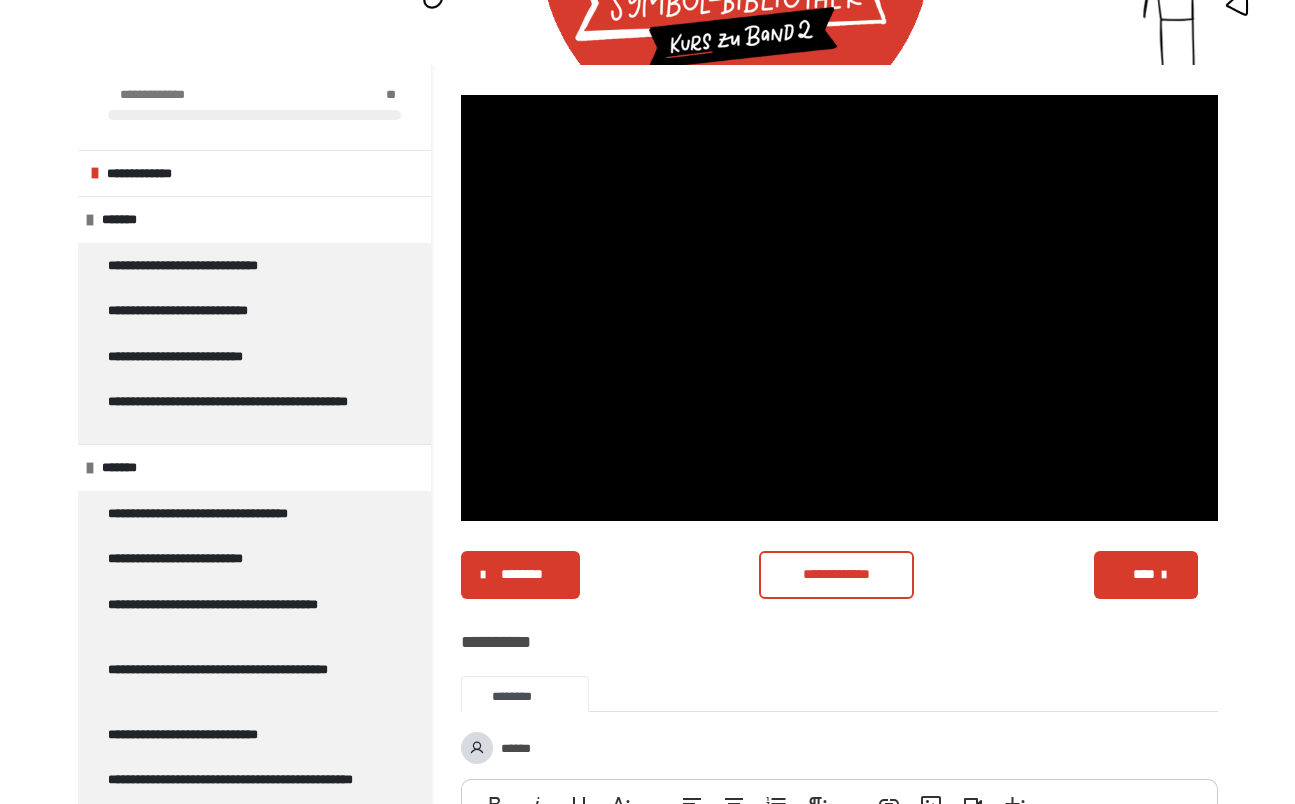 scroll, scrollTop: 263, scrollLeft: 0, axis: vertical 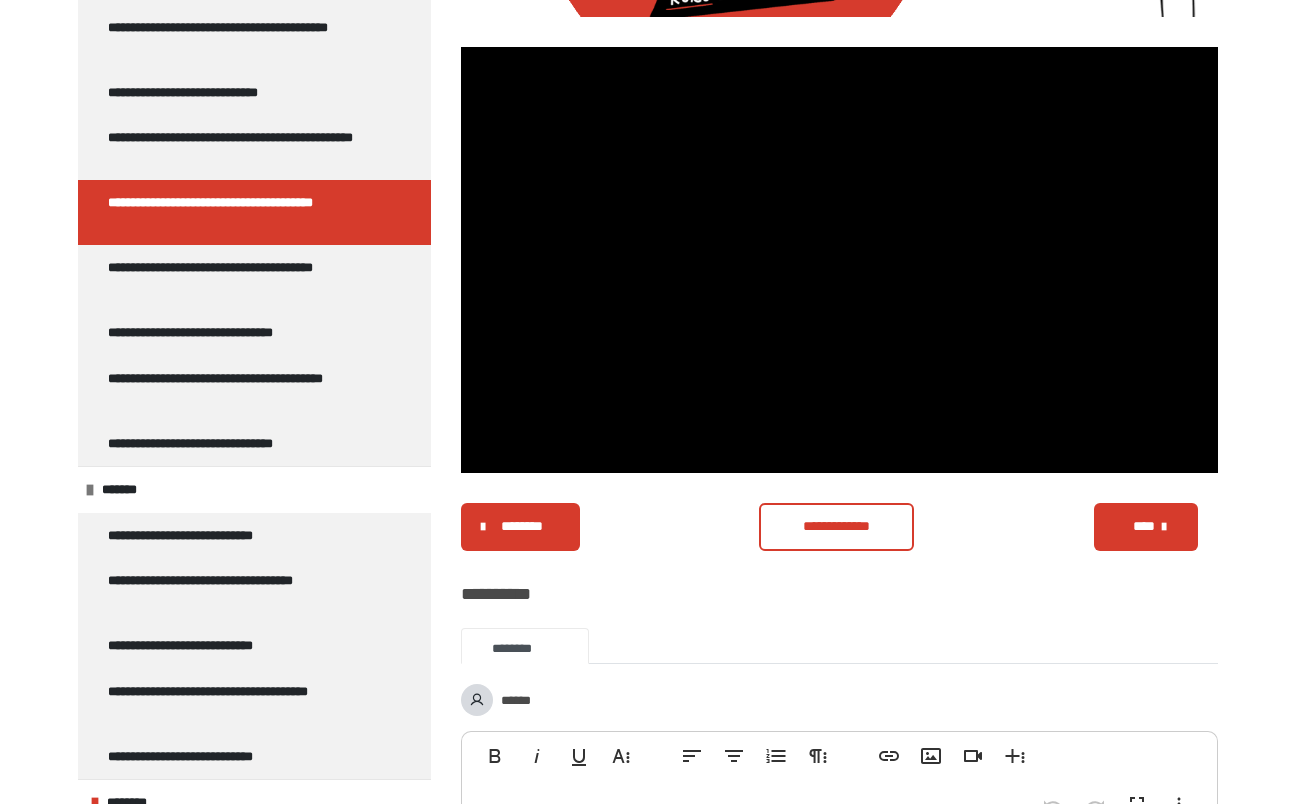 click on "****" at bounding box center (1146, 527) 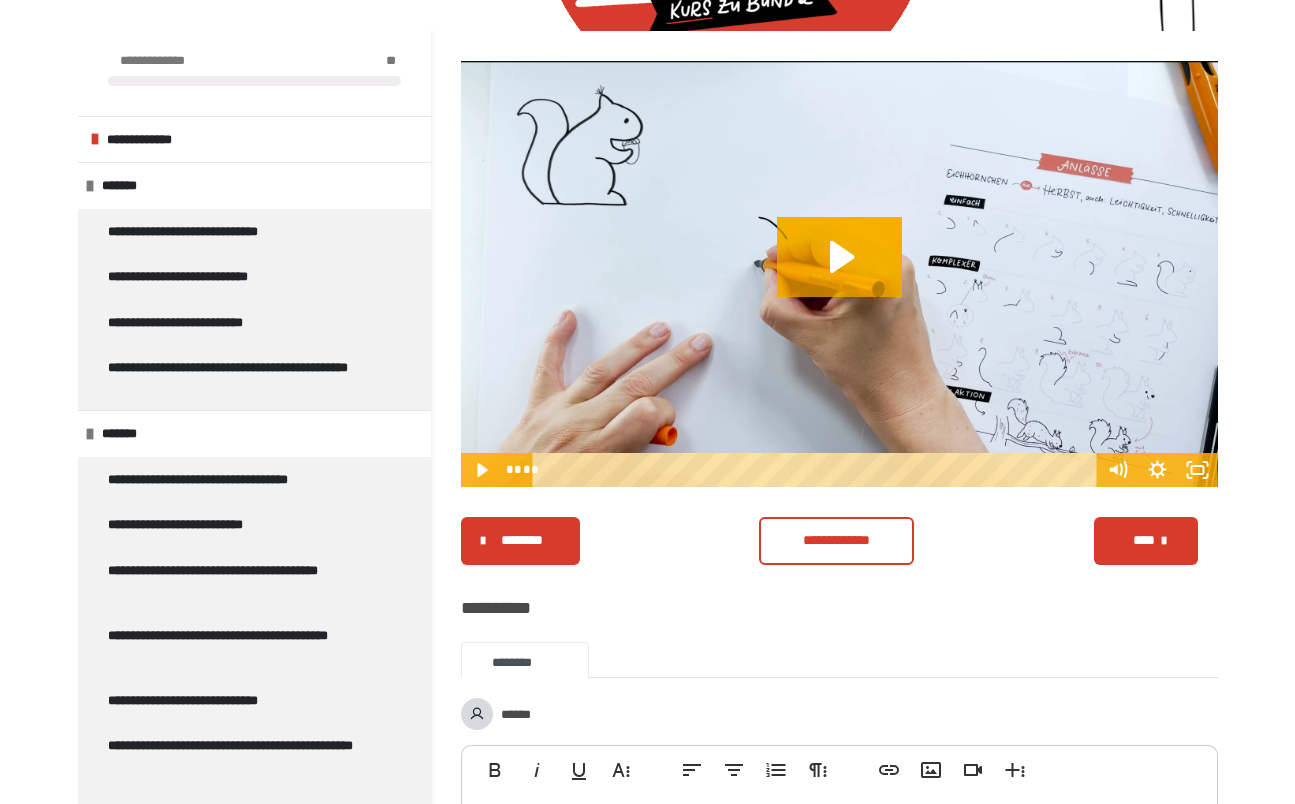 scroll, scrollTop: 223, scrollLeft: 0, axis: vertical 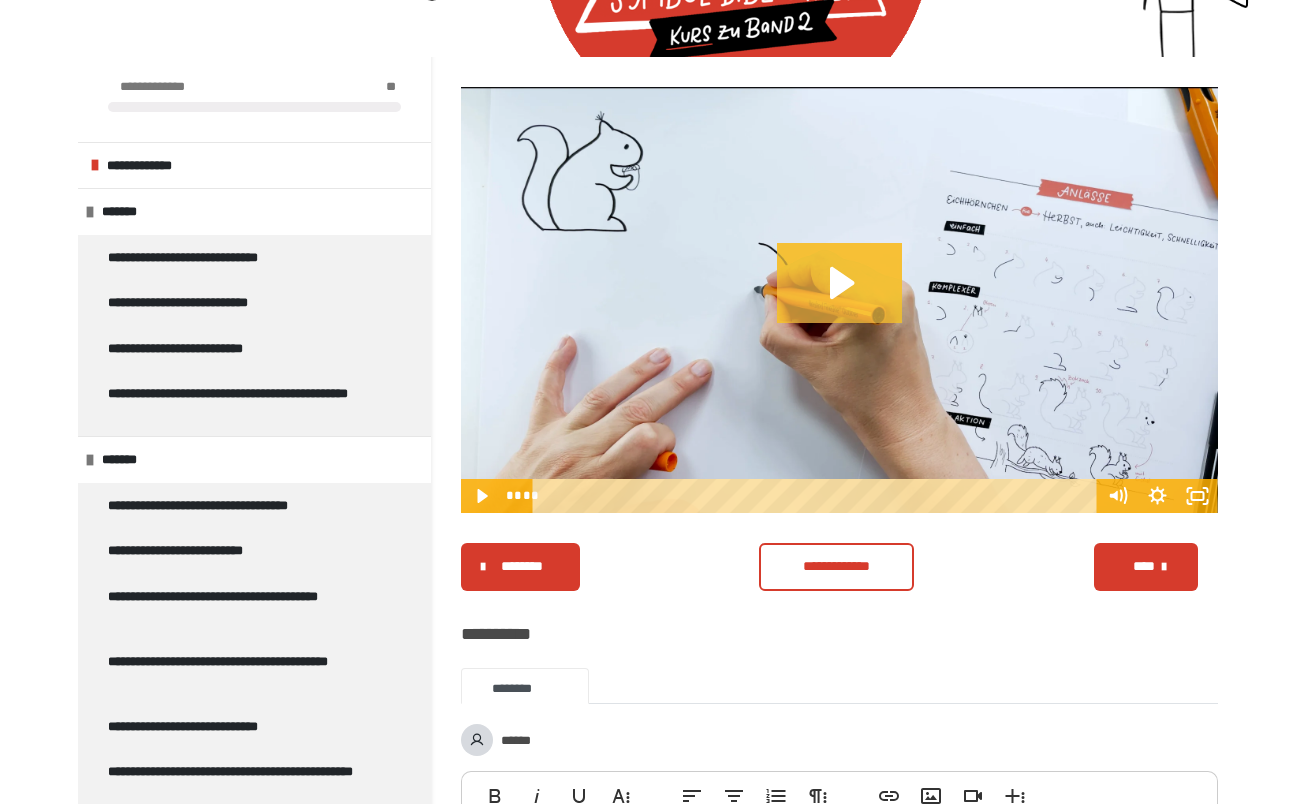 click 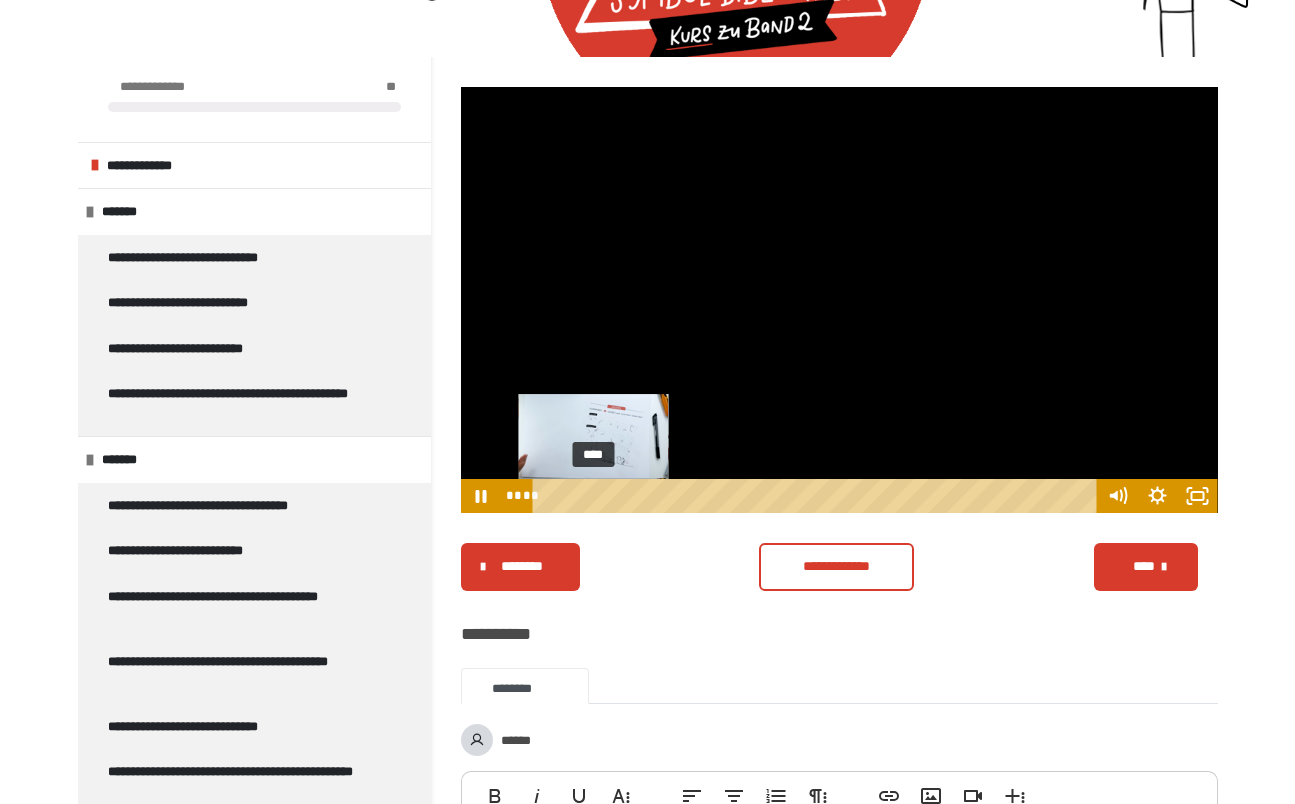 click on "****" at bounding box center (817, 496) 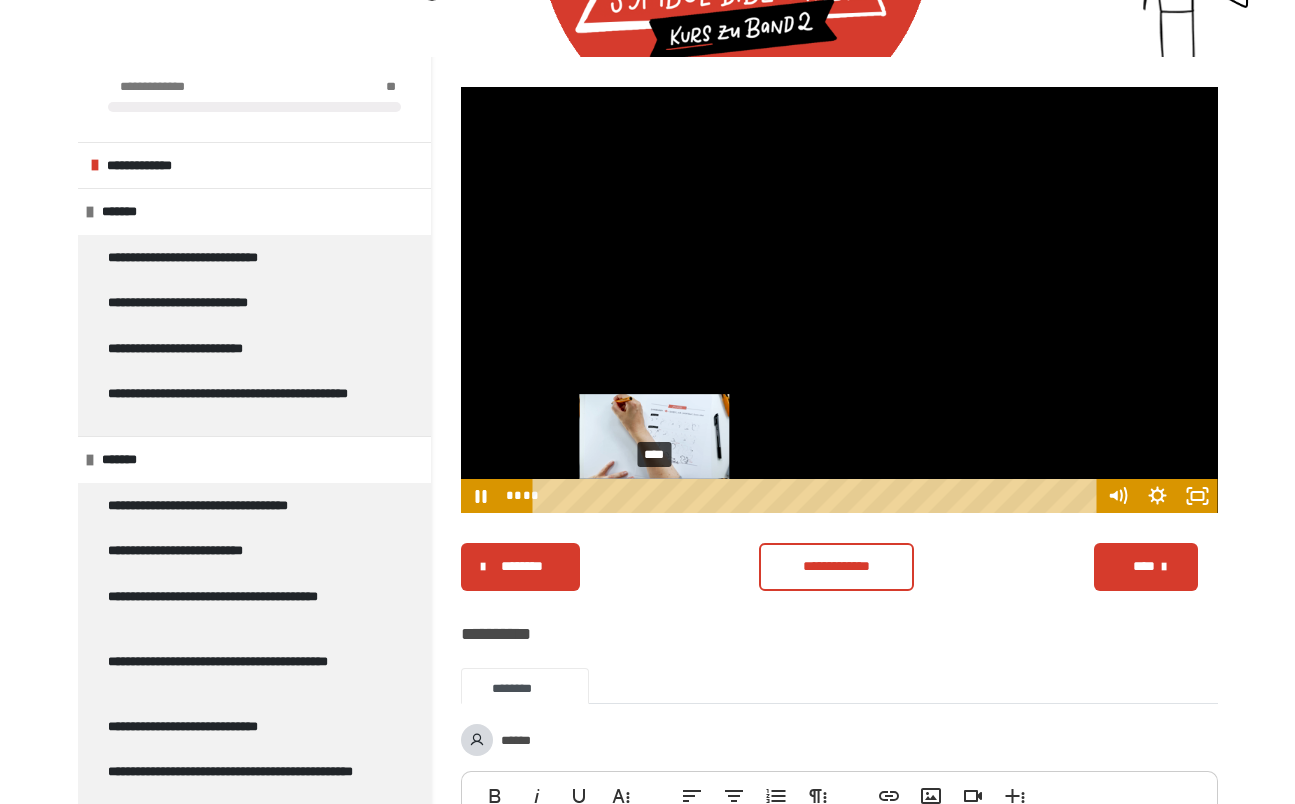 click on "****" at bounding box center (817, 496) 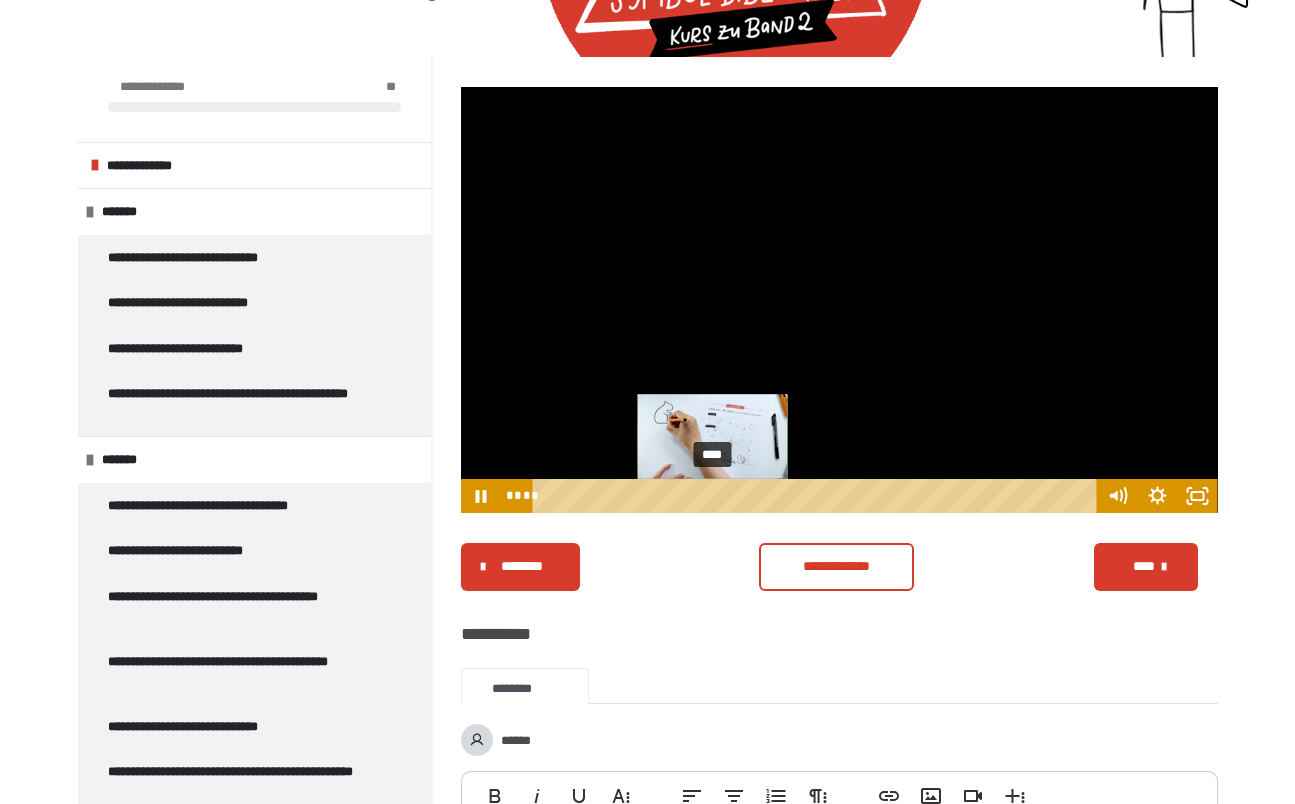 click on "****" at bounding box center [817, 496] 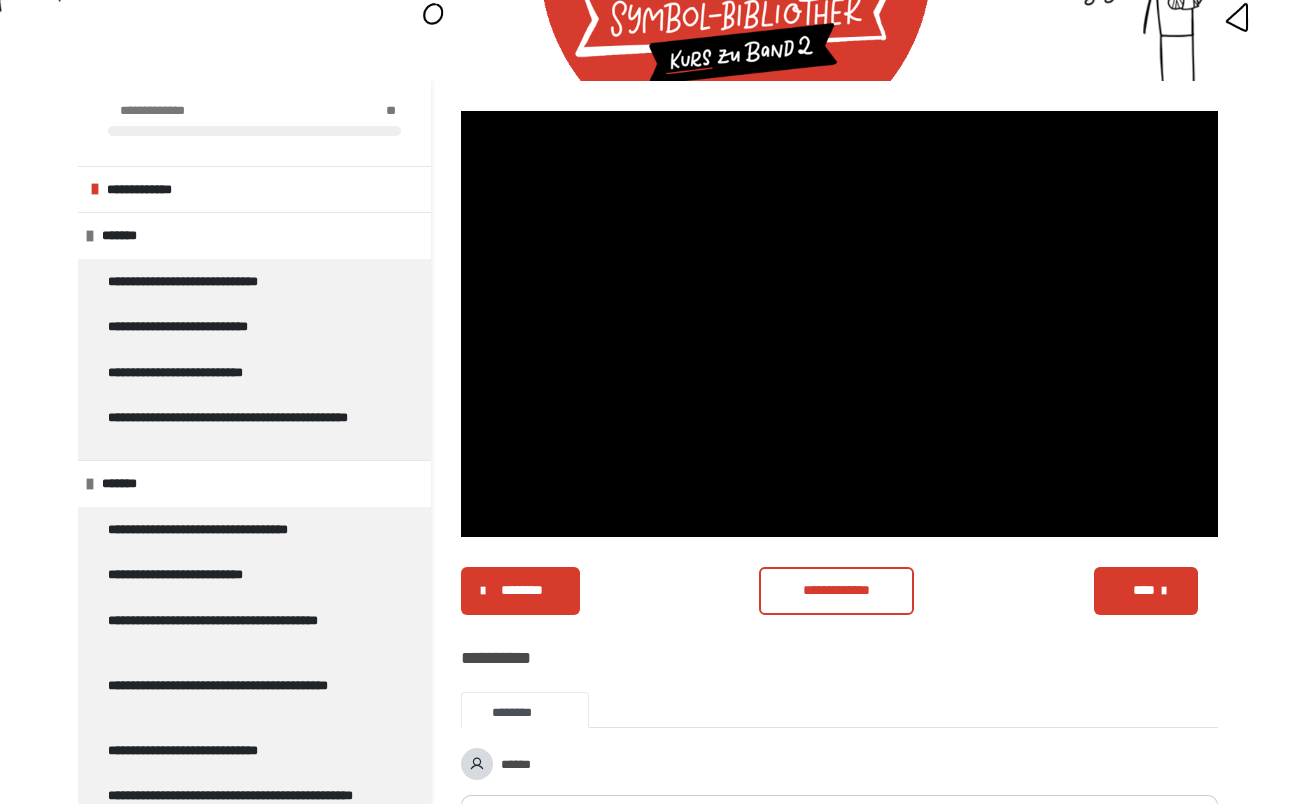 scroll, scrollTop: 188, scrollLeft: 0, axis: vertical 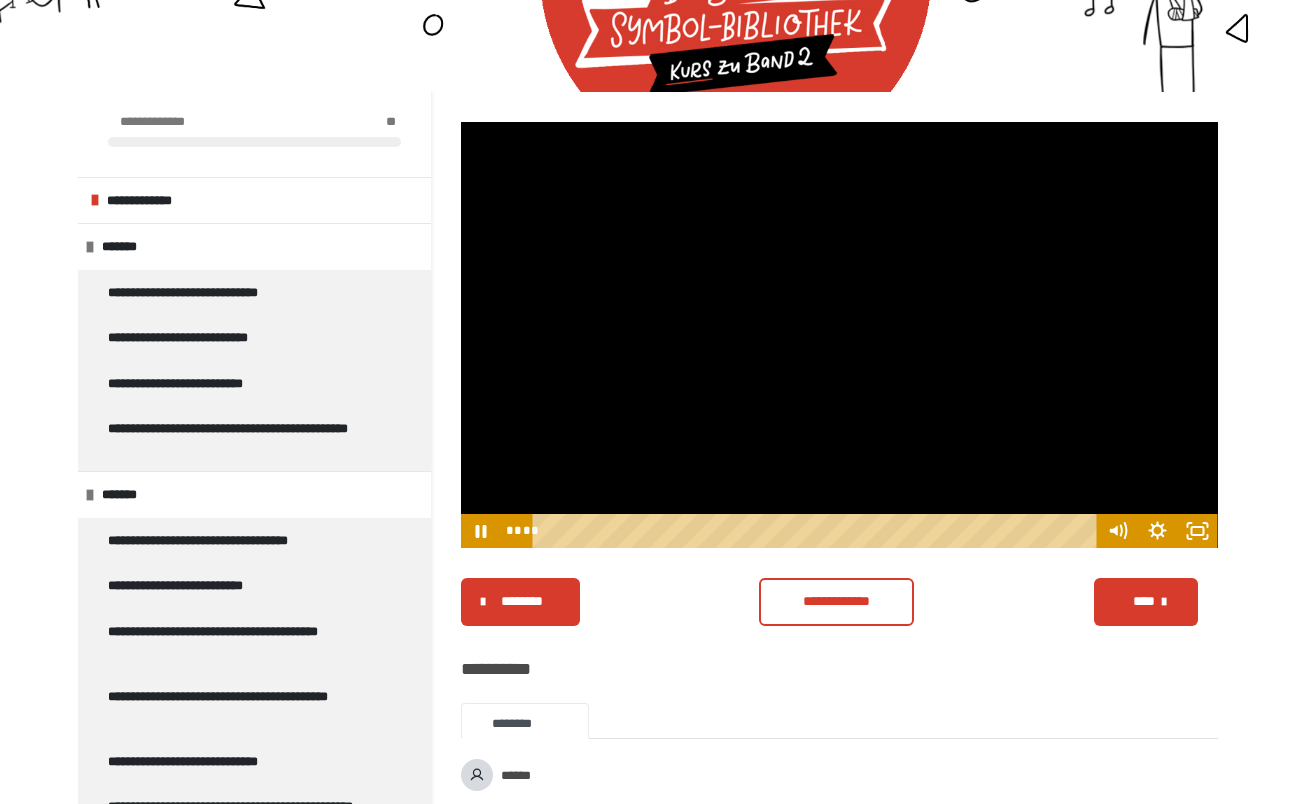 click on "****" at bounding box center (1144, 601) 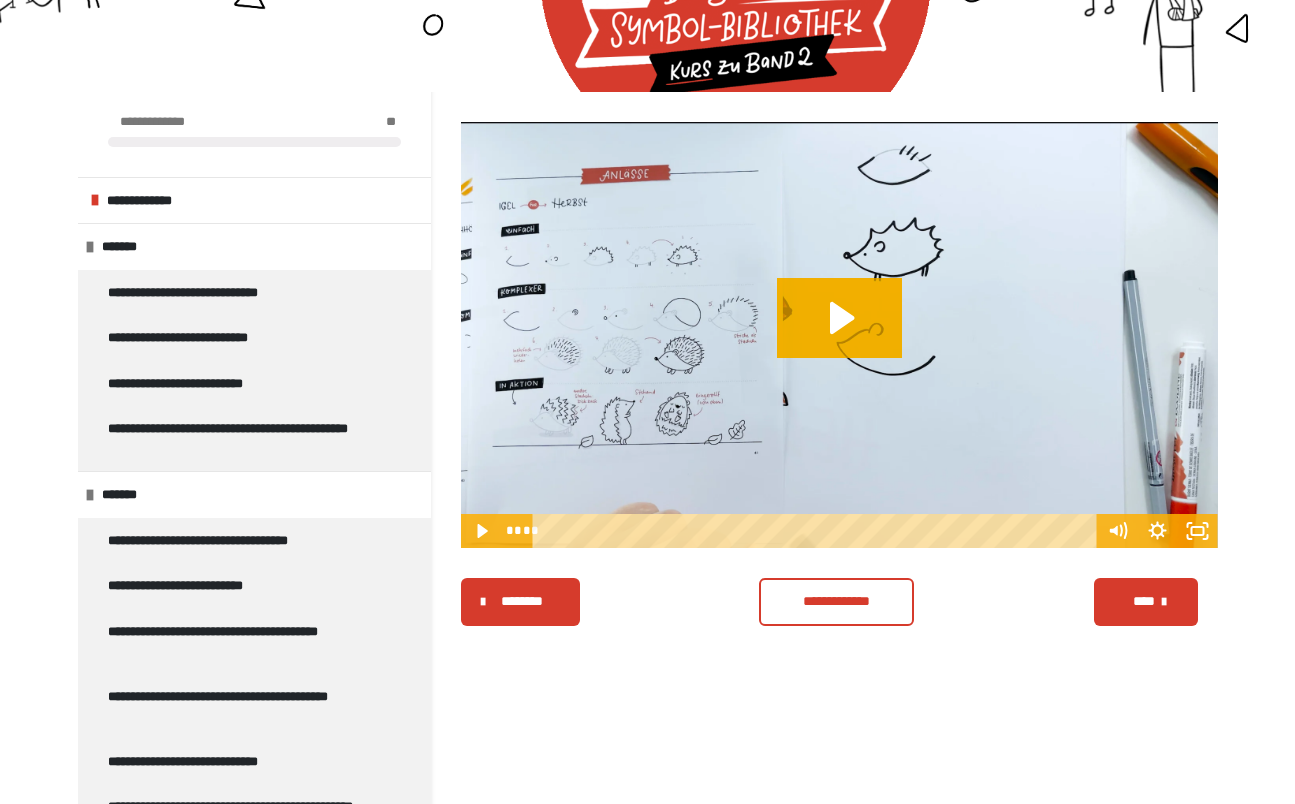click on "****" at bounding box center [1144, 601] 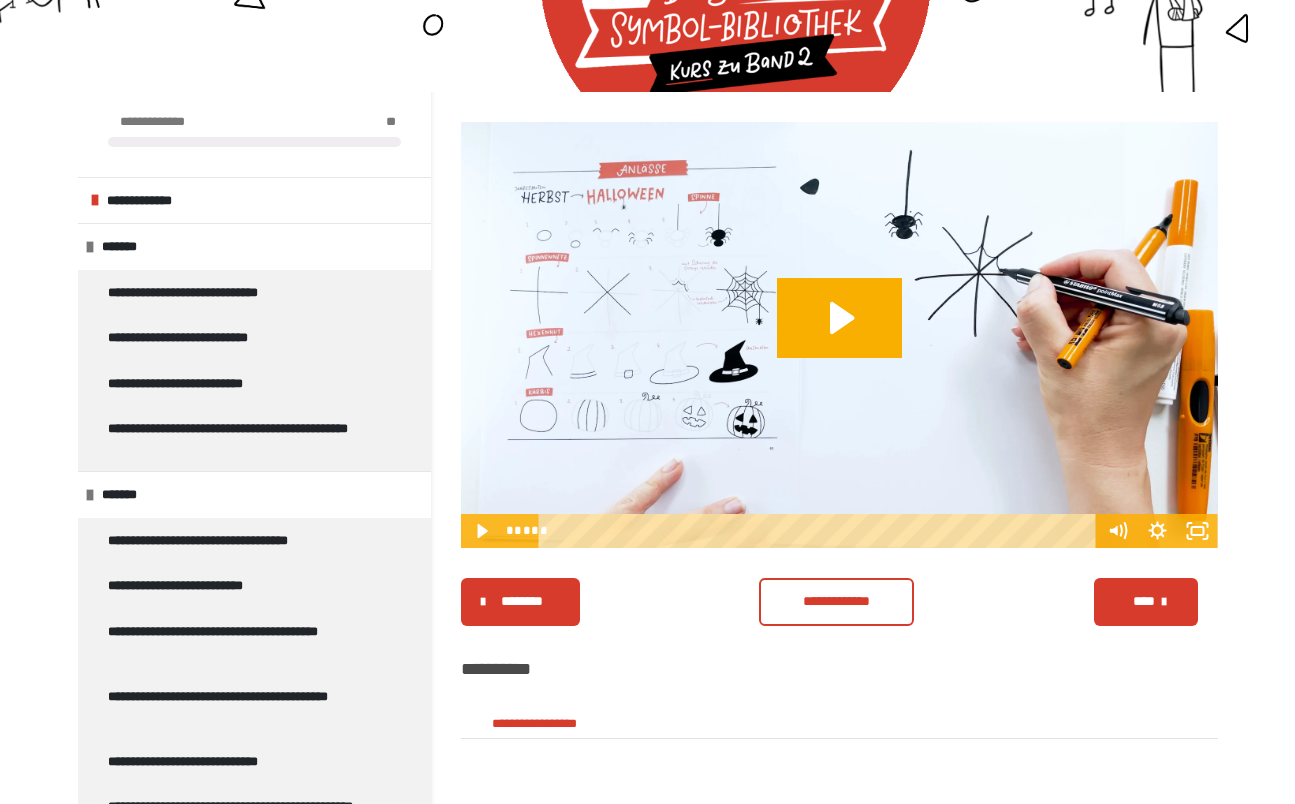 click on "****" at bounding box center [1146, 602] 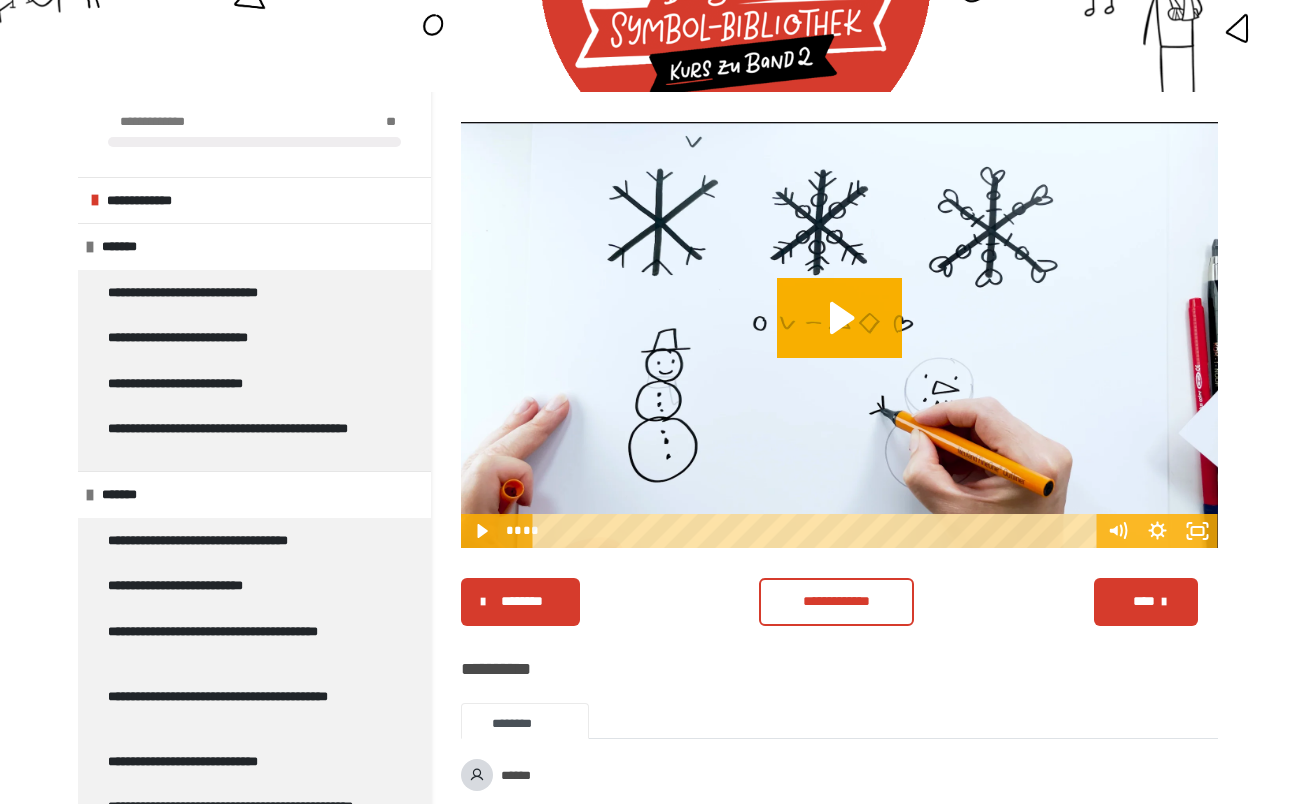 click on "****" at bounding box center [1146, 602] 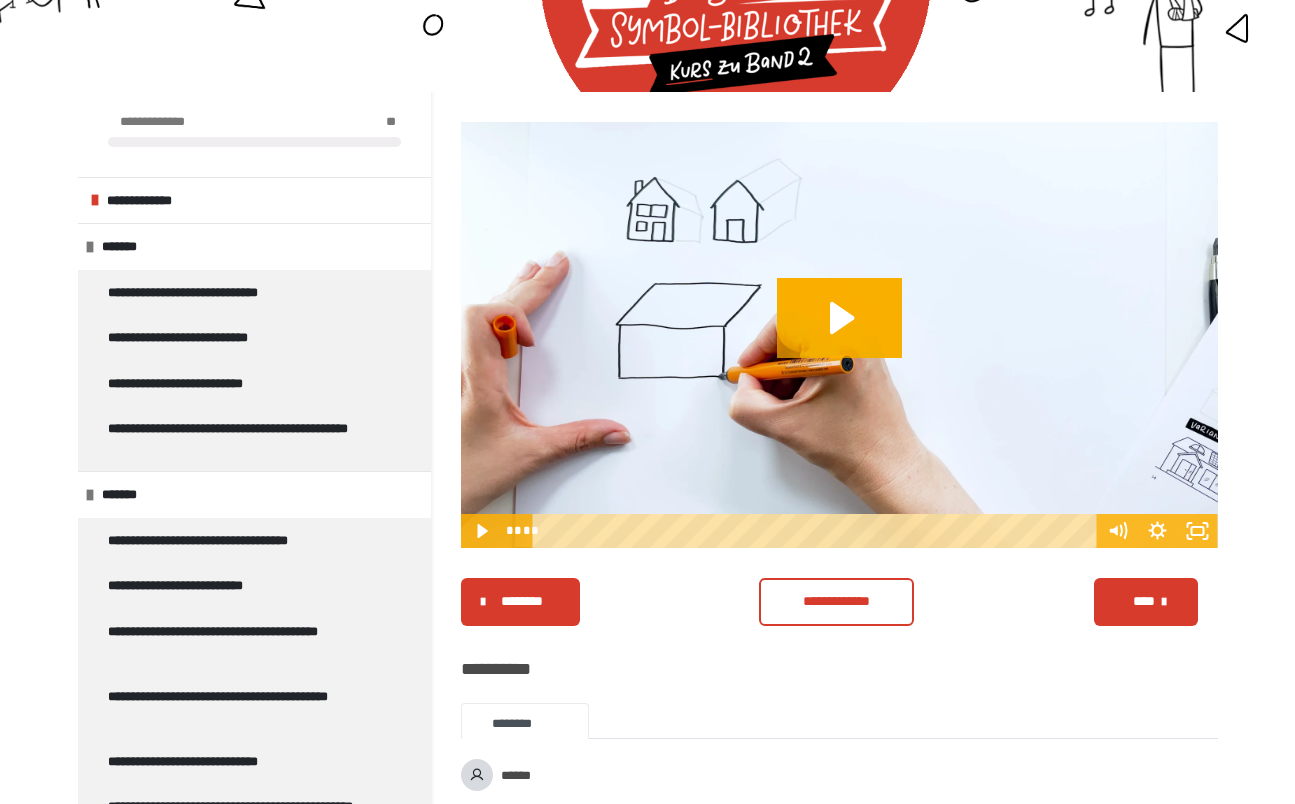 click on "****" at bounding box center [1146, 602] 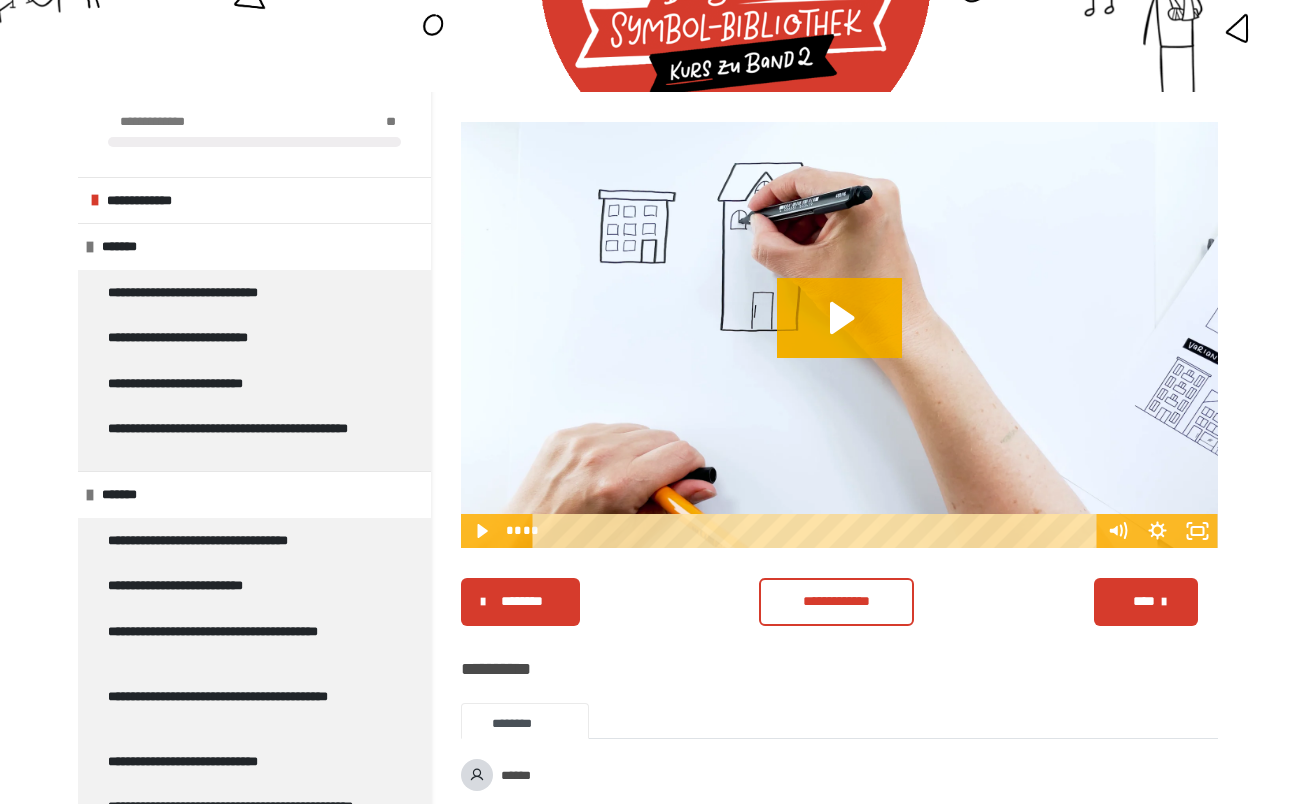 click on "****" at bounding box center [1146, 602] 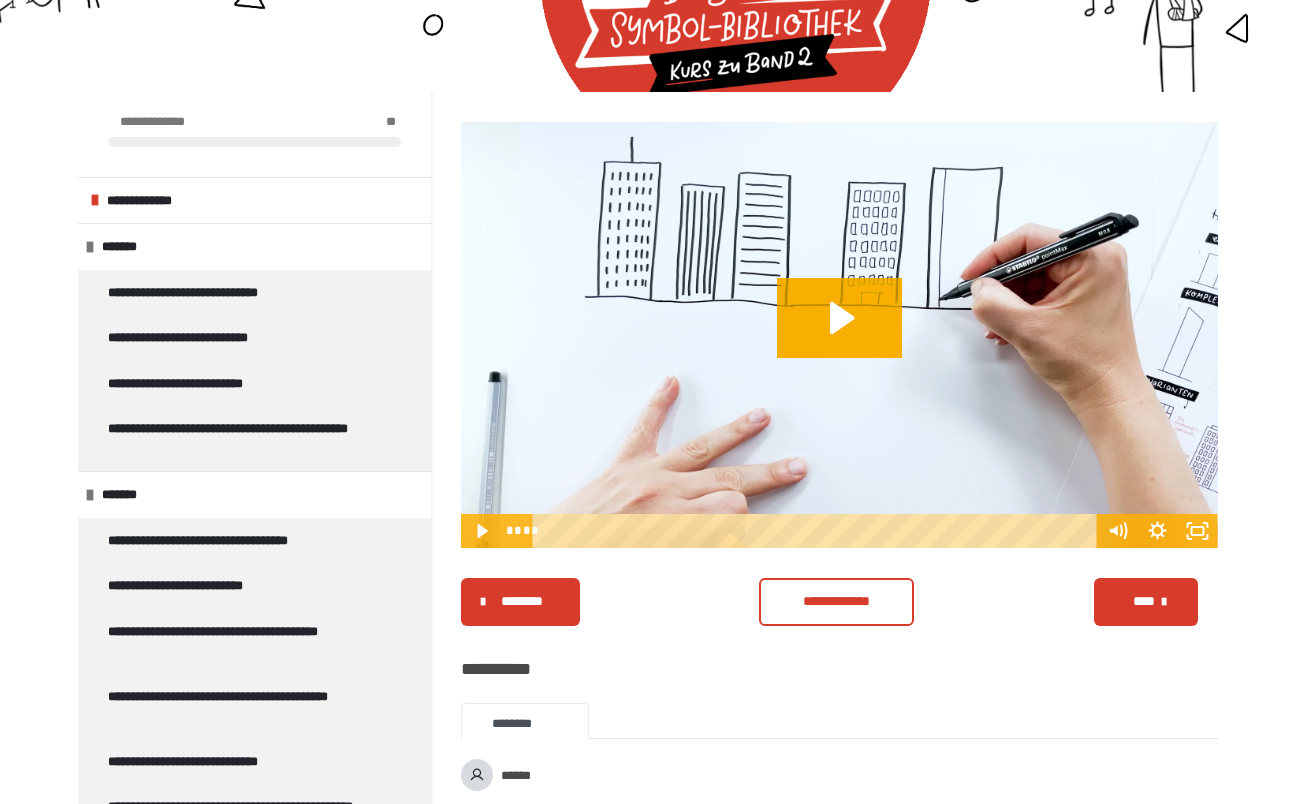 click on "****" at bounding box center (1146, 602) 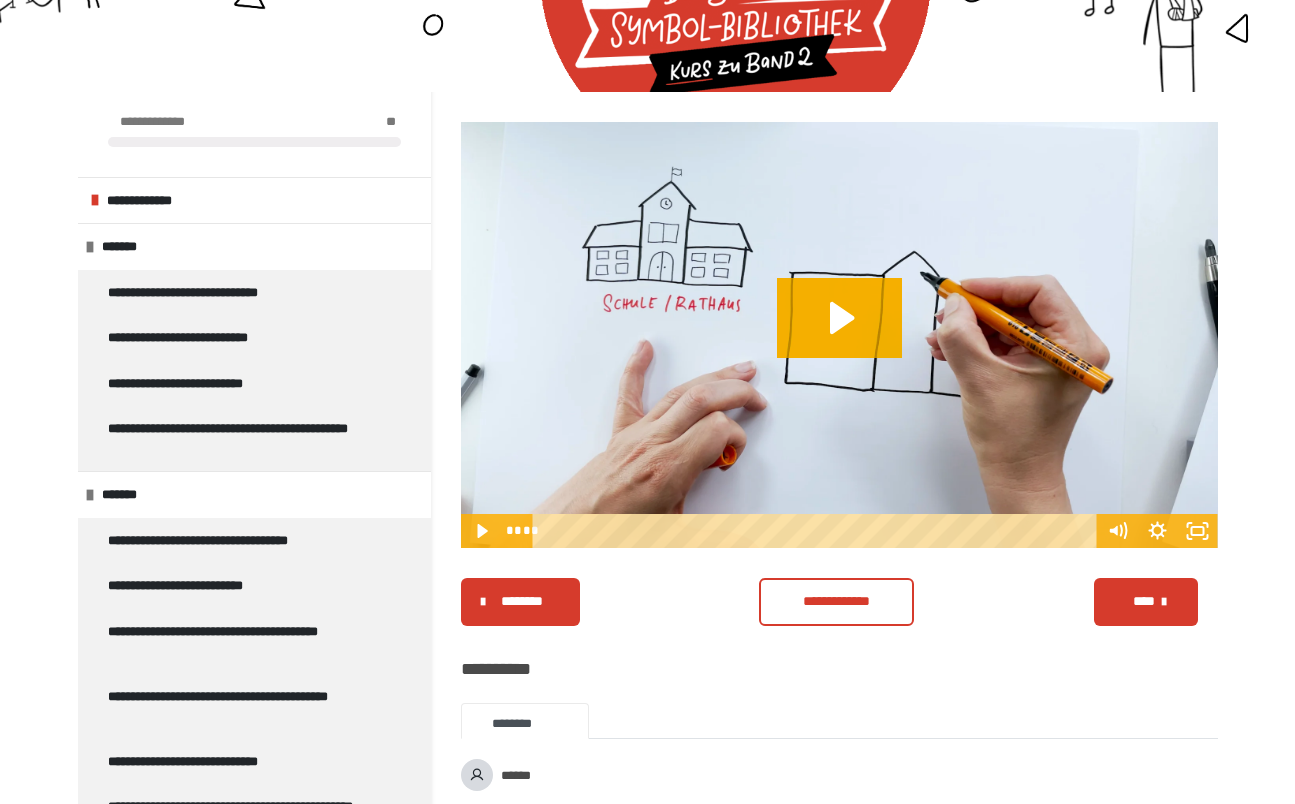 click on "****" at bounding box center [1146, 602] 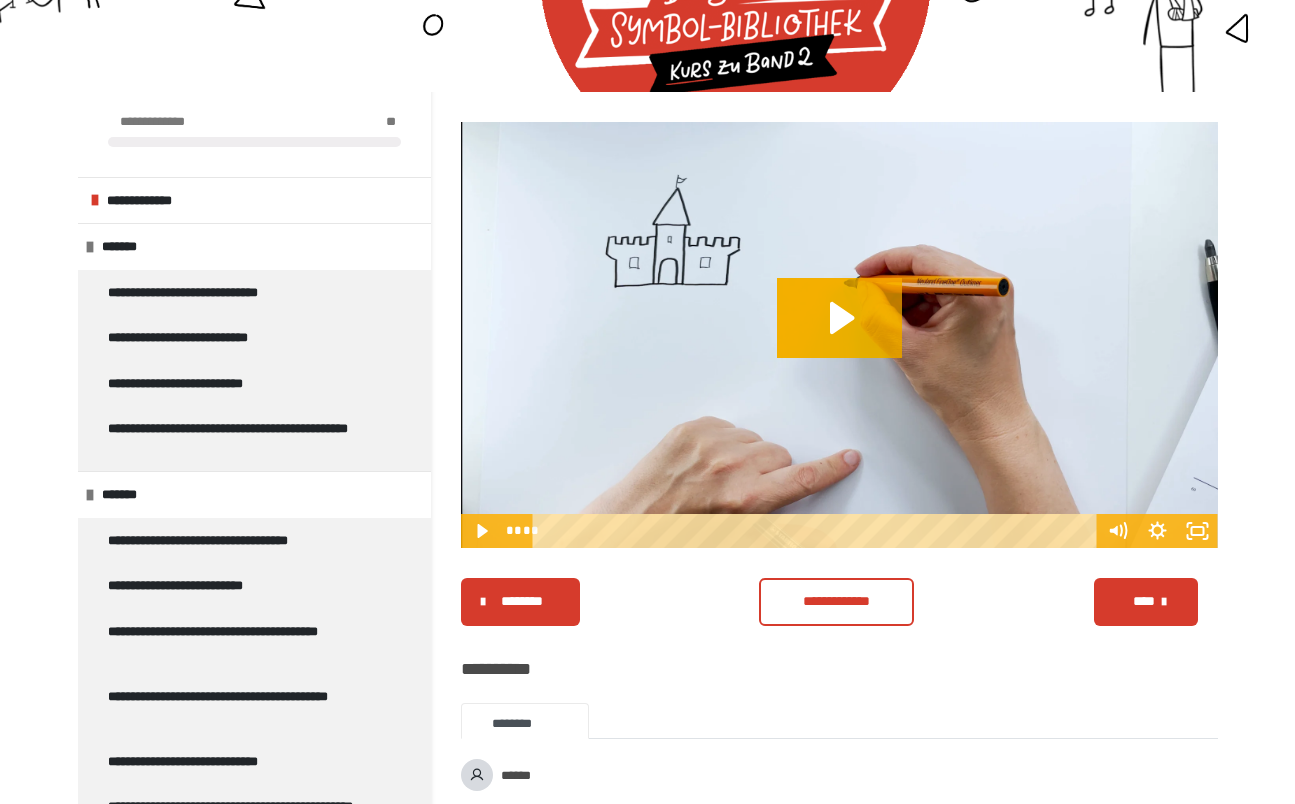 click on "****" at bounding box center [1146, 602] 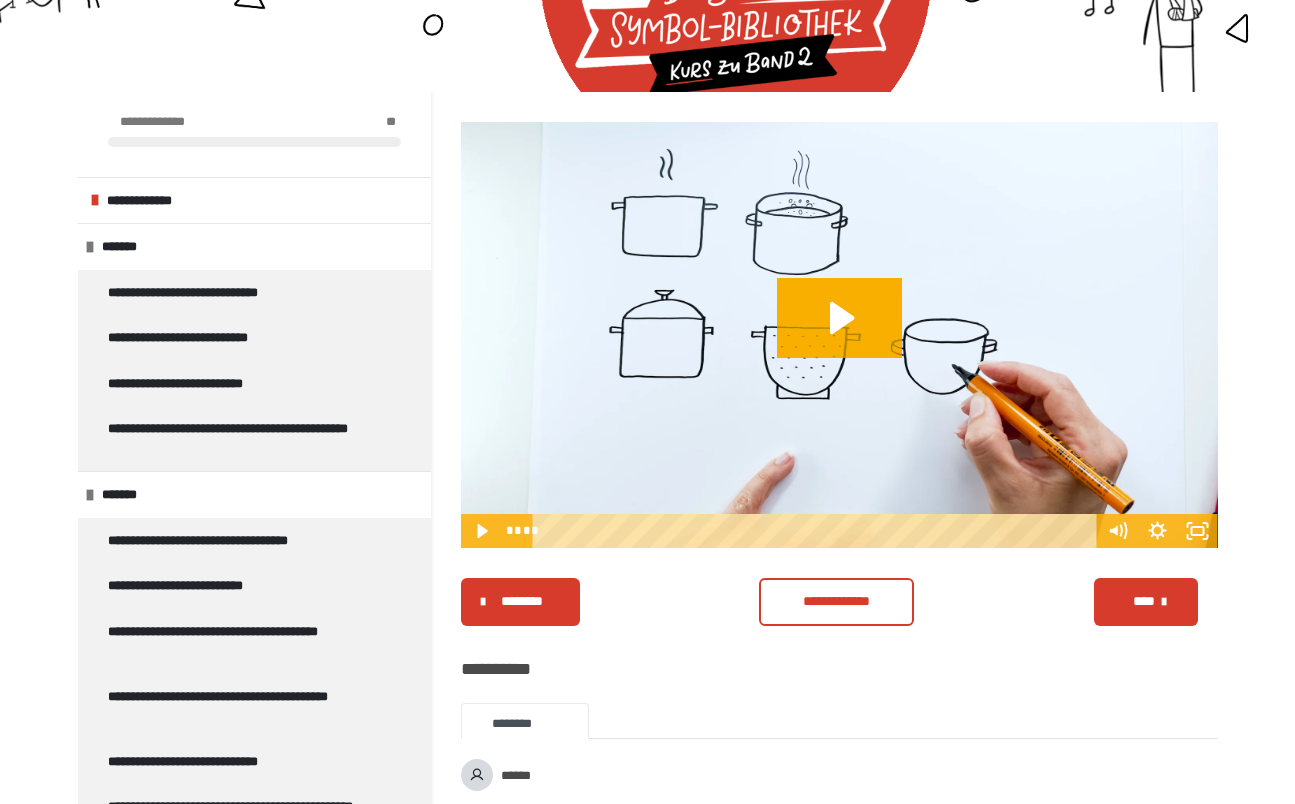 click on "****" at bounding box center [1146, 602] 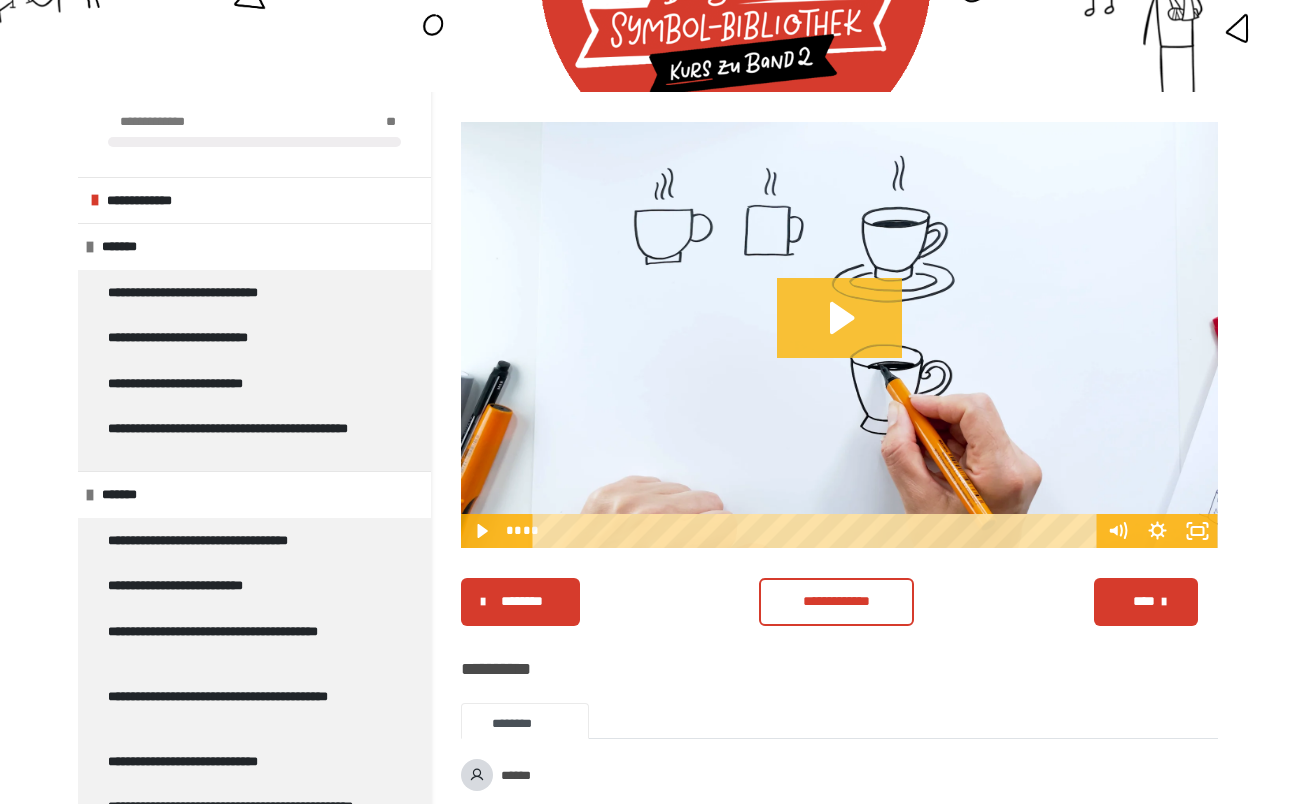 click 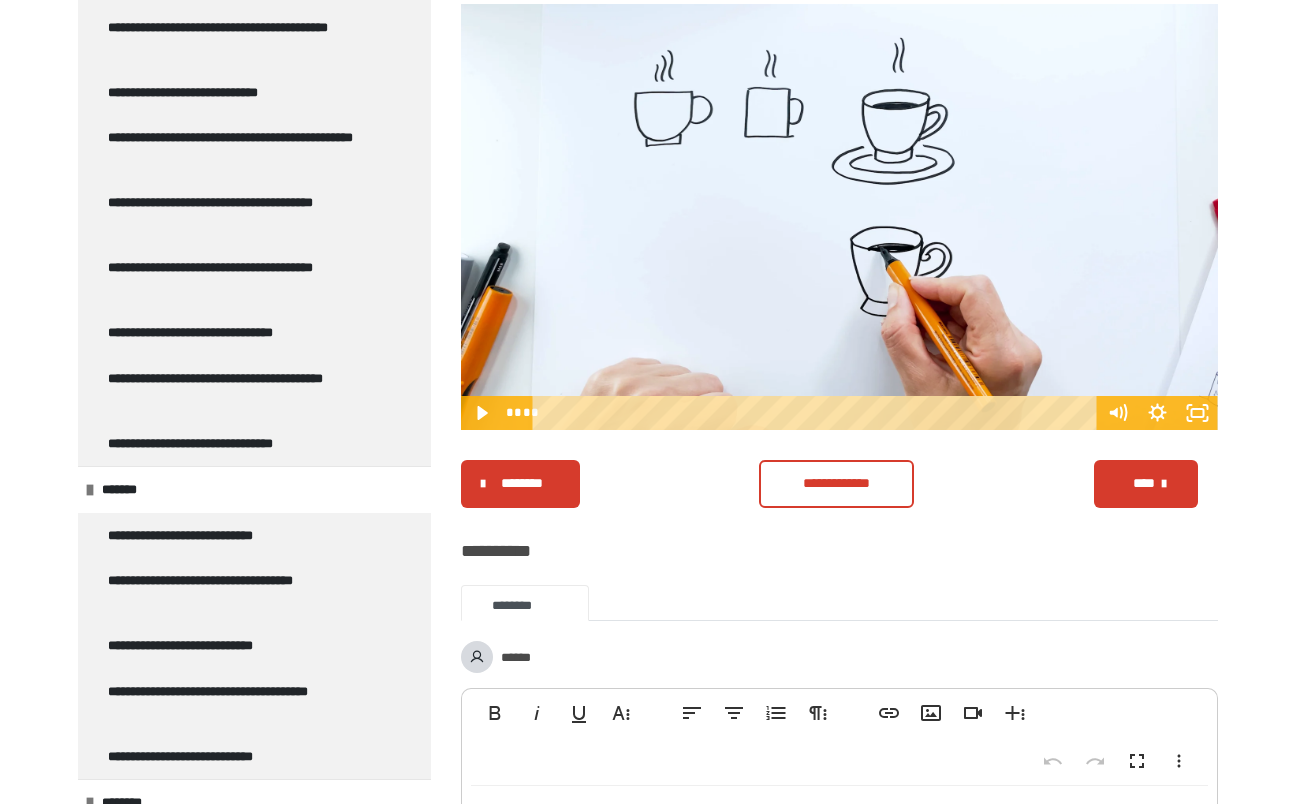 scroll, scrollTop: 527, scrollLeft: 0, axis: vertical 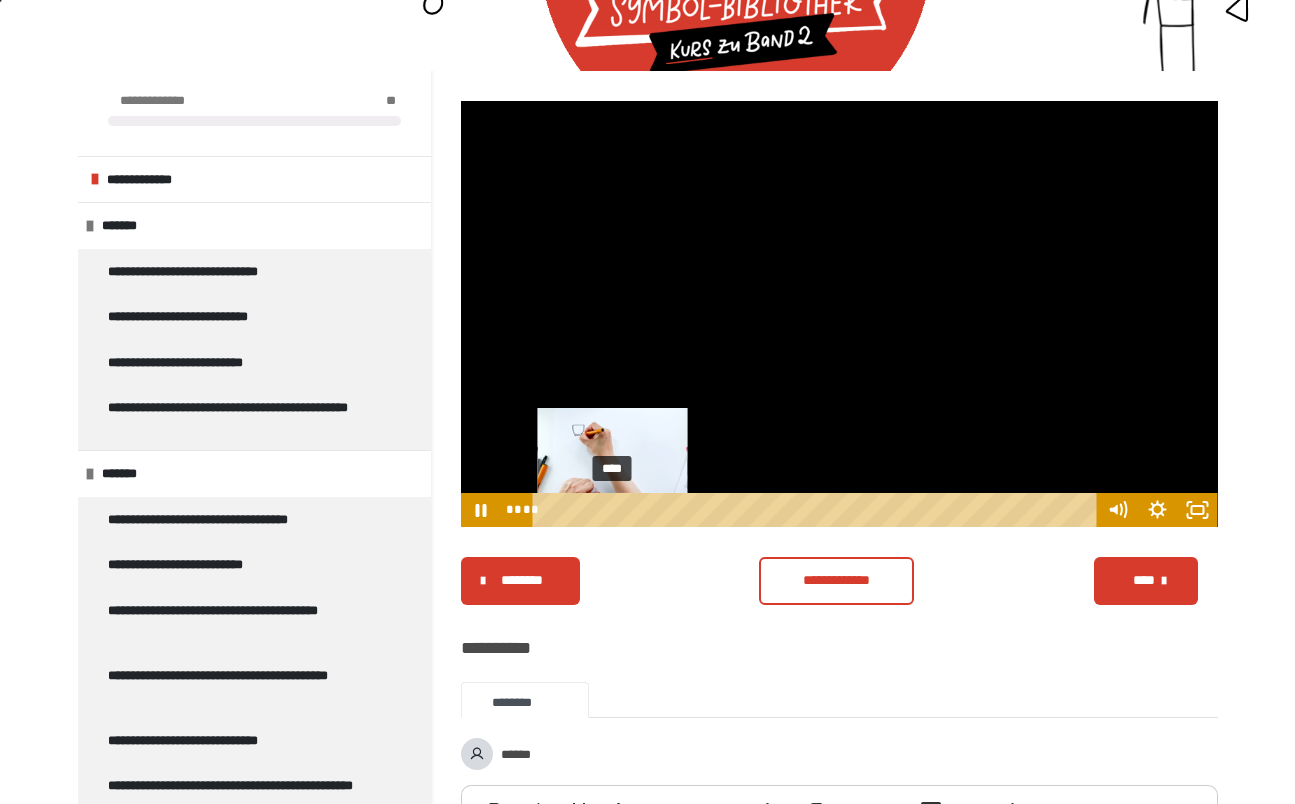 click on "****" at bounding box center [817, 510] 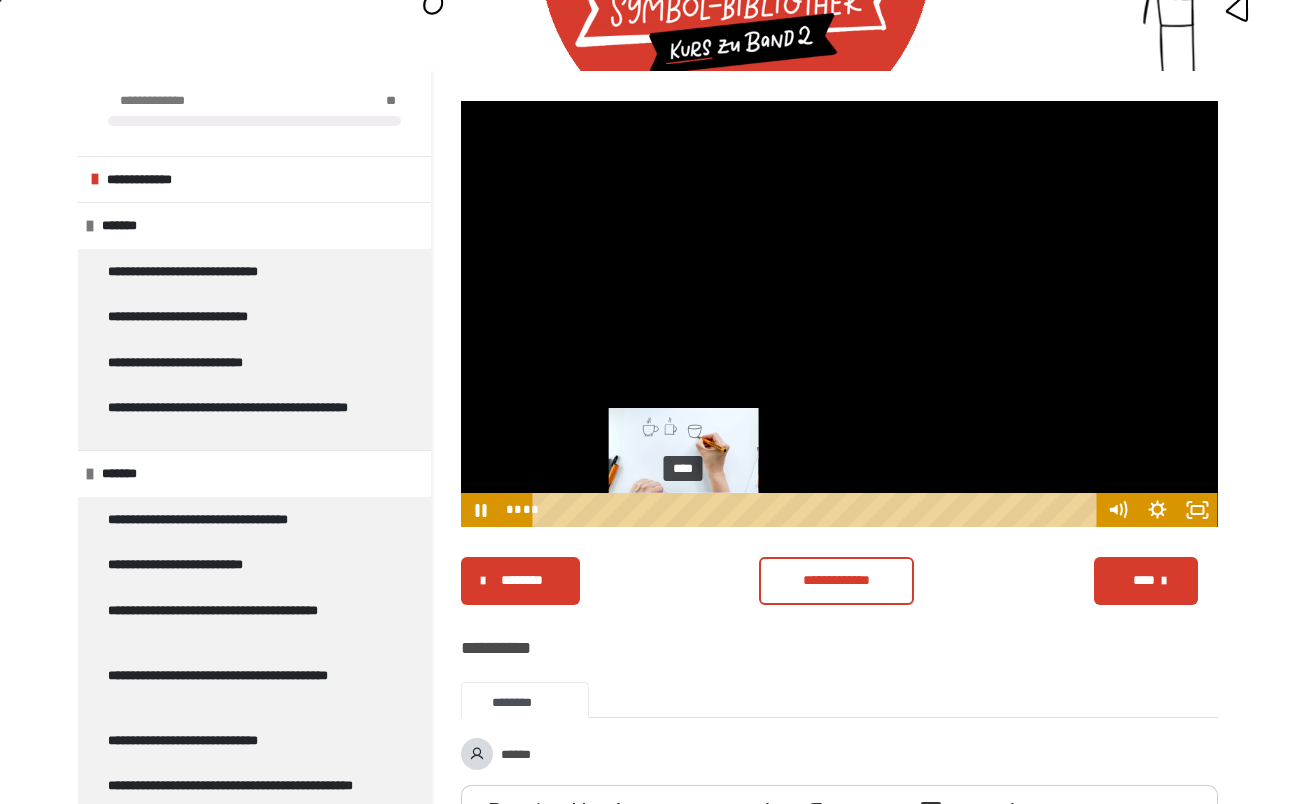 click on "****" at bounding box center (817, 510) 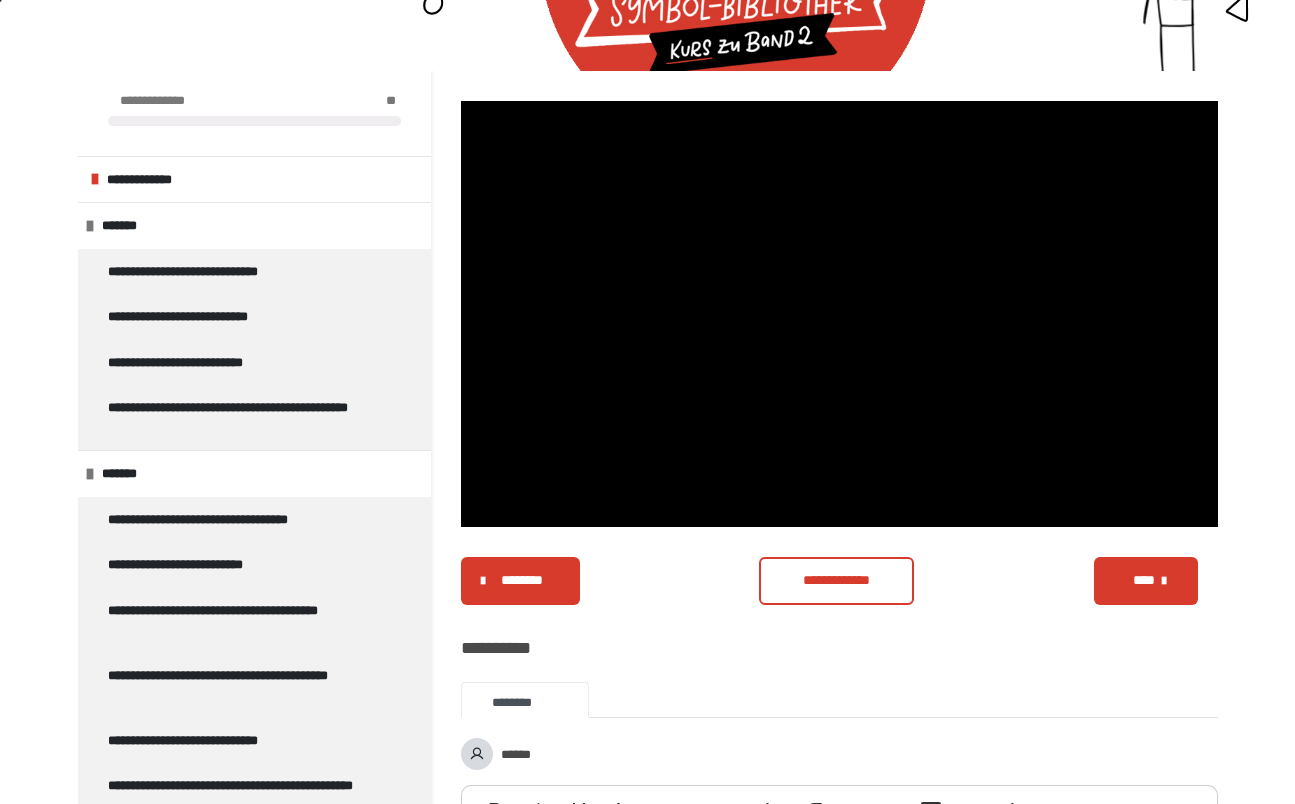 click on "****" at bounding box center [1144, 580] 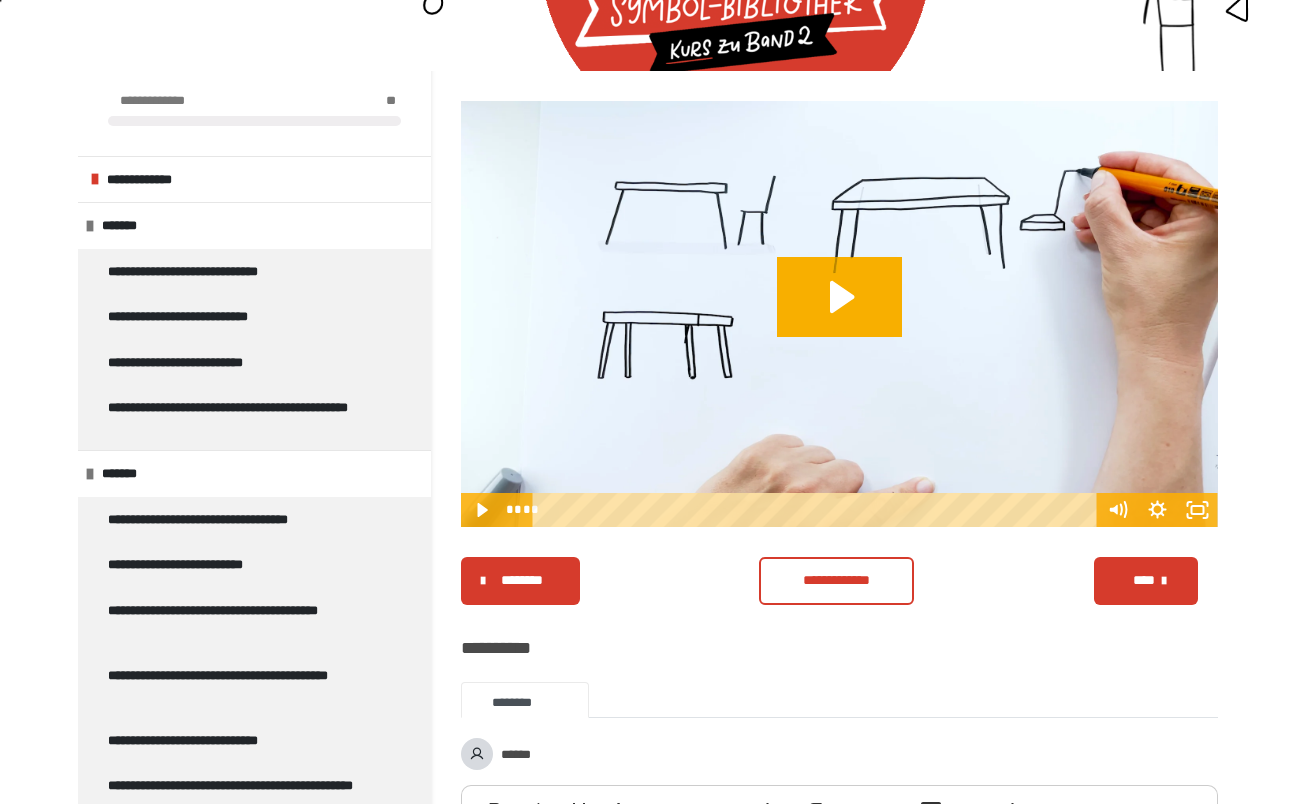click on "****" at bounding box center [1144, 580] 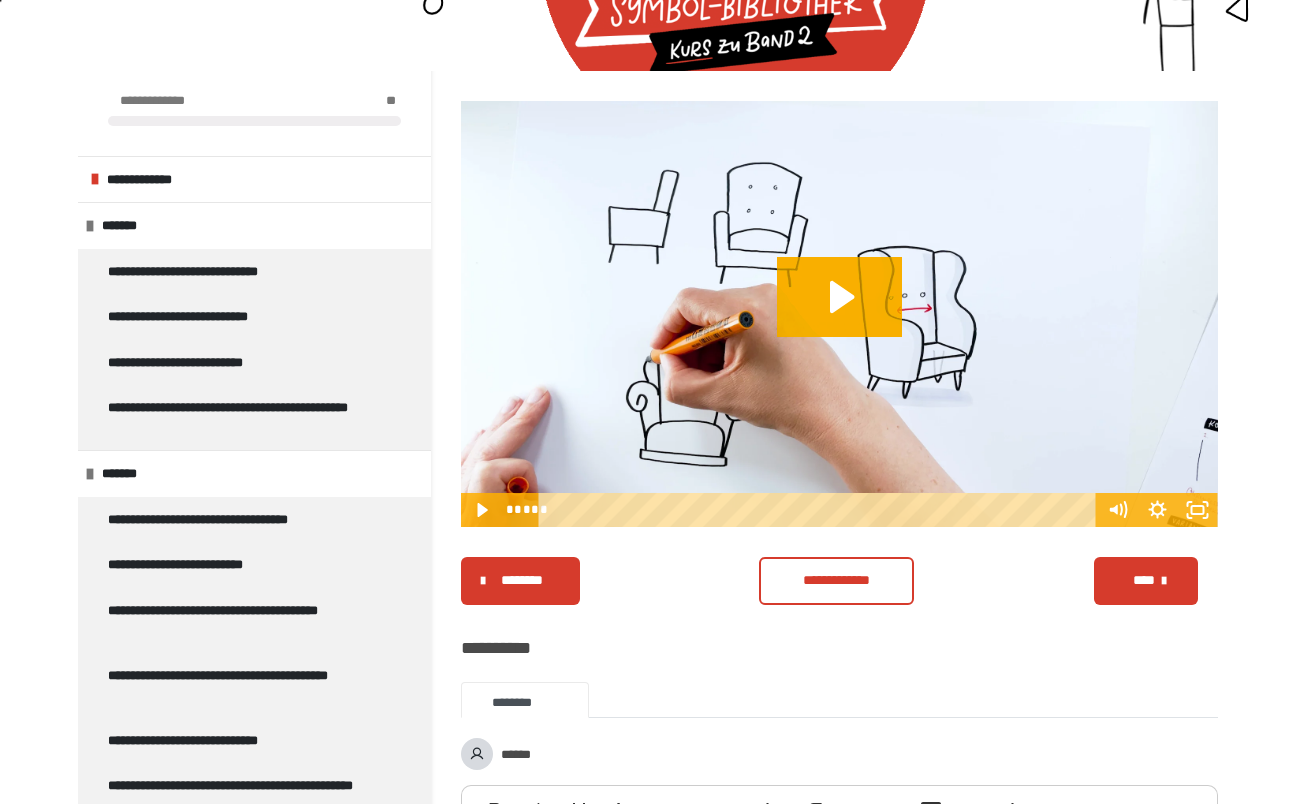 click on "****" at bounding box center [1144, 580] 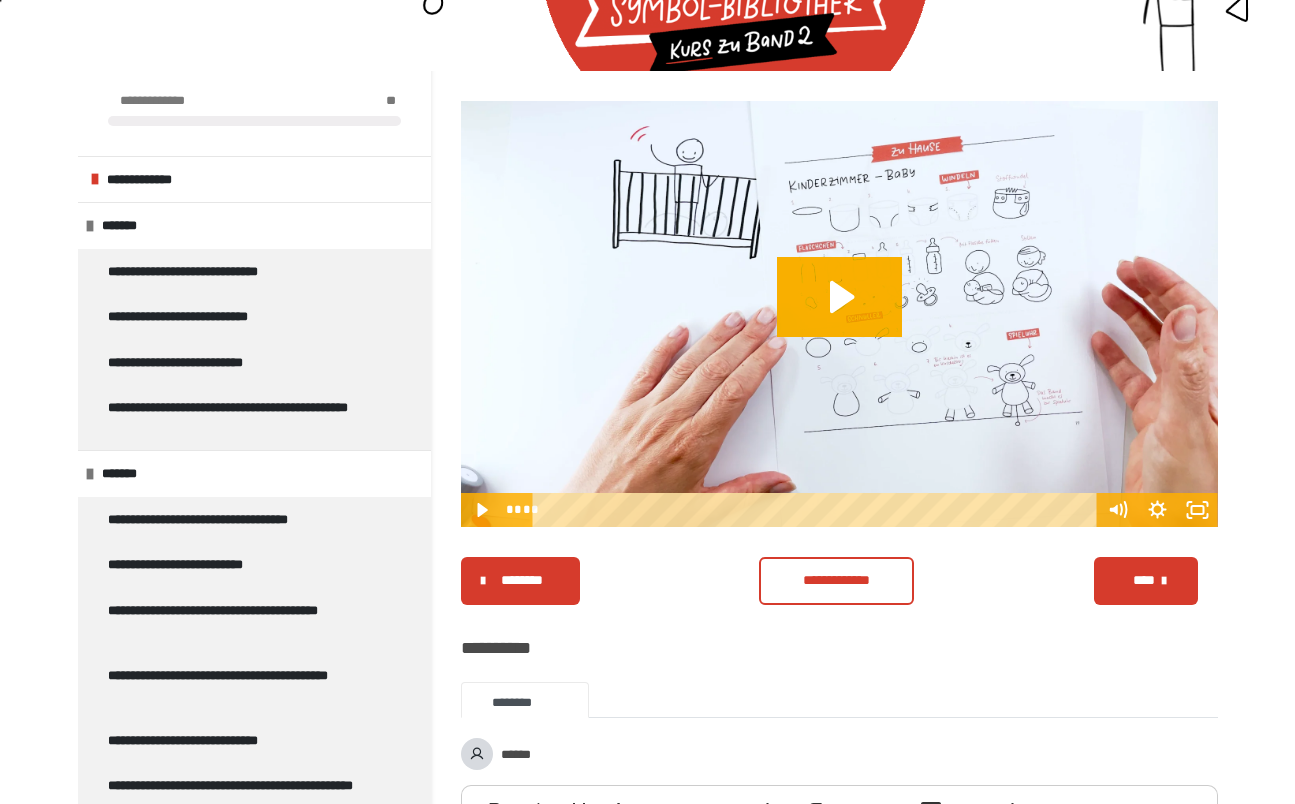 click on "****" at bounding box center (1144, 580) 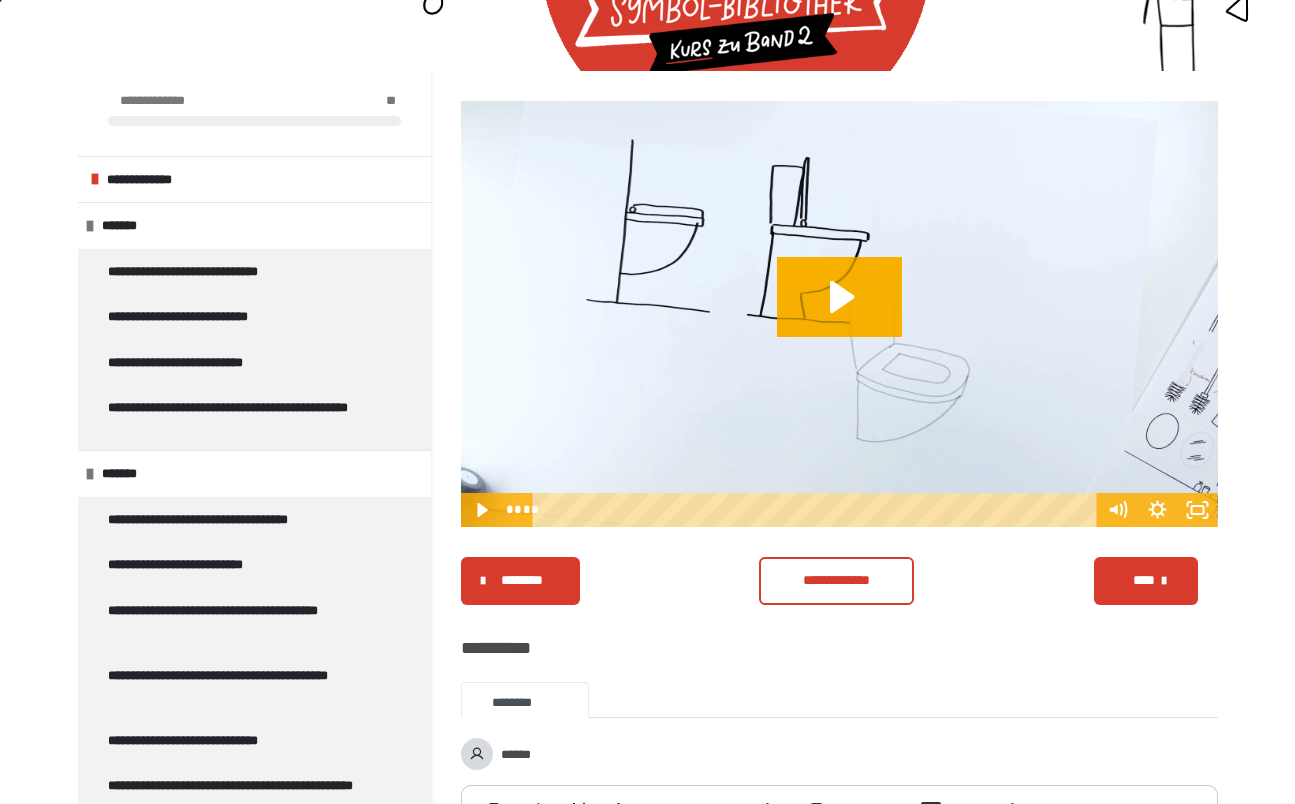 click on "****" at bounding box center [1144, 580] 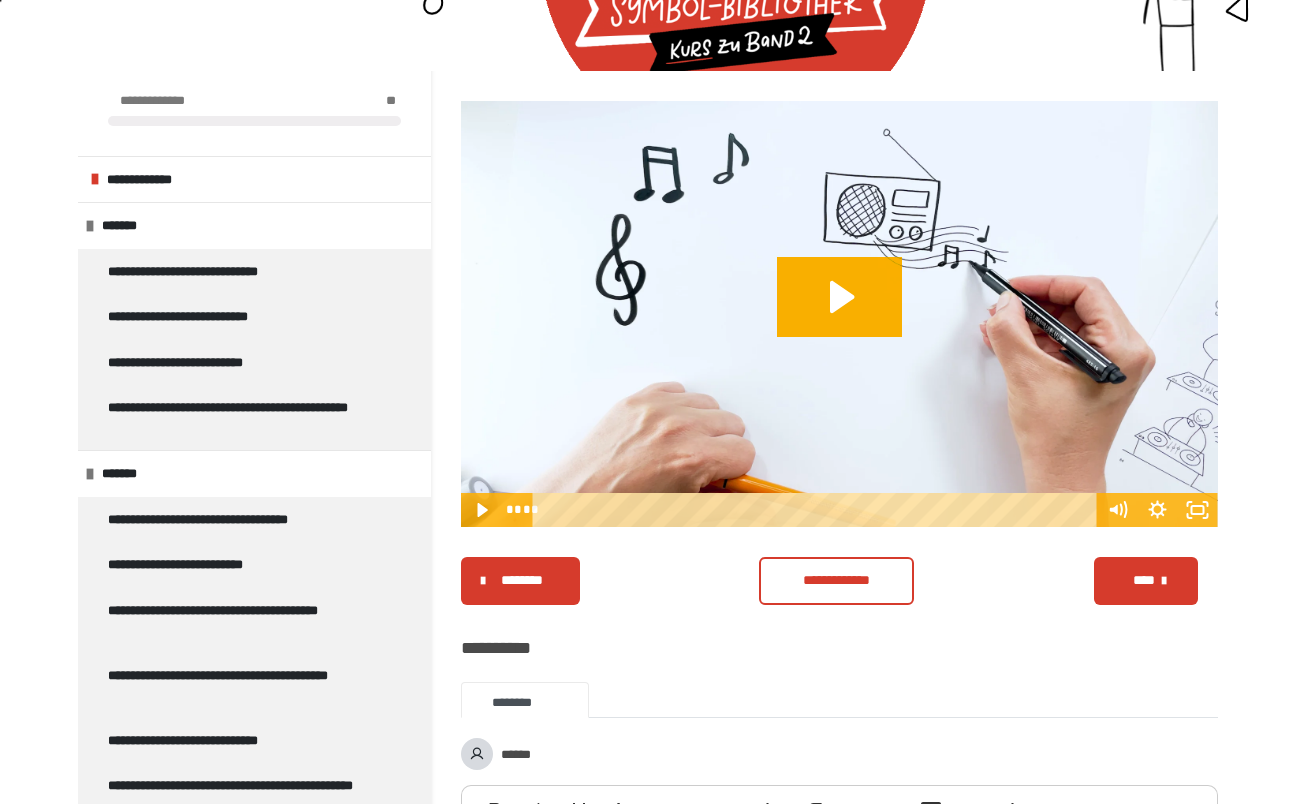 click on "****" at bounding box center (1144, 580) 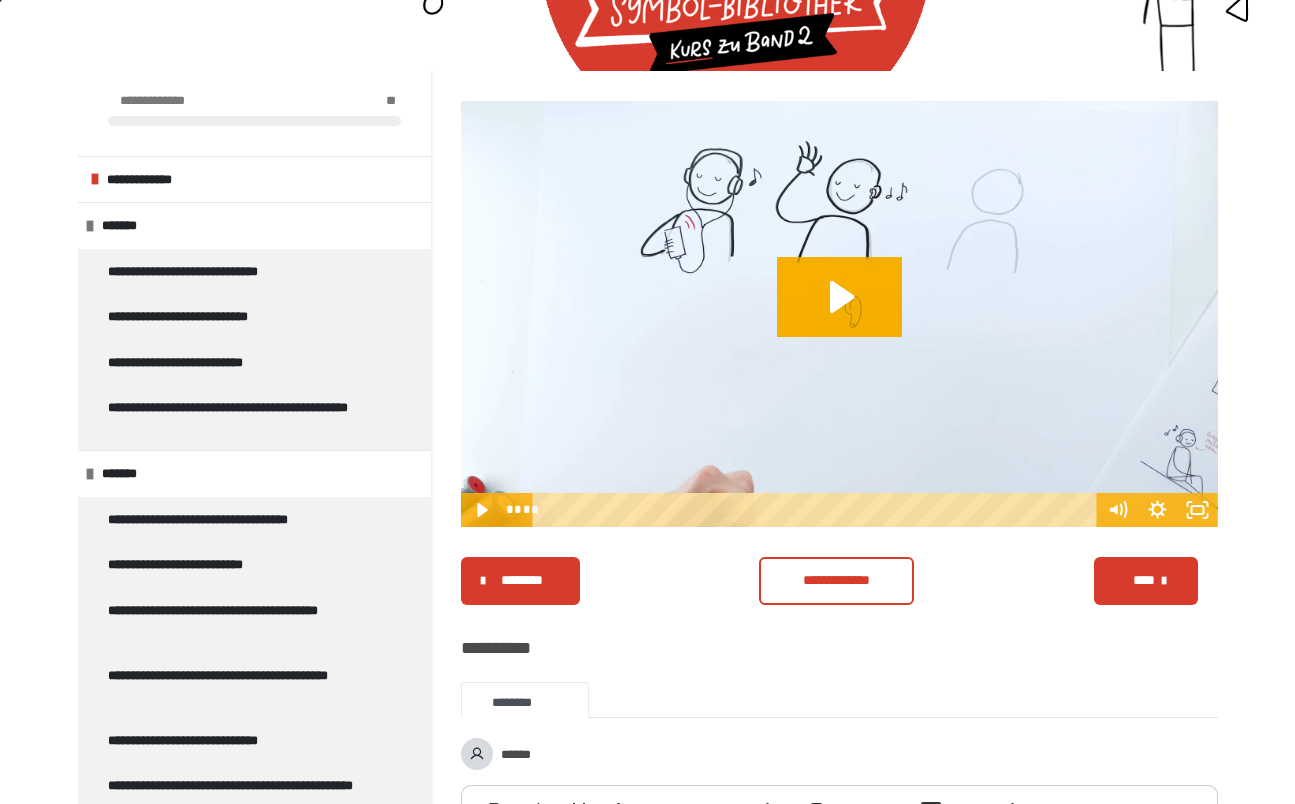 click on "****" at bounding box center [1144, 580] 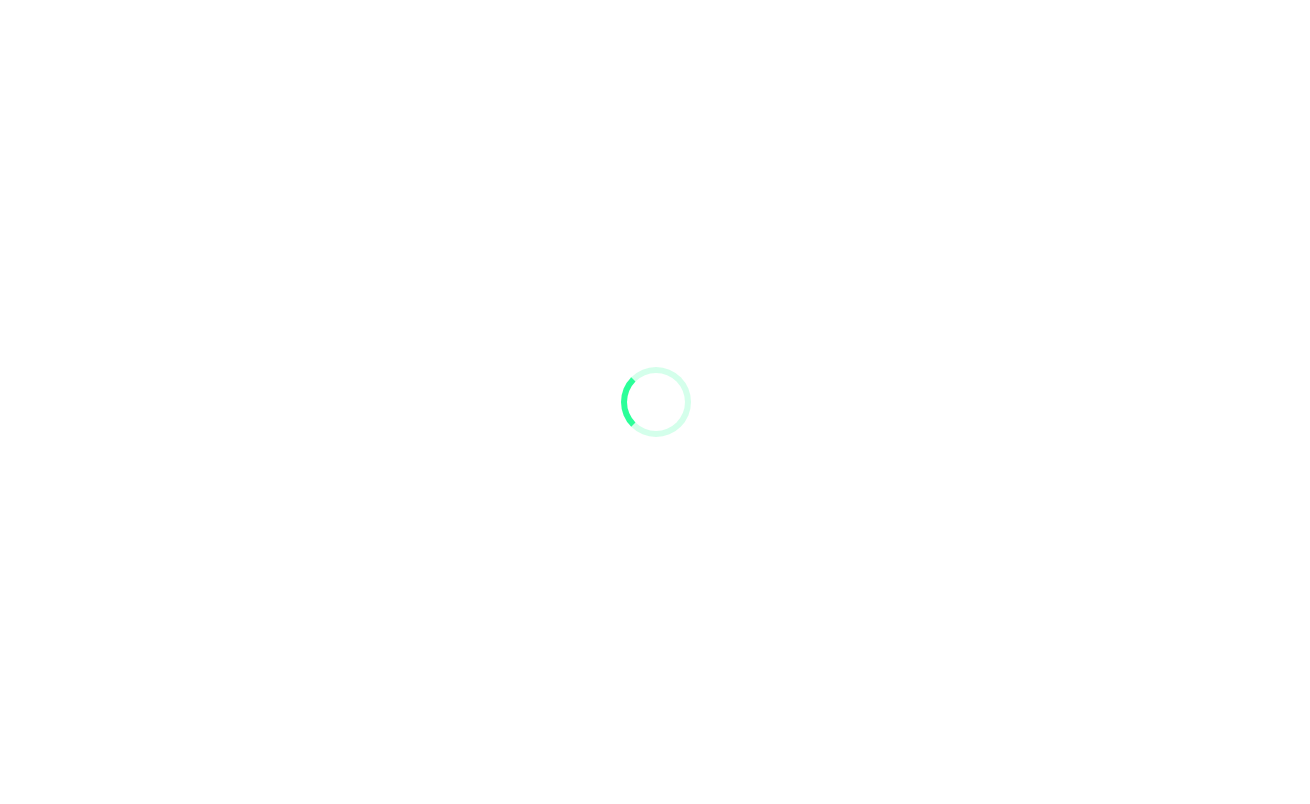scroll, scrollTop: 0, scrollLeft: 0, axis: both 